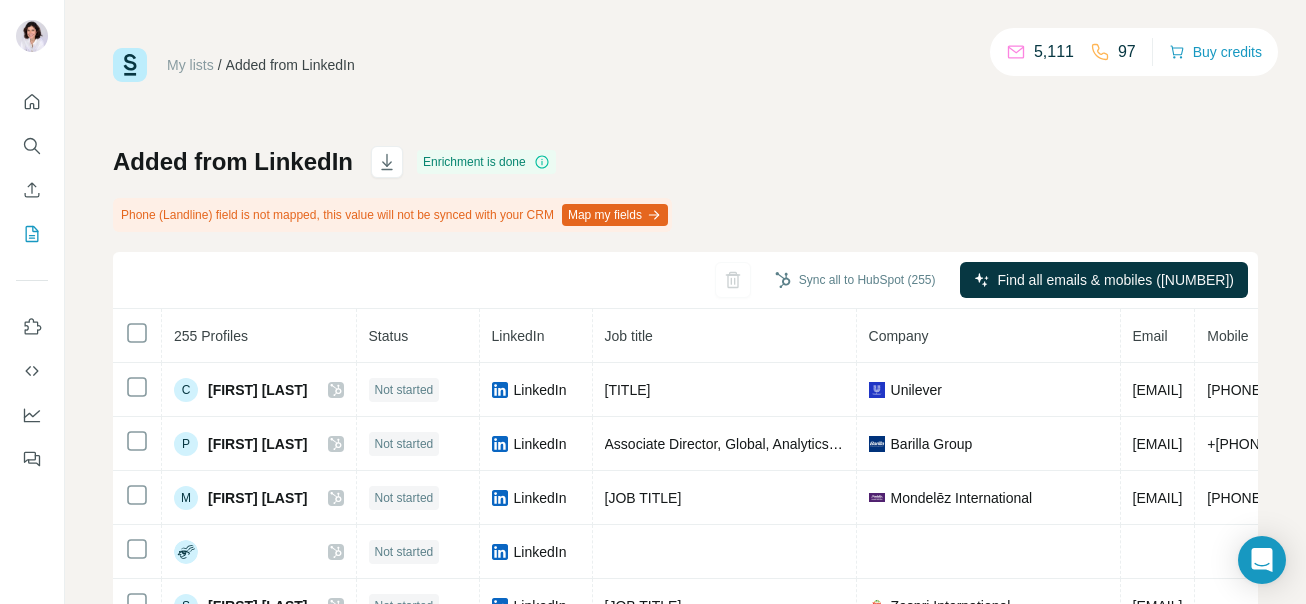 scroll, scrollTop: 0, scrollLeft: 0, axis: both 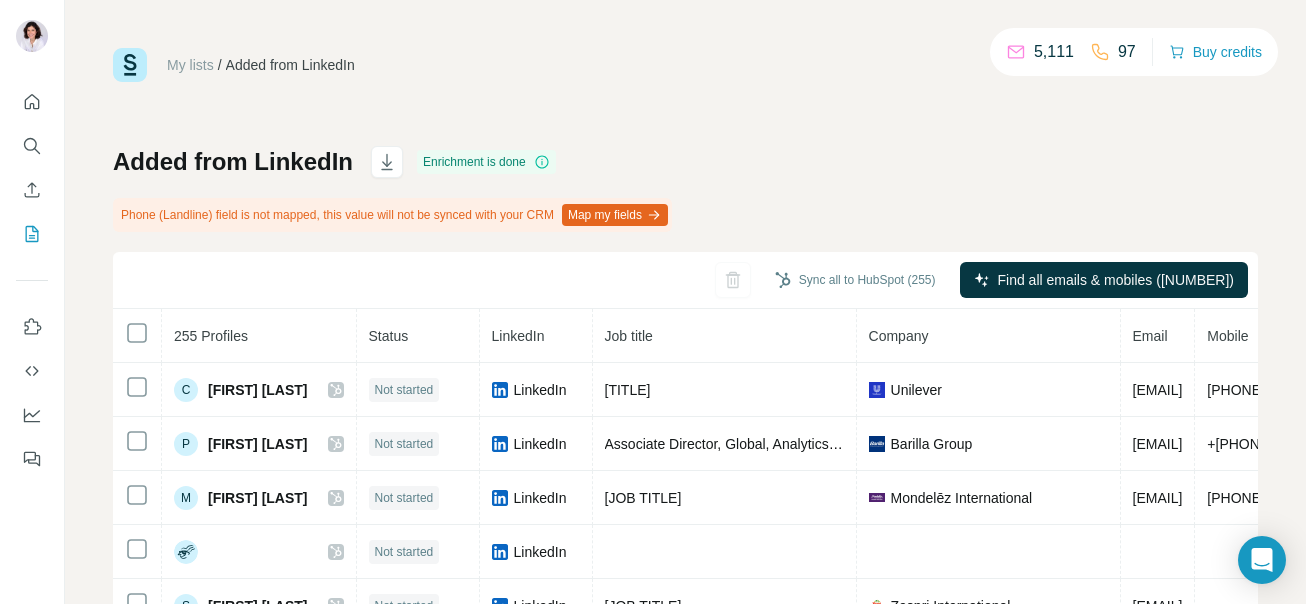 click on "Map my fields" at bounding box center [615, 215] 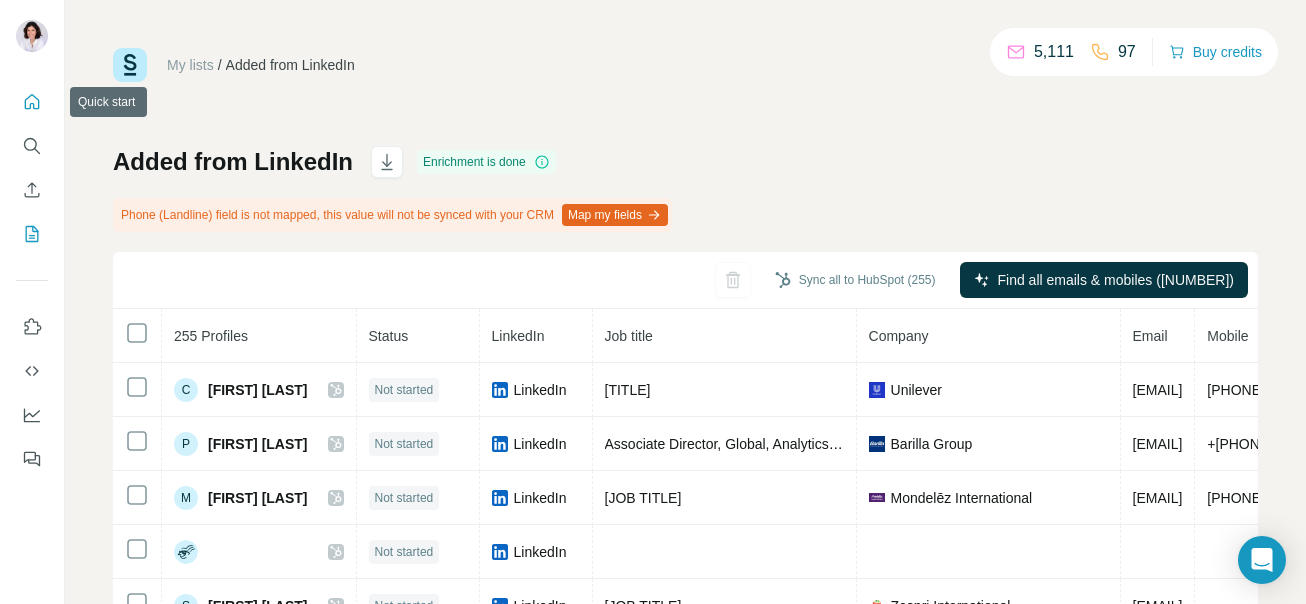click 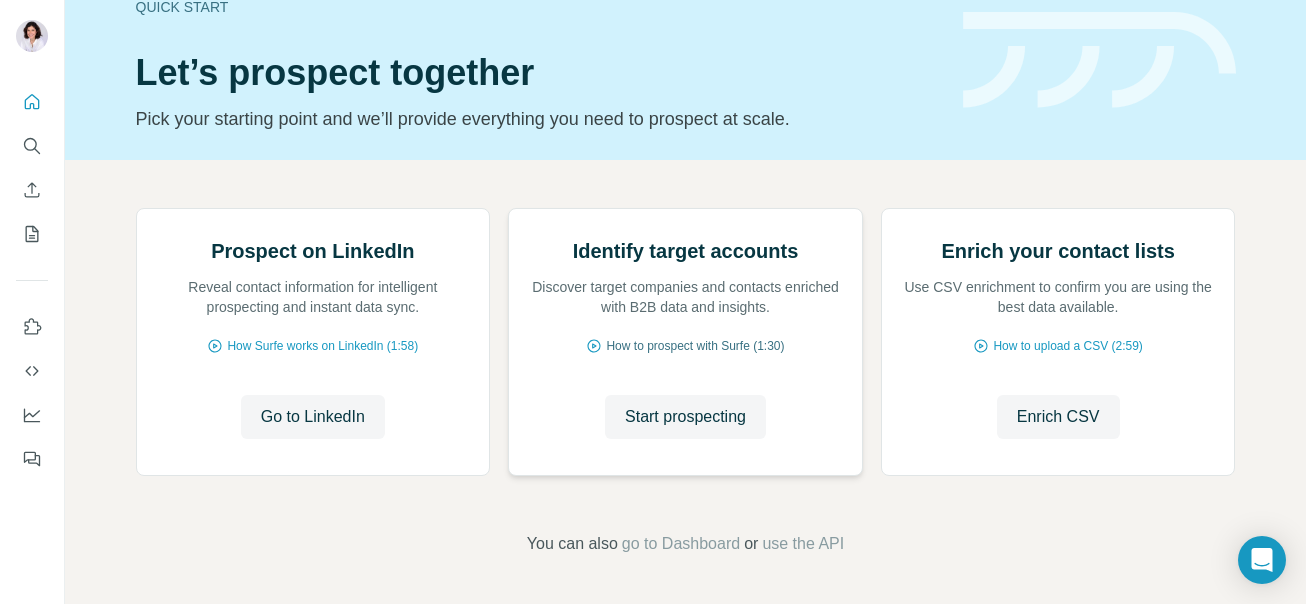 scroll, scrollTop: 237, scrollLeft: 0, axis: vertical 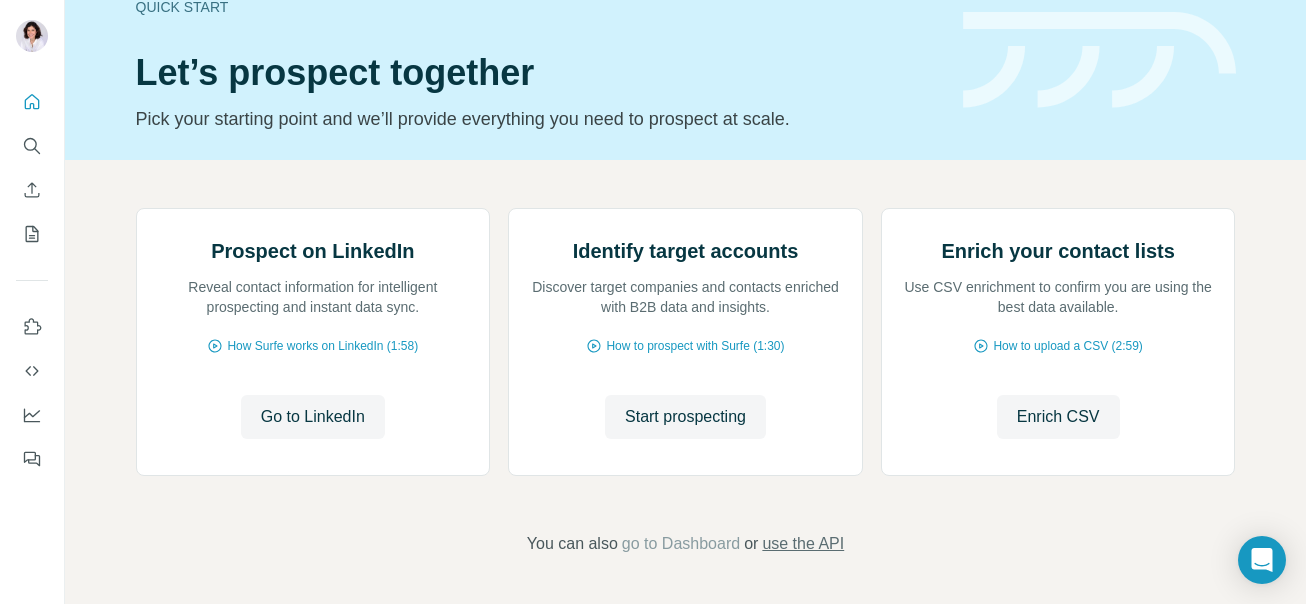 click on "use the API" at bounding box center [803, 544] 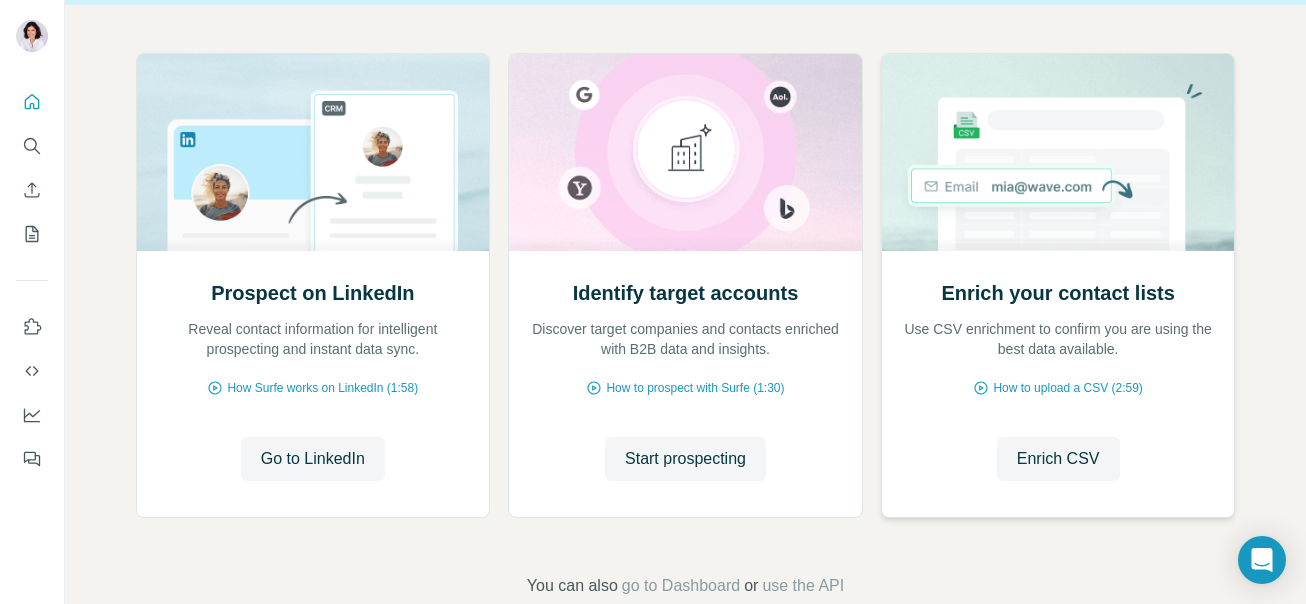 scroll, scrollTop: 237, scrollLeft: 0, axis: vertical 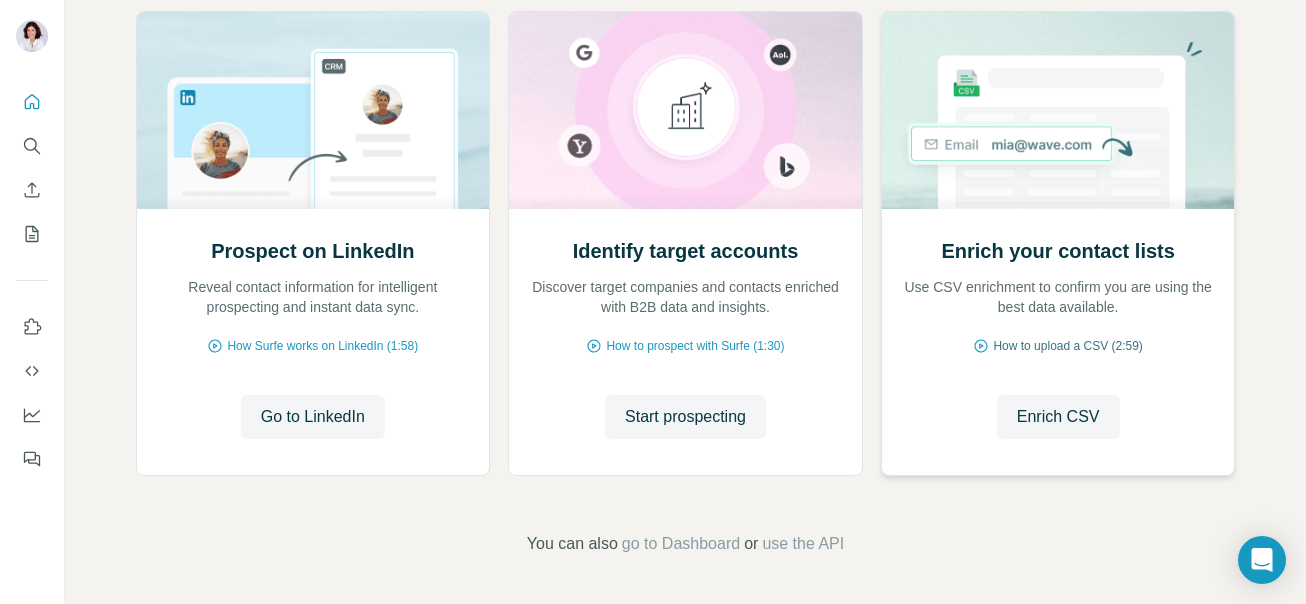 click on "How to upload a CSV (2:59)" at bounding box center [1067, 346] 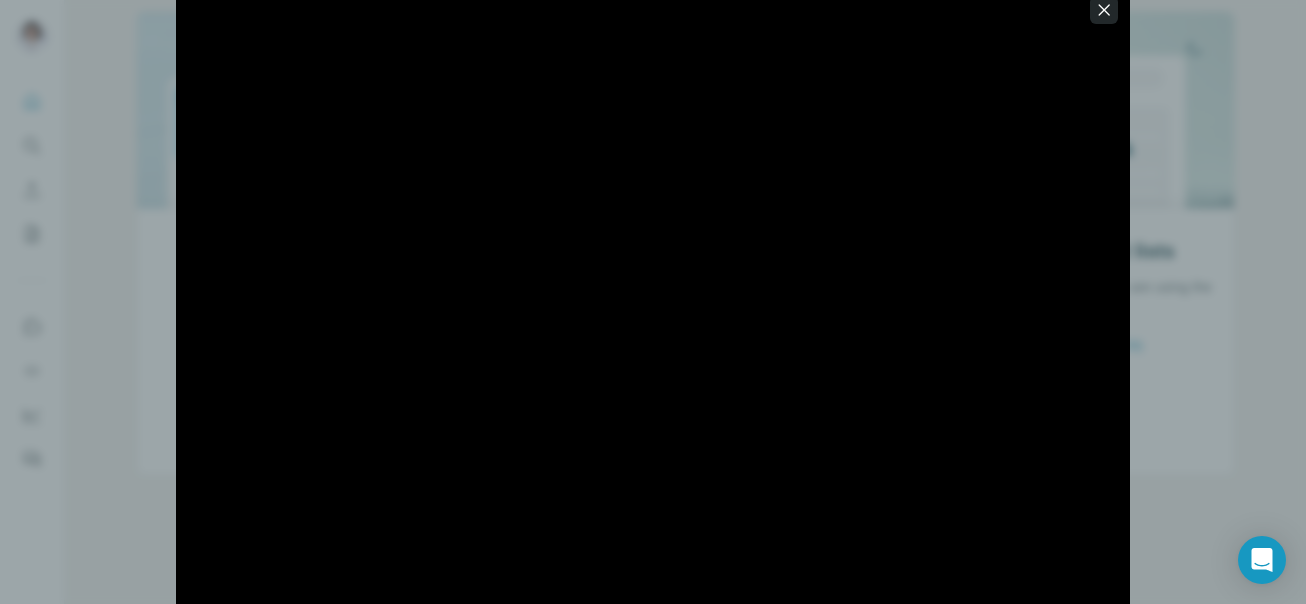 click at bounding box center [1104, 10] 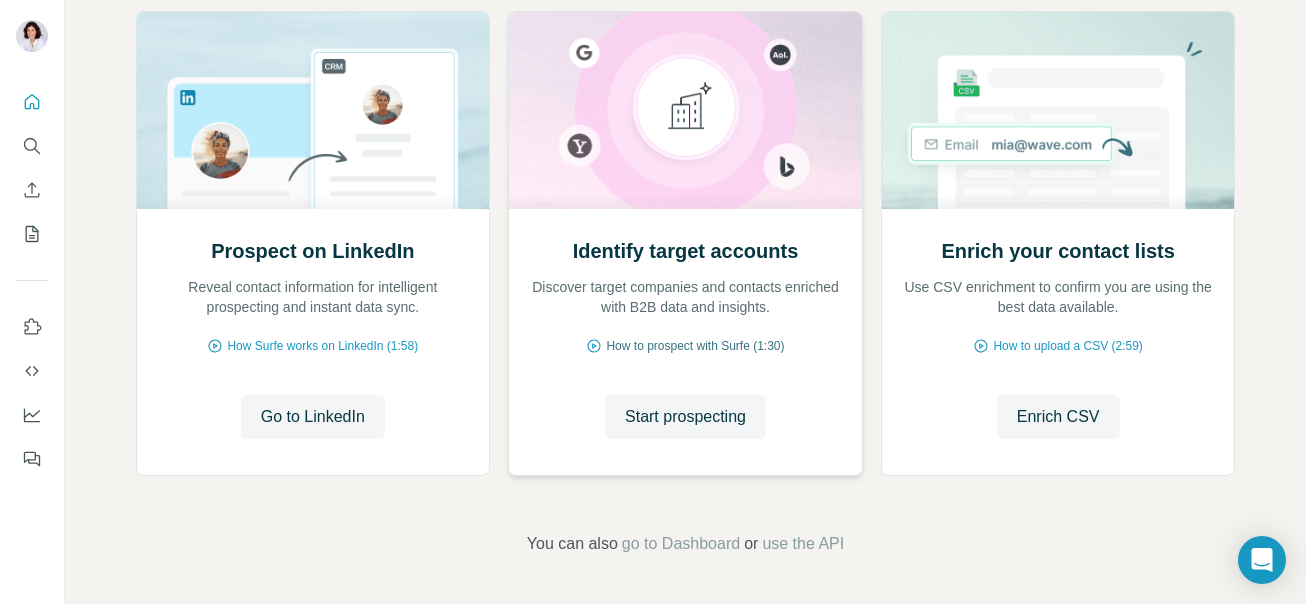 click on "How to prospect with Surfe (1:30)" at bounding box center (695, 346) 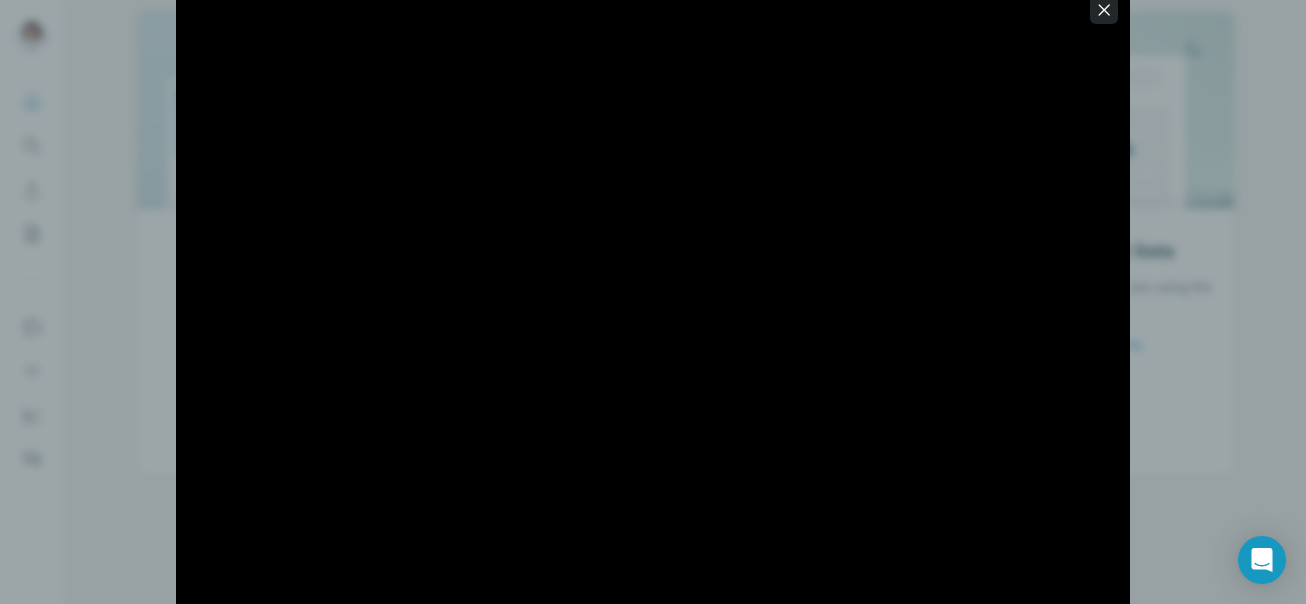 click 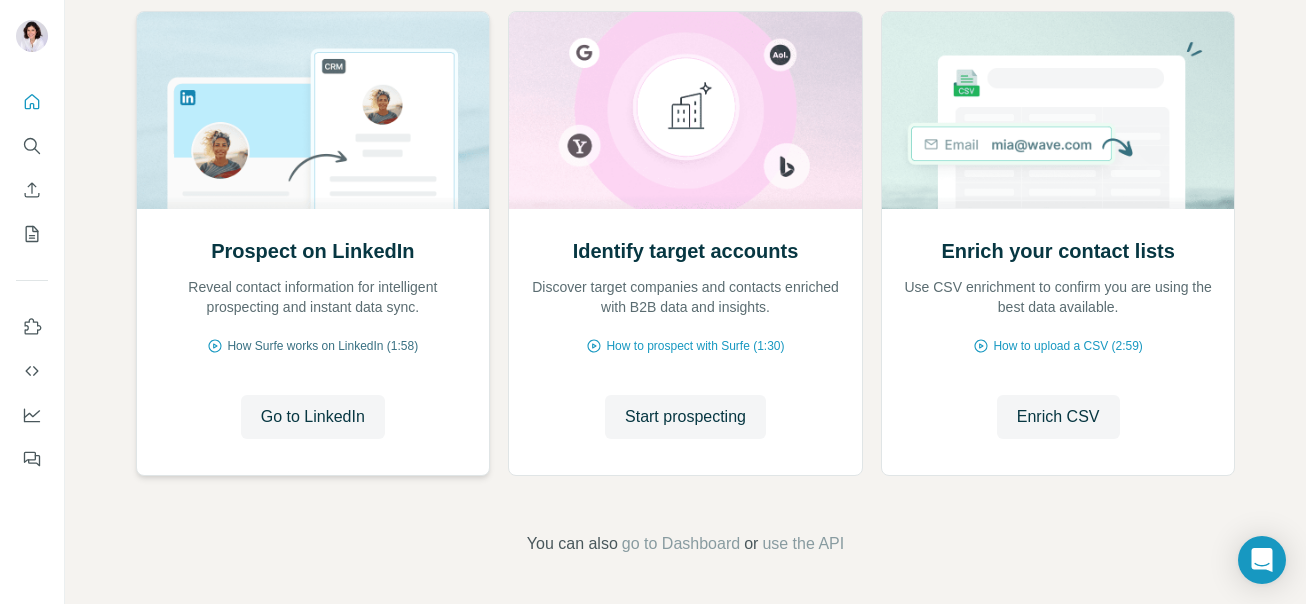 click on "How Surfe works on LinkedIn (1:58)" at bounding box center [322, 346] 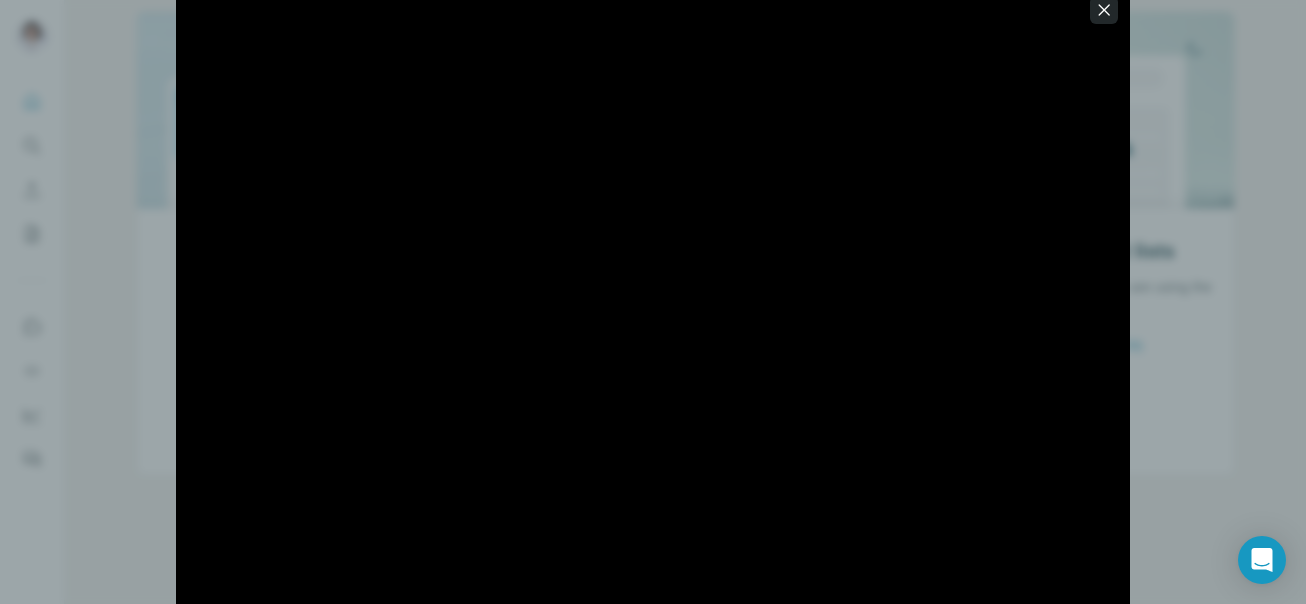 click 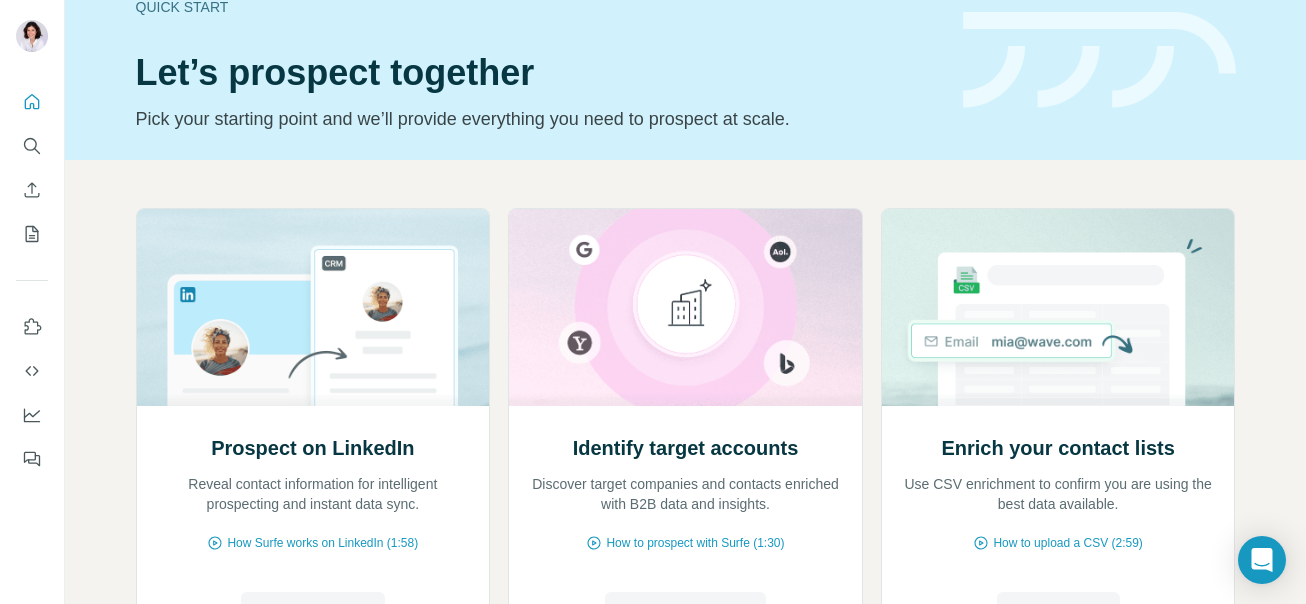 scroll, scrollTop: 41, scrollLeft: 0, axis: vertical 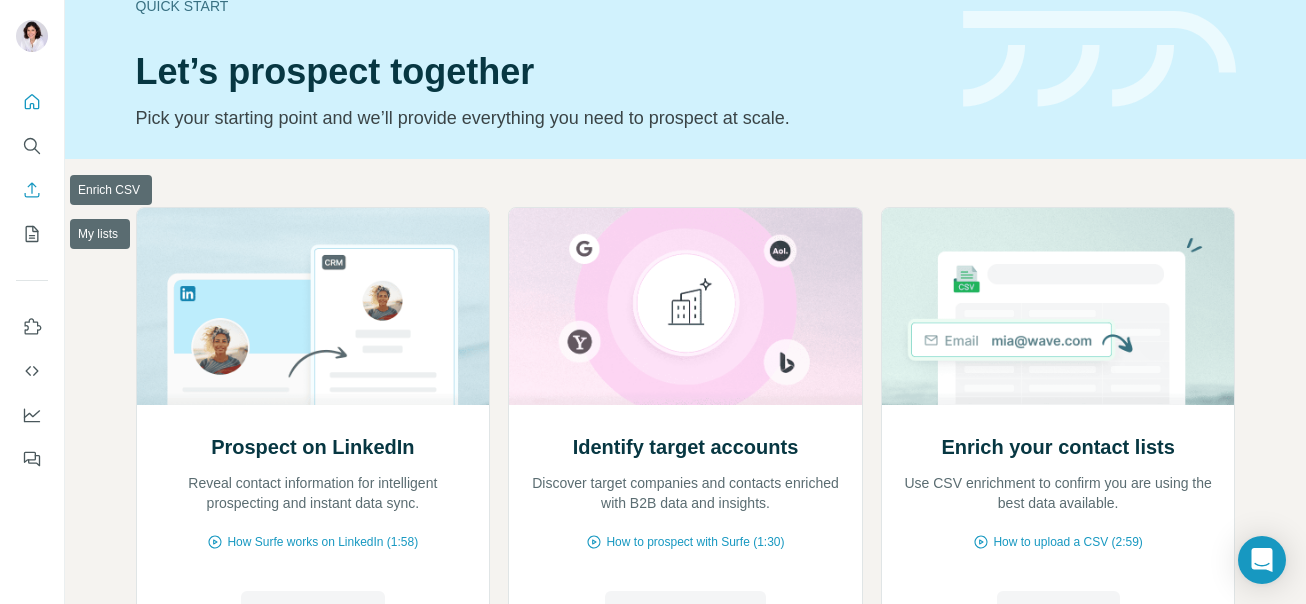click 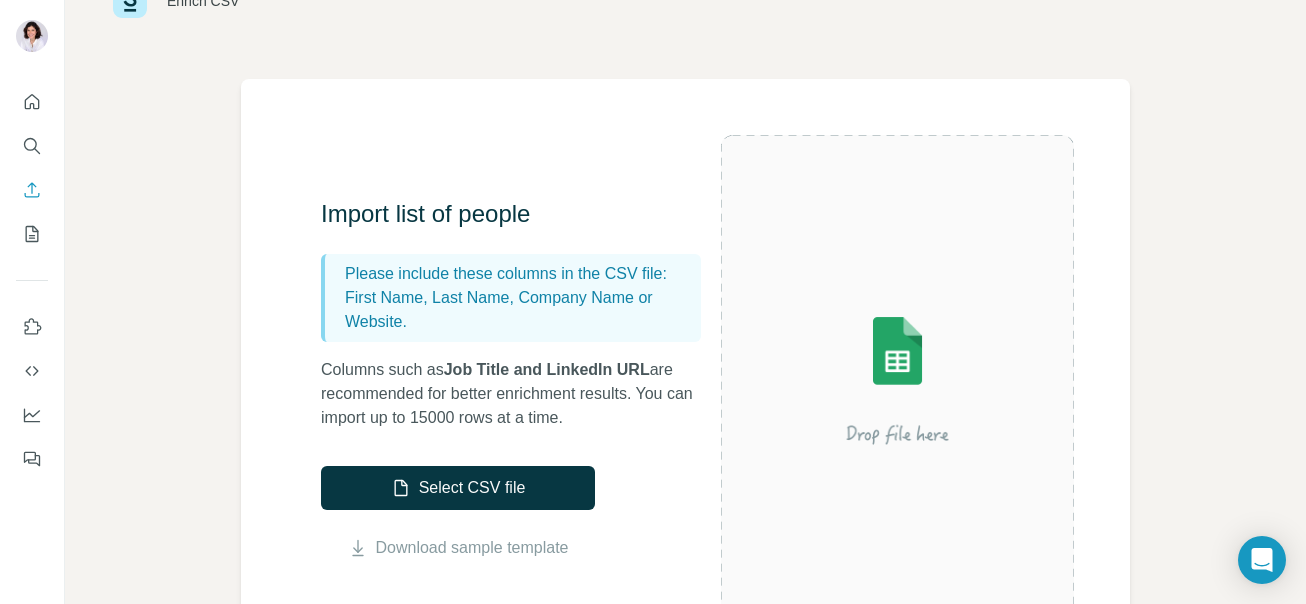 scroll, scrollTop: 42, scrollLeft: 0, axis: vertical 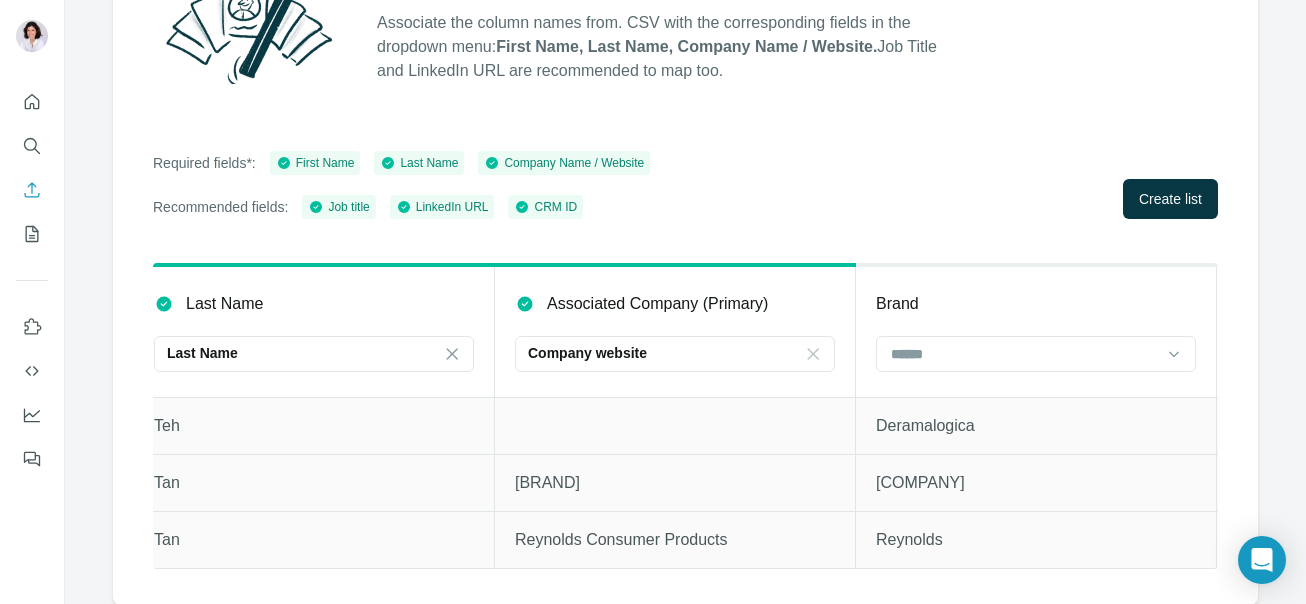 click 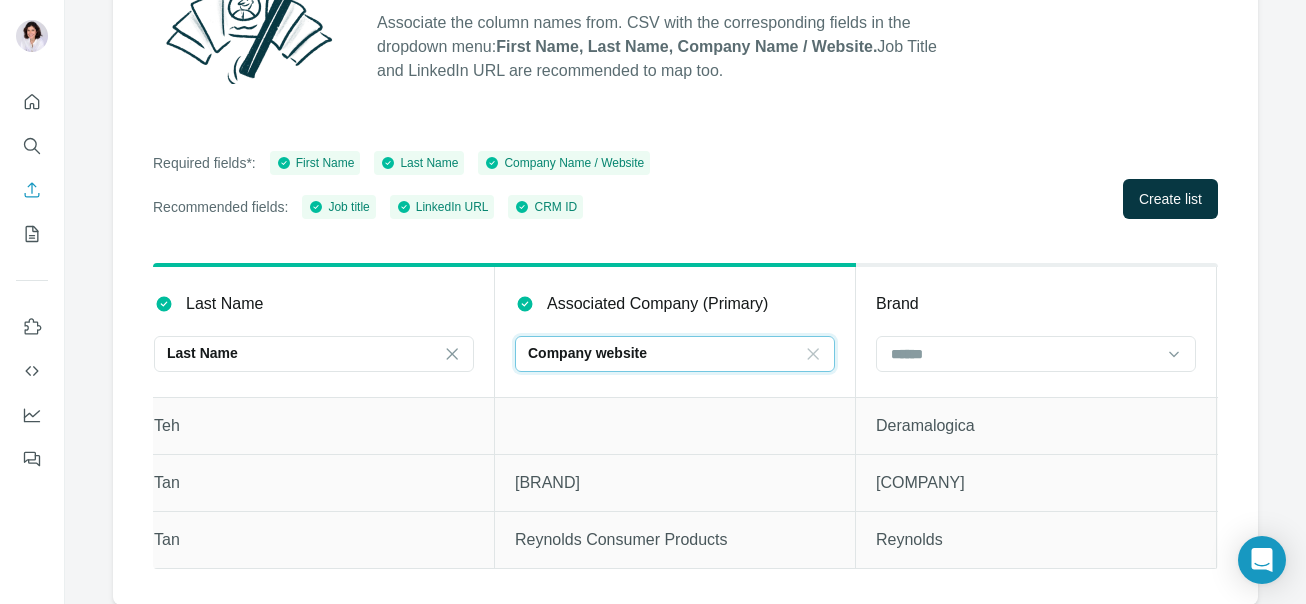 scroll, scrollTop: 0, scrollLeft: 0, axis: both 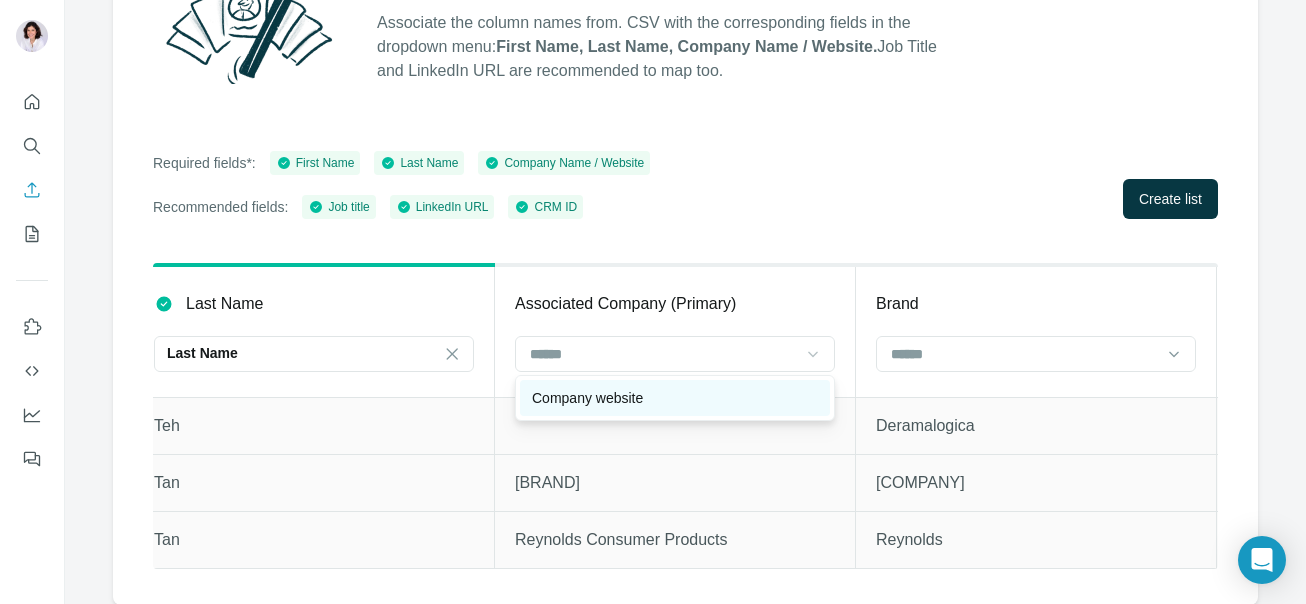 click on "Company website" at bounding box center [675, 398] 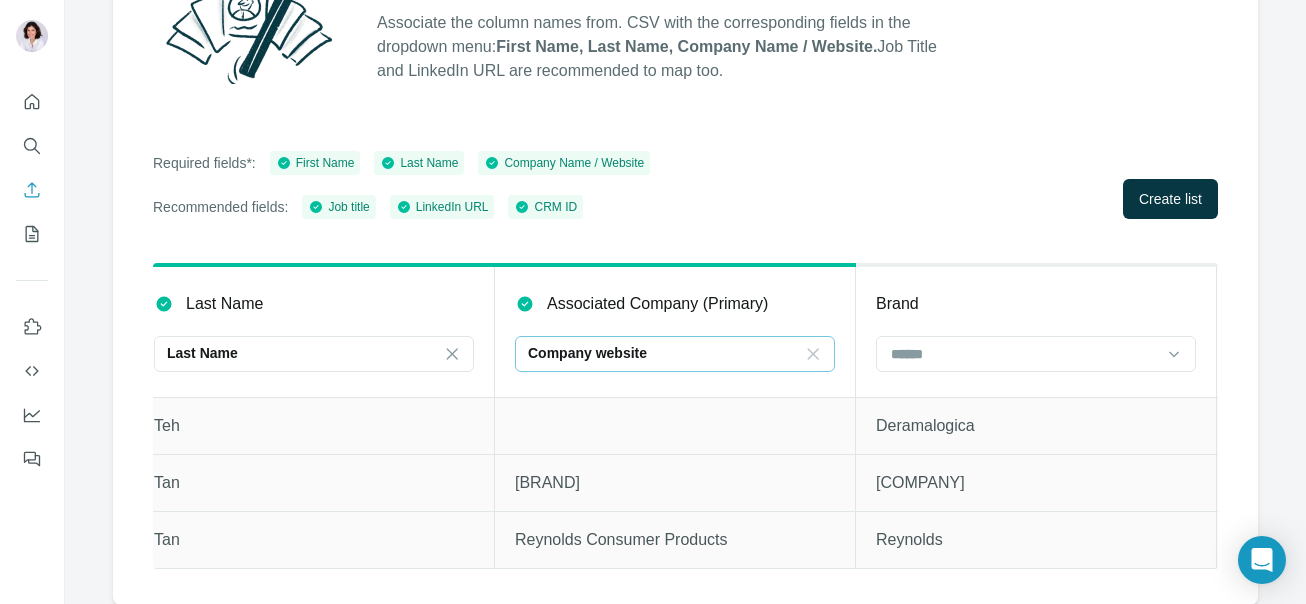 click on "Company website" at bounding box center [663, 353] 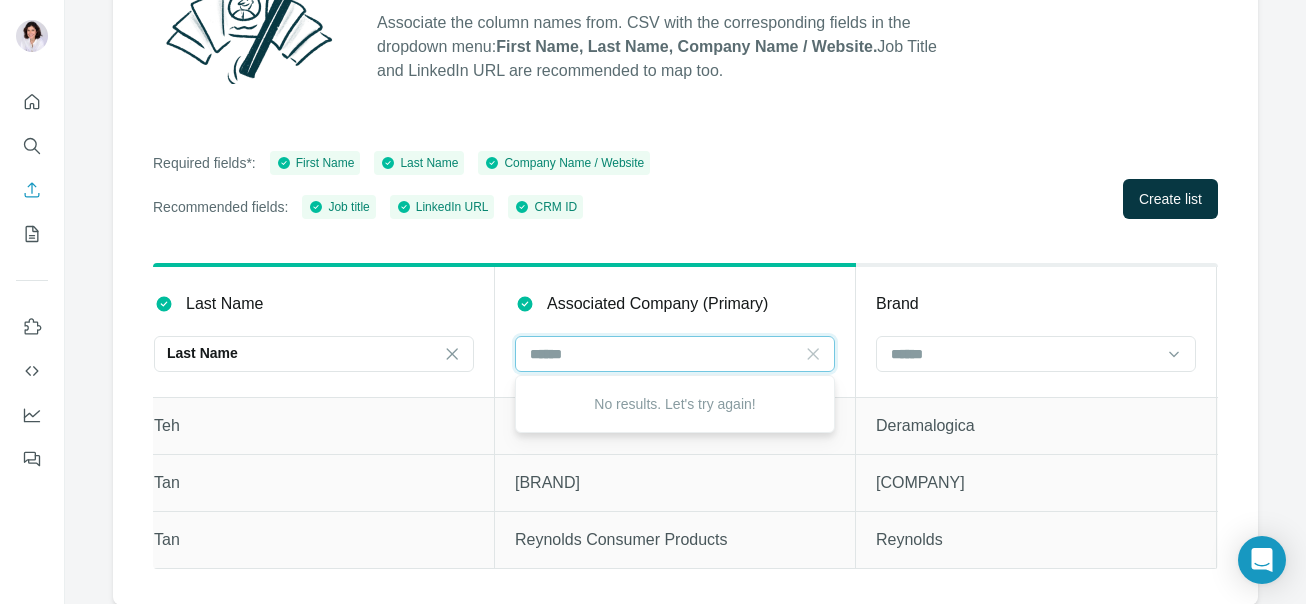 scroll, scrollTop: 0, scrollLeft: 0, axis: both 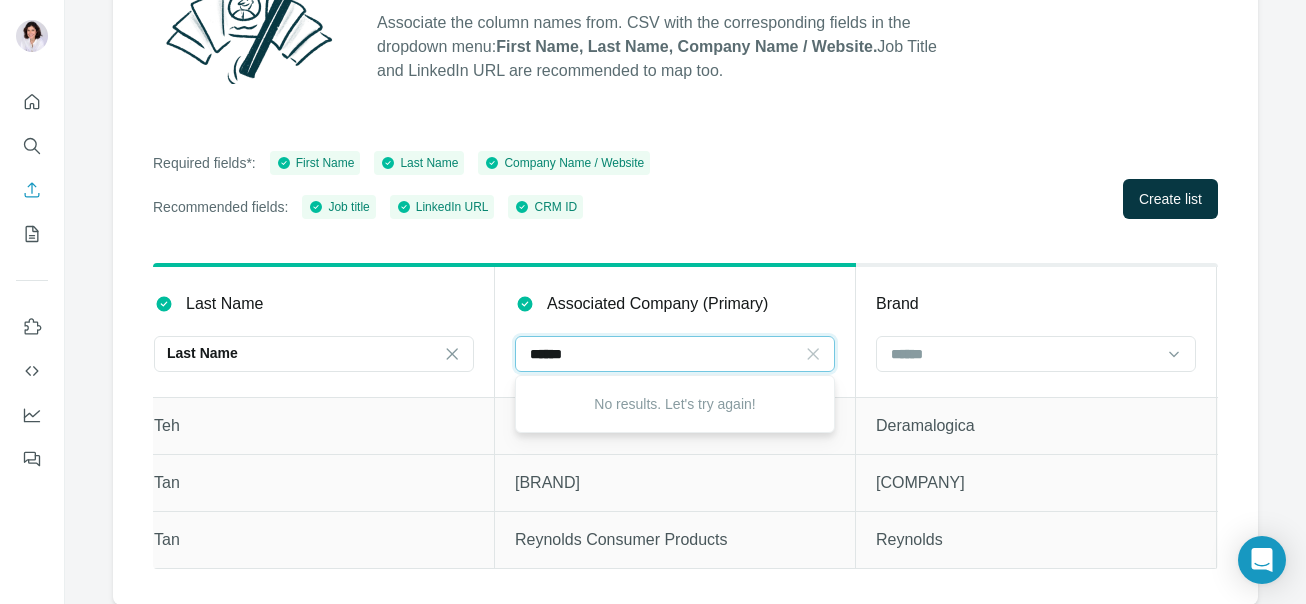 type on "*******" 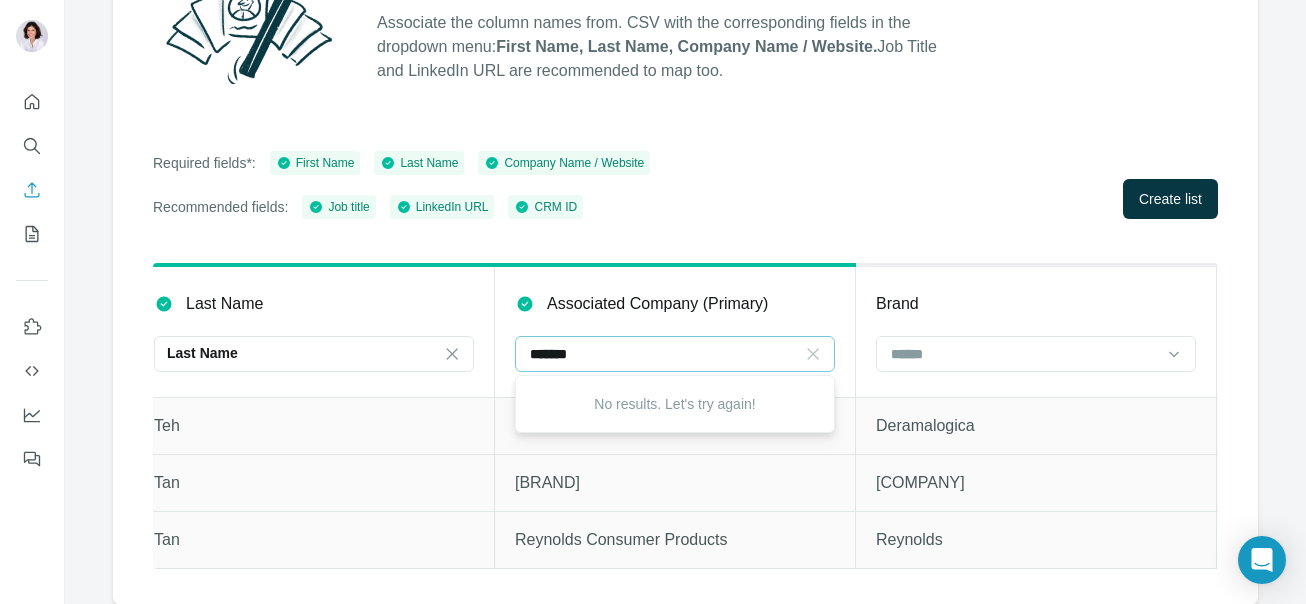 type 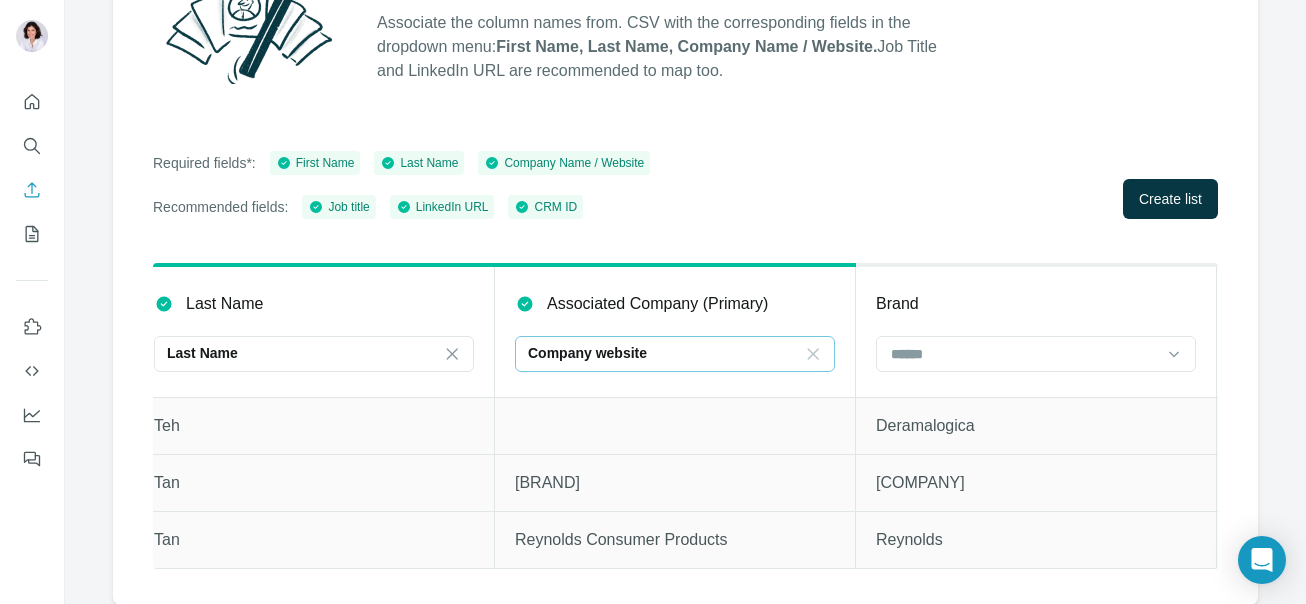 click on "Column Mapping Associate the column names from. CSV with the corresponding fields in the dropdown menu: [FIRST], [LAST], [COMPANY] / Website. [TITLE] and LinkedIn URL are recommended to map too. Required fields*: [FIRST] [LAST] [COMPANY] / Website Recommended fields: [TITLE] [LINKEDIN URL] CRM ID Create list Record ID [FIRST] [FIRST] [LAST] [LAST] Associated Company (Primary) [COMPANY] website [BRAND] Last Contacted Country/Region [EMAIL] Contact owner Lifecycle Stage [PHONE] [PHONE] [TITLE] [TITLE] [JOB FUNCTION] [COMPANY] [COMPANY] Associated Company Invalid [EMAIL] Client category Last Activity Date [EMAIL] hard bounce reason Qualification Status [LINKEDIN URL] [LINKEDIN URL] Create Date [JOB CATEGORY] Last sequence enrolled Associated Company IDs (Primary) Associated Company IDs 132284502144 [FIRST] [LAST] Deramalogica 2025-07-11 13:02 [COUNTRY] [EMAIL] [FIRST] [LAST] Customer #ERROR! business development manager Dermalogica LARGE Marketing" at bounding box center [685, 254] 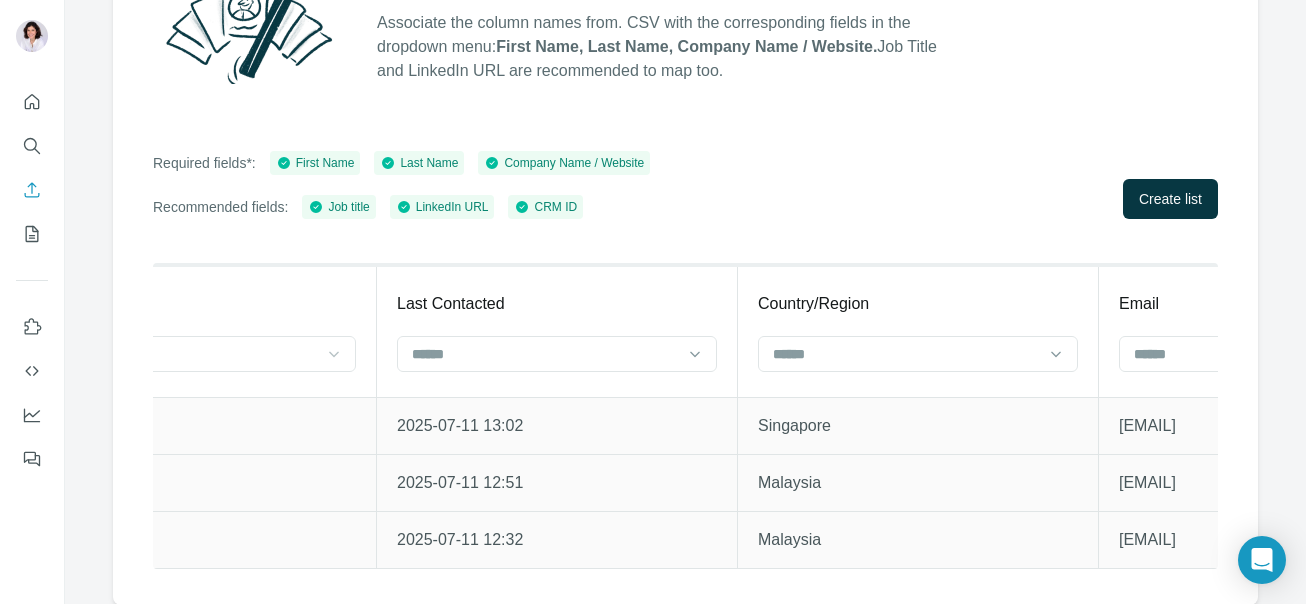 scroll, scrollTop: 0, scrollLeft: 1598, axis: horizontal 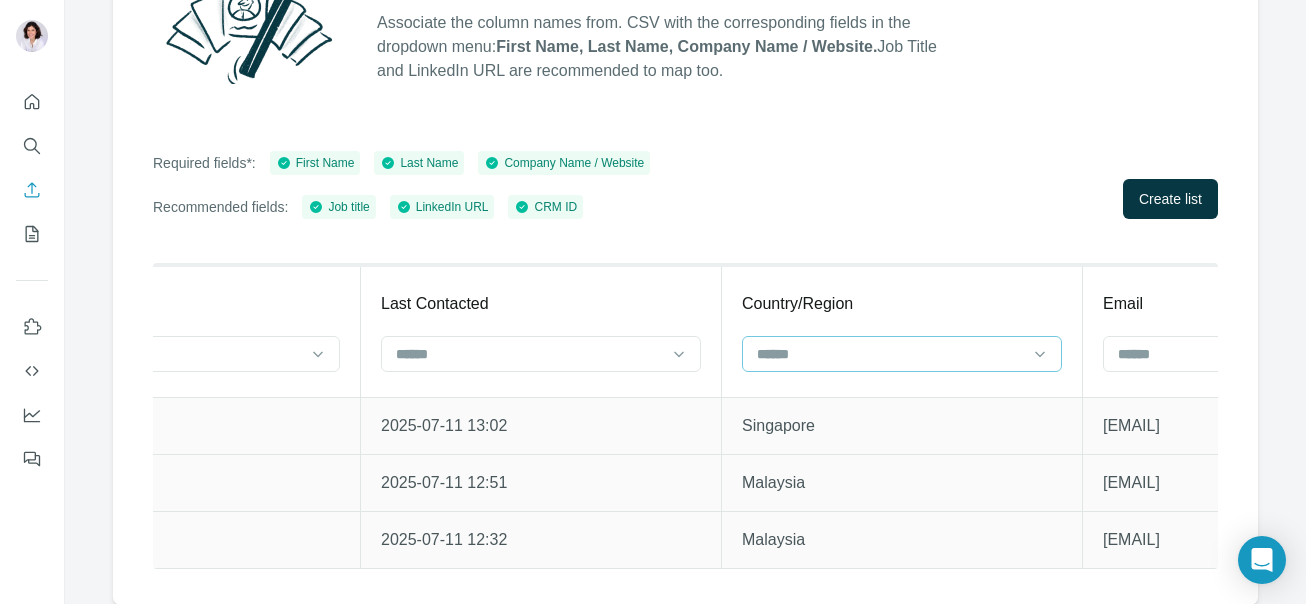 click at bounding box center [890, 354] 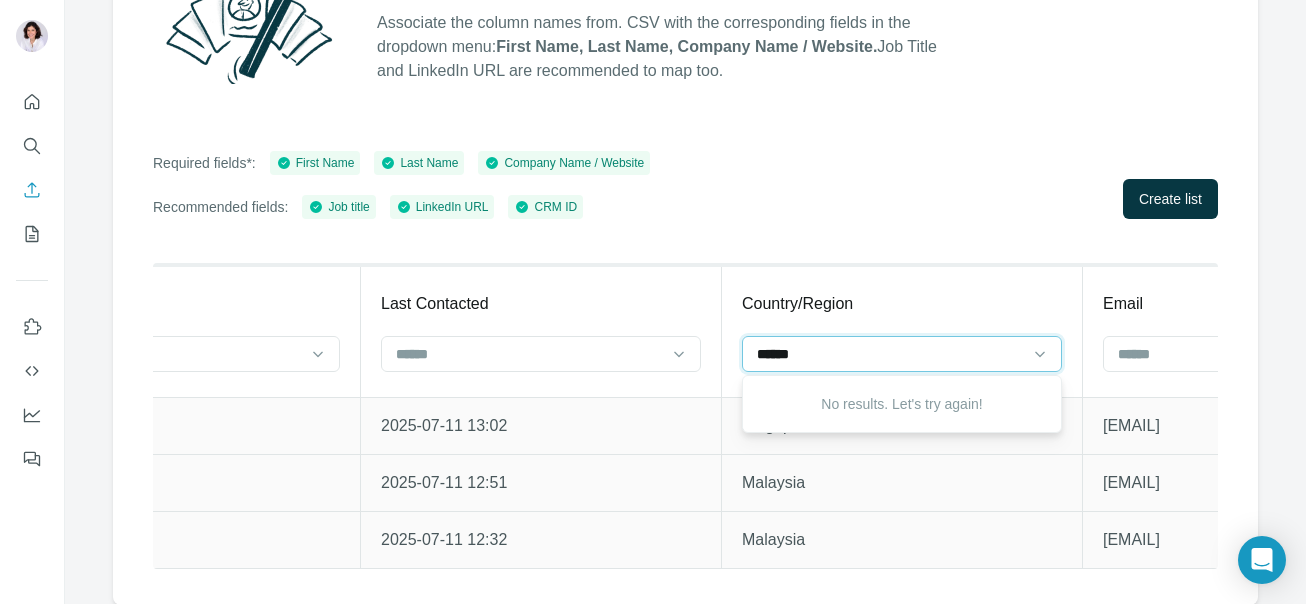 type on "*******" 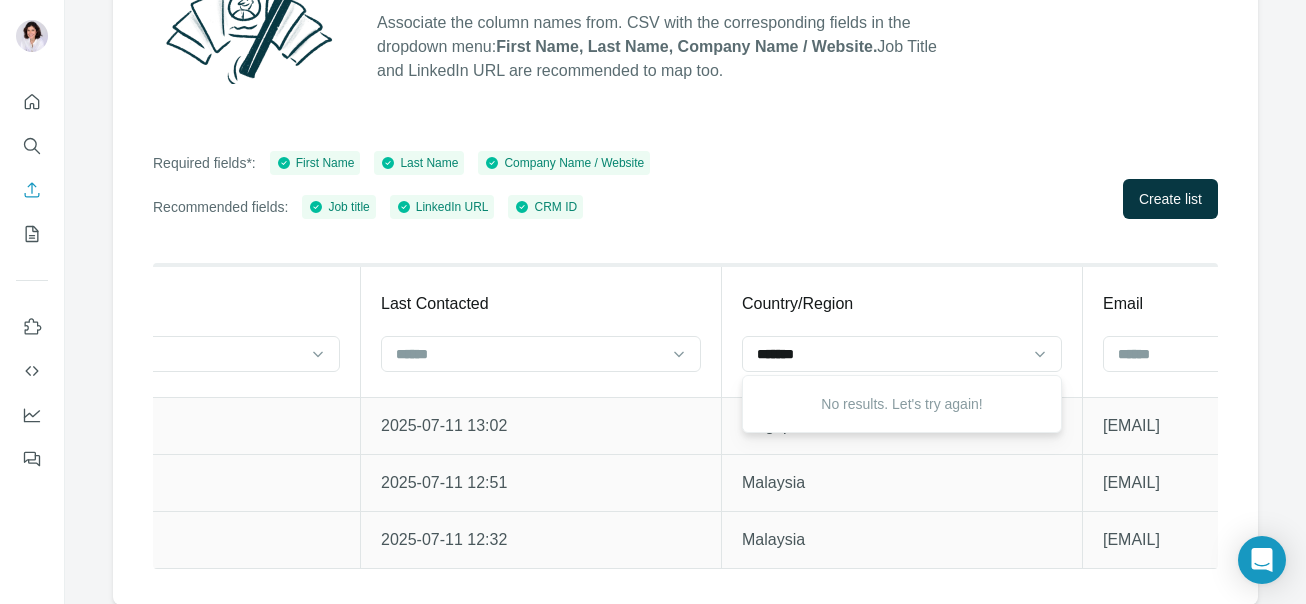 type 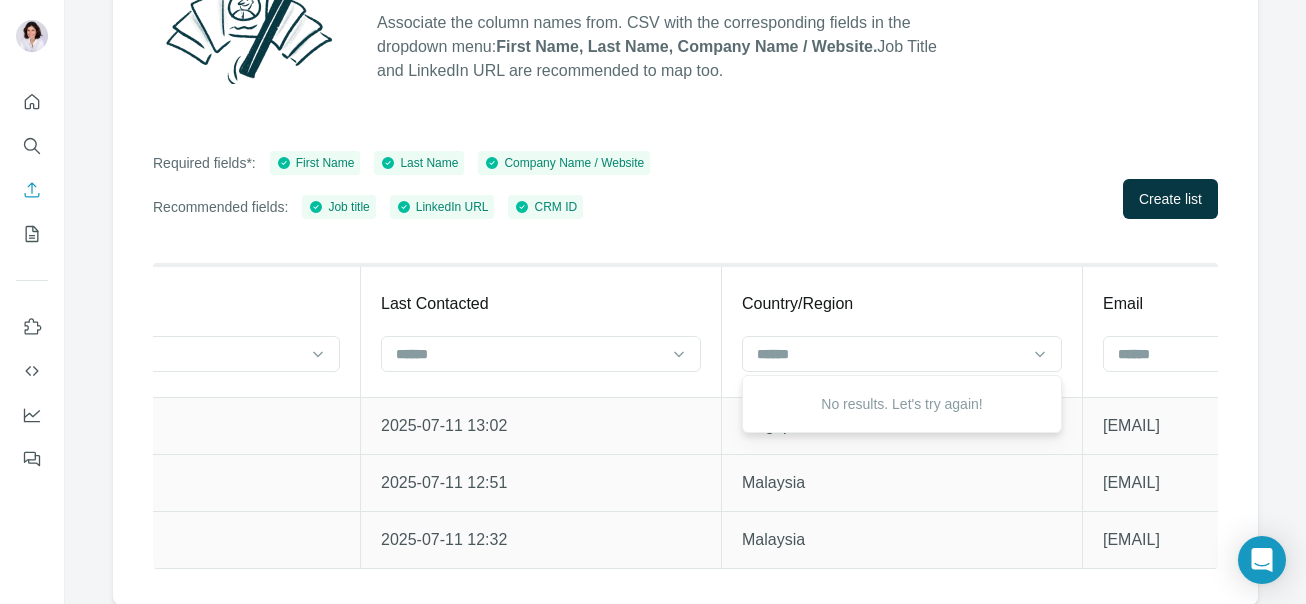 click on "Required fields*: First Name Last Name Company Name / Website Recommended fields: Job title LinkedIn URL CRM ID Create list" at bounding box center [685, 185] 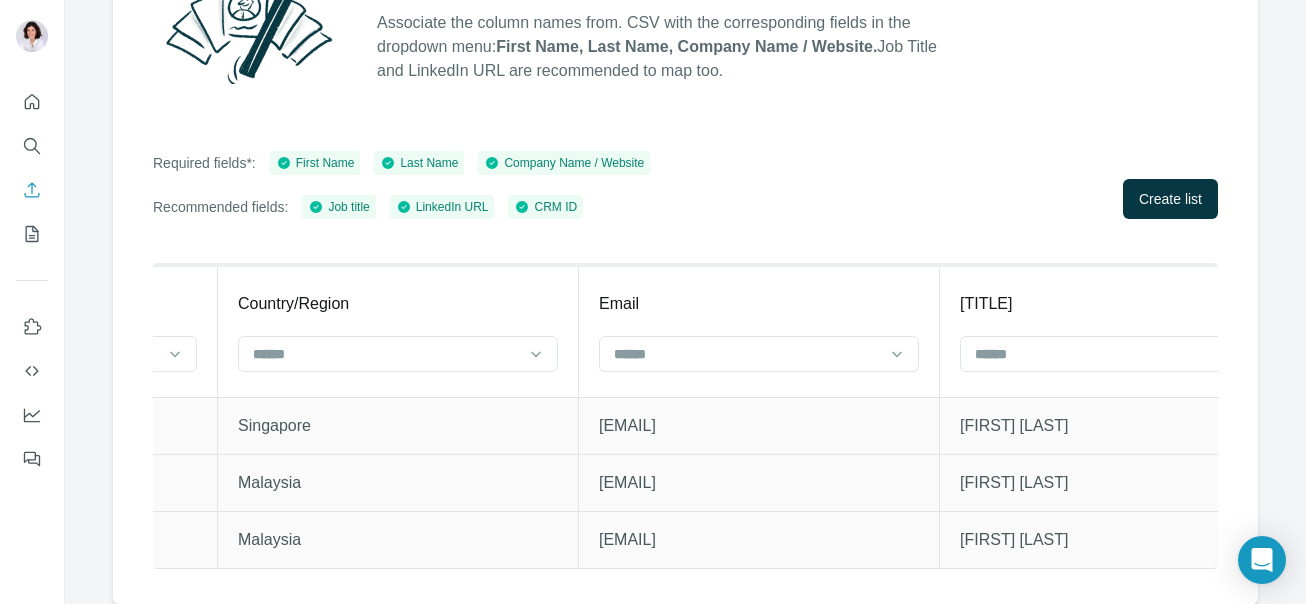 scroll, scrollTop: 0, scrollLeft: 2105, axis: horizontal 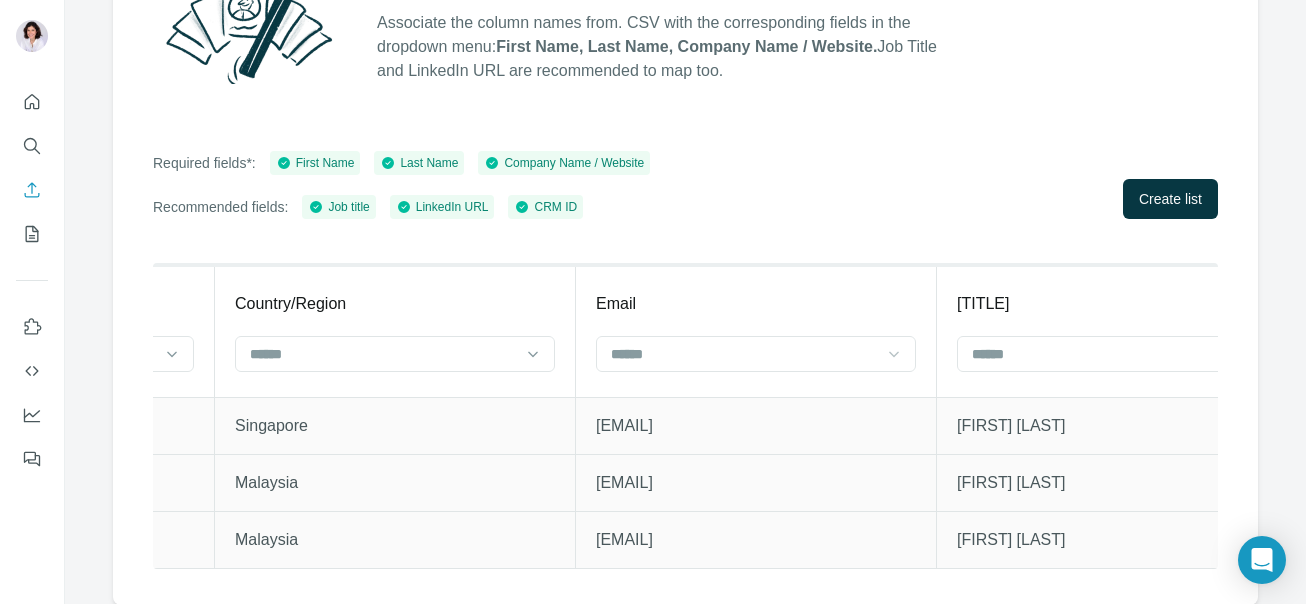 click 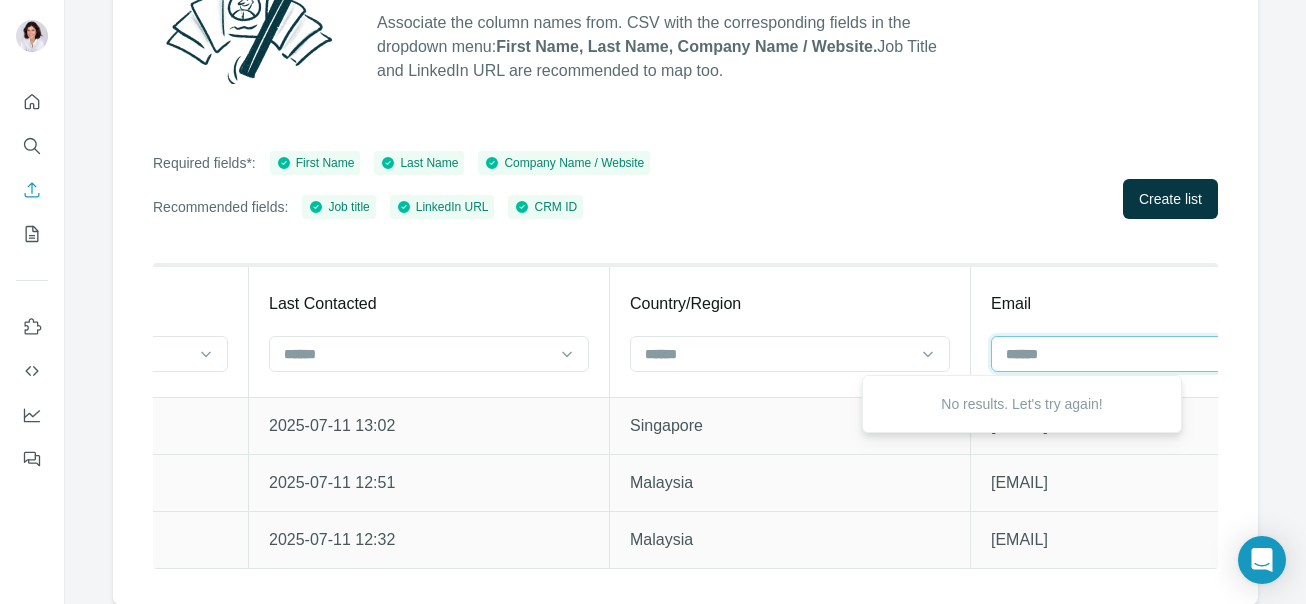 scroll, scrollTop: 0, scrollLeft: 1644, axis: horizontal 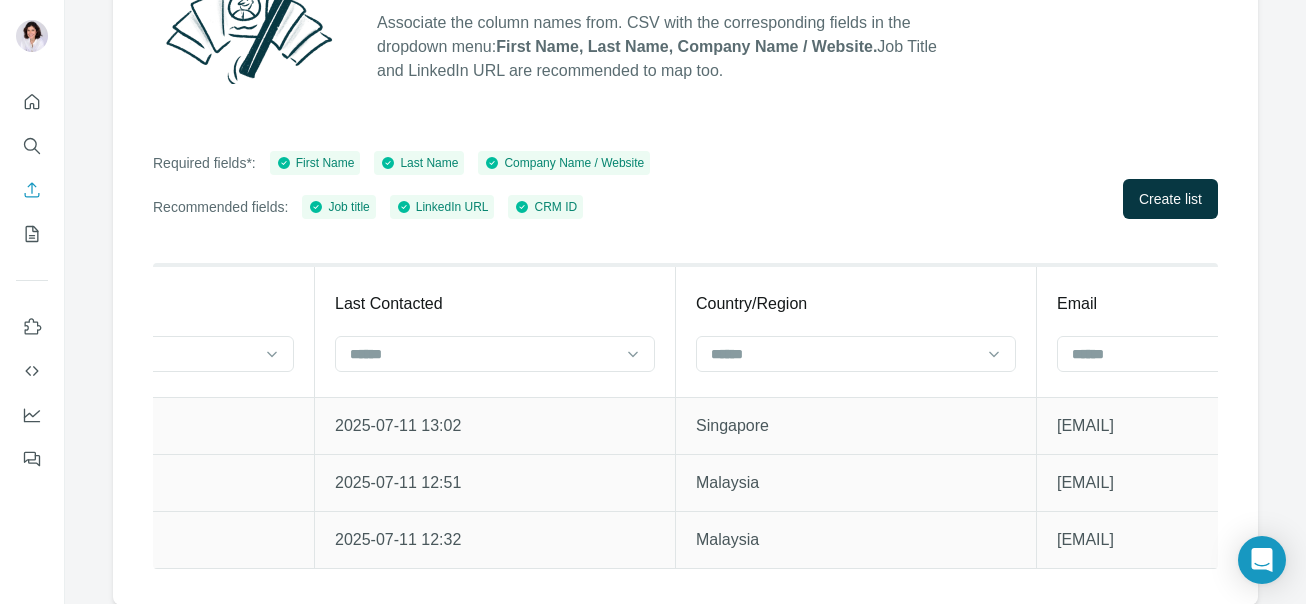 click on "Required fields*: First Name Last Name Company Name / Website Recommended fields: Job title LinkedIn URL CRM ID Create list" at bounding box center (685, 185) 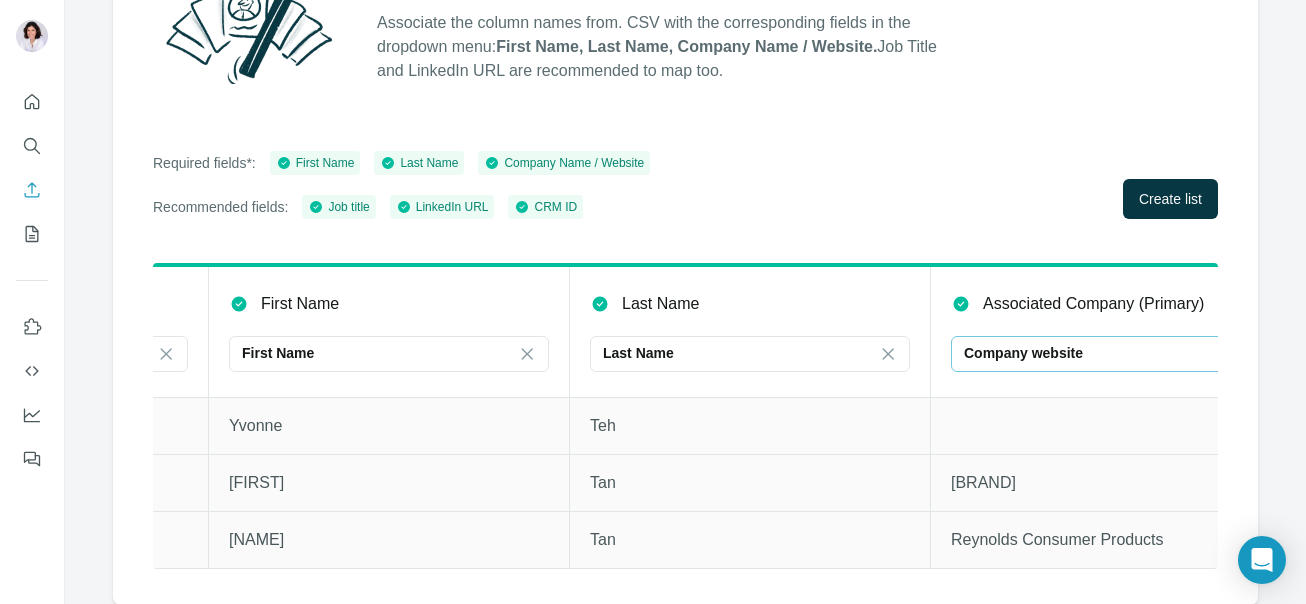 scroll, scrollTop: 0, scrollLeft: 0, axis: both 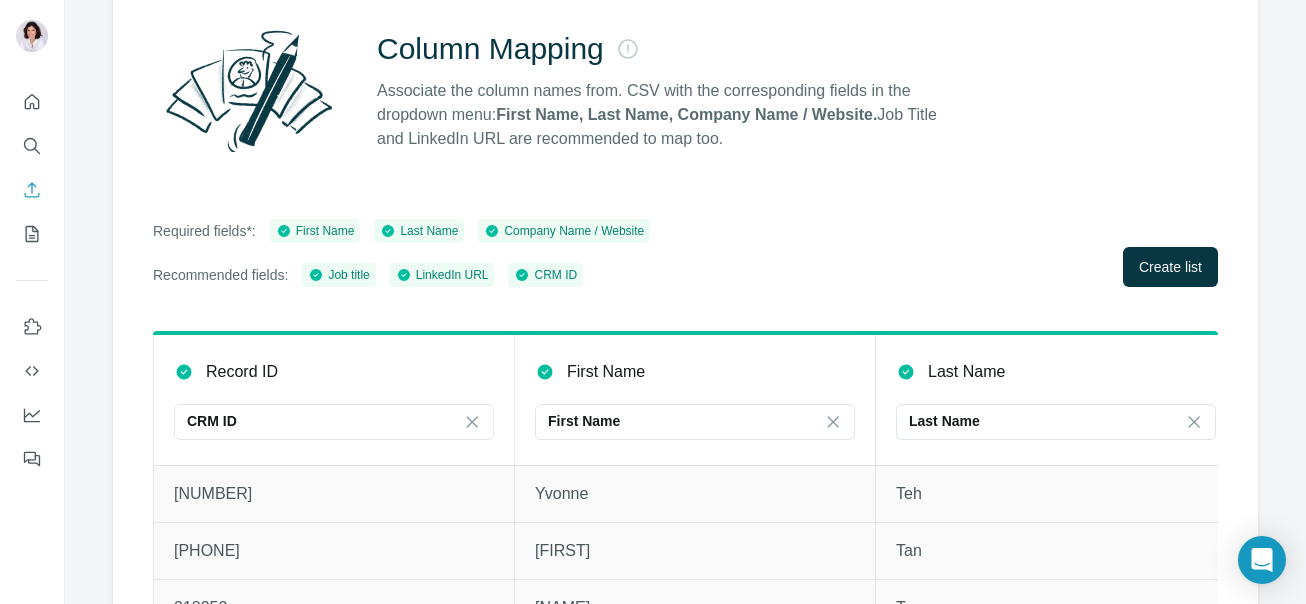 click on "LinkedIn URL" at bounding box center [442, 275] 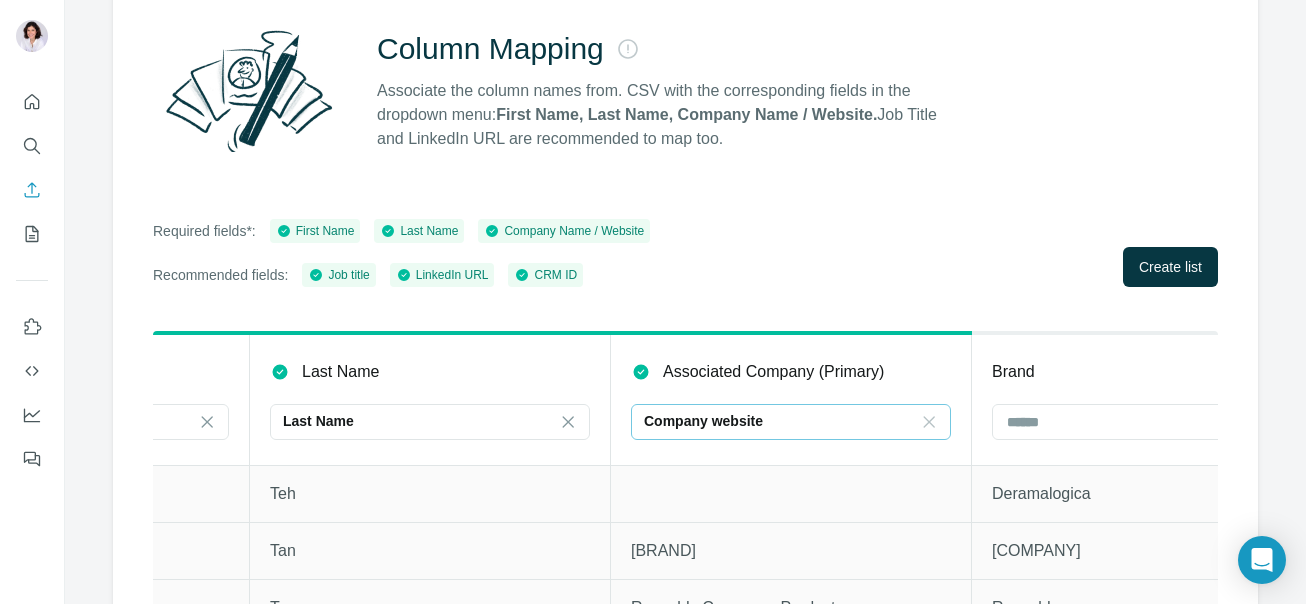 scroll, scrollTop: 0, scrollLeft: 710, axis: horizontal 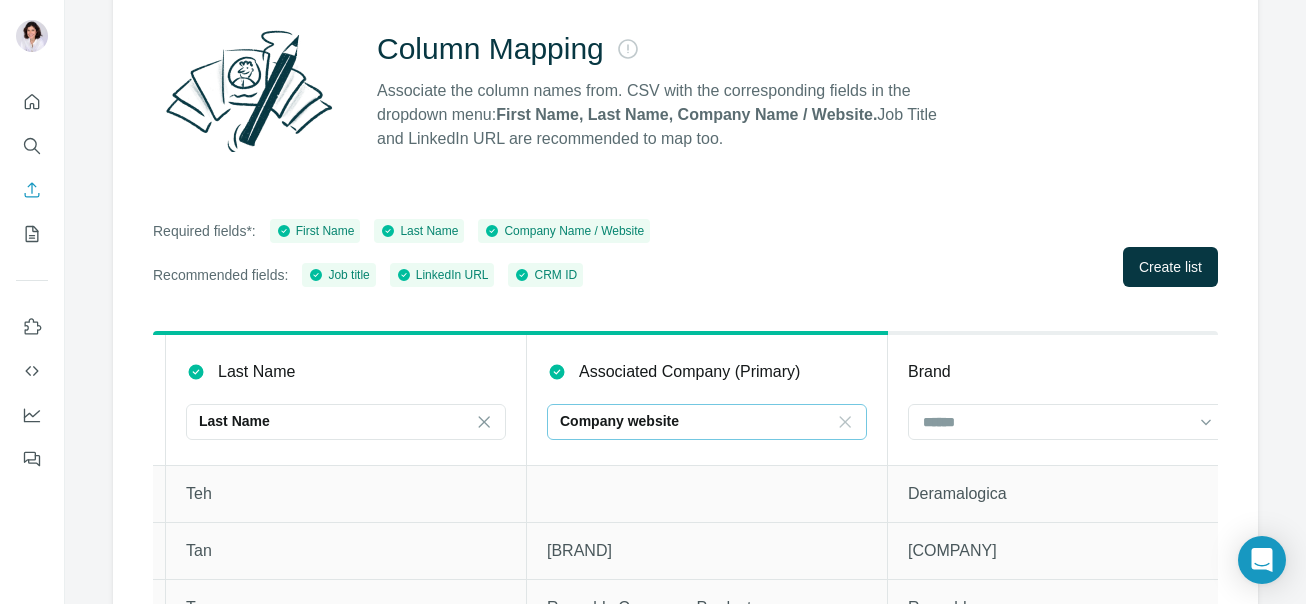 click 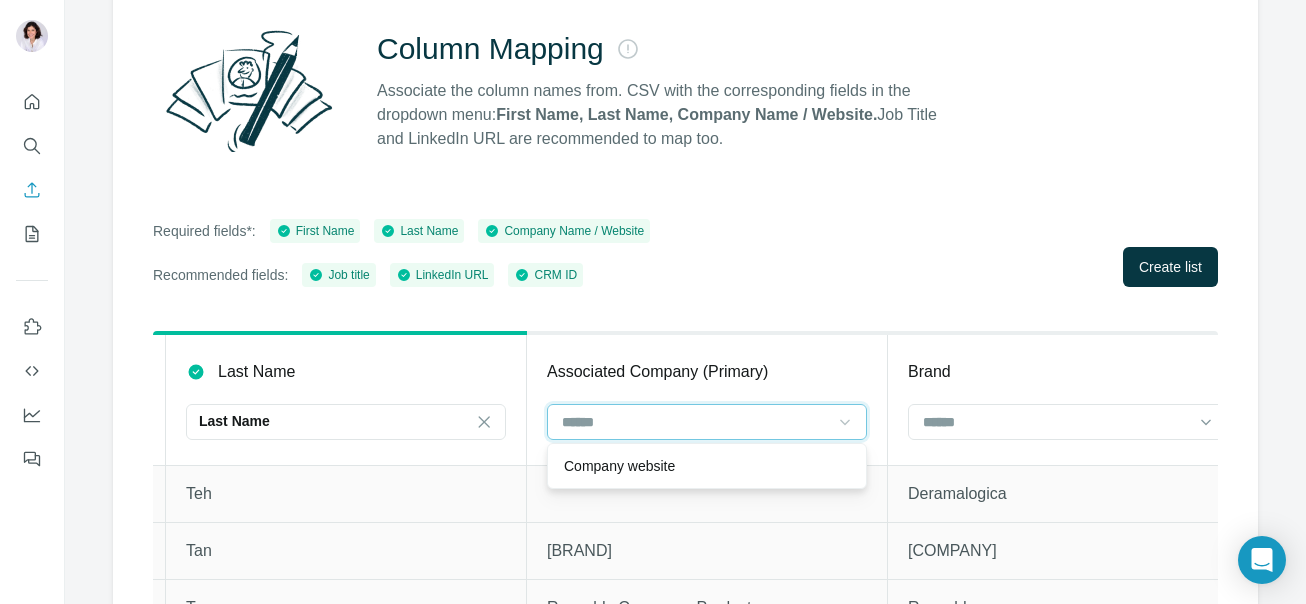 scroll, scrollTop: 0, scrollLeft: 0, axis: both 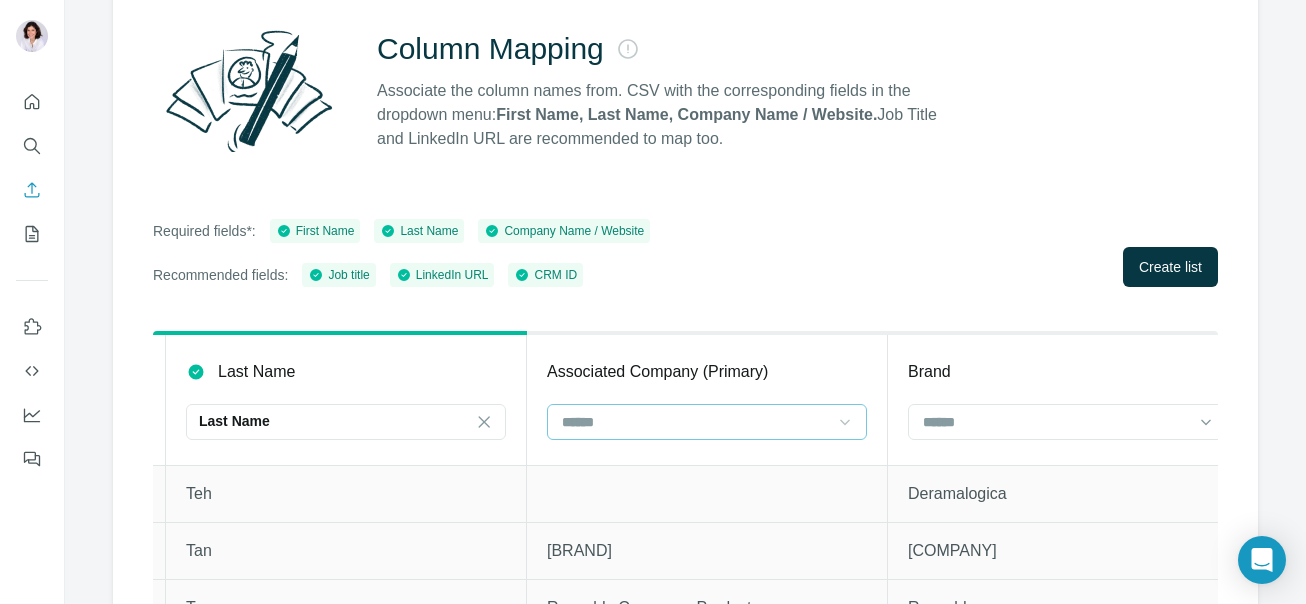 click on "Required fields*: First Name Last Name Company Name / Website Recommended fields: Job title LinkedIn URL CRM ID Create list" at bounding box center [685, 253] 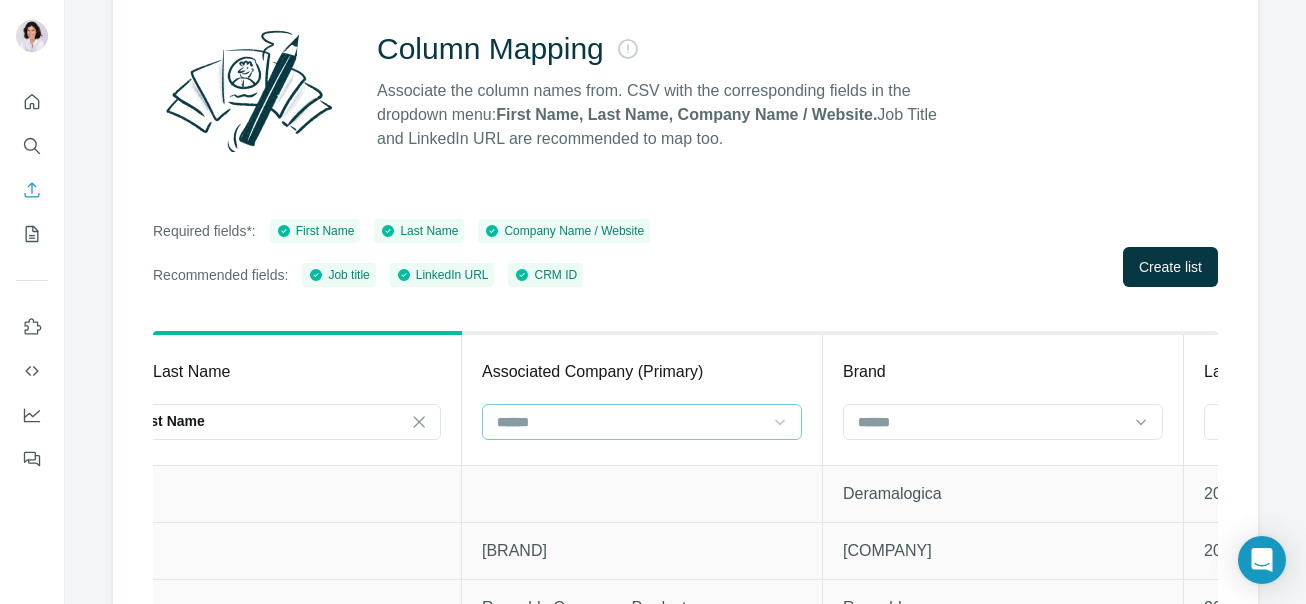 scroll, scrollTop: 0, scrollLeft: 780, axis: horizontal 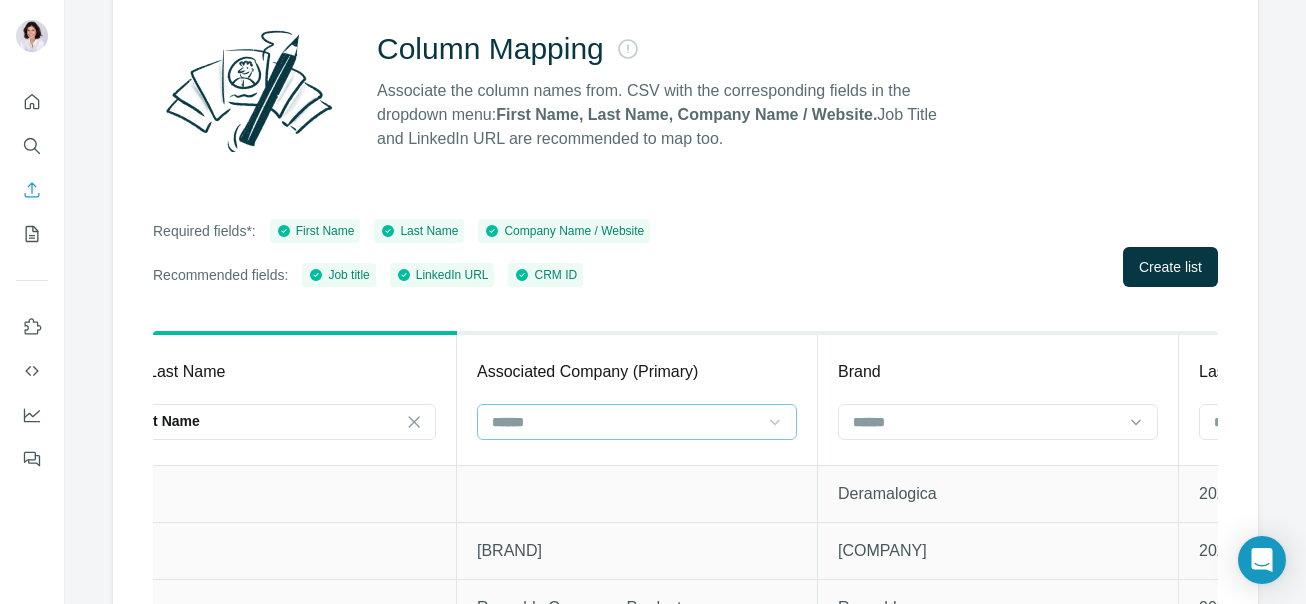 click at bounding box center (625, 422) 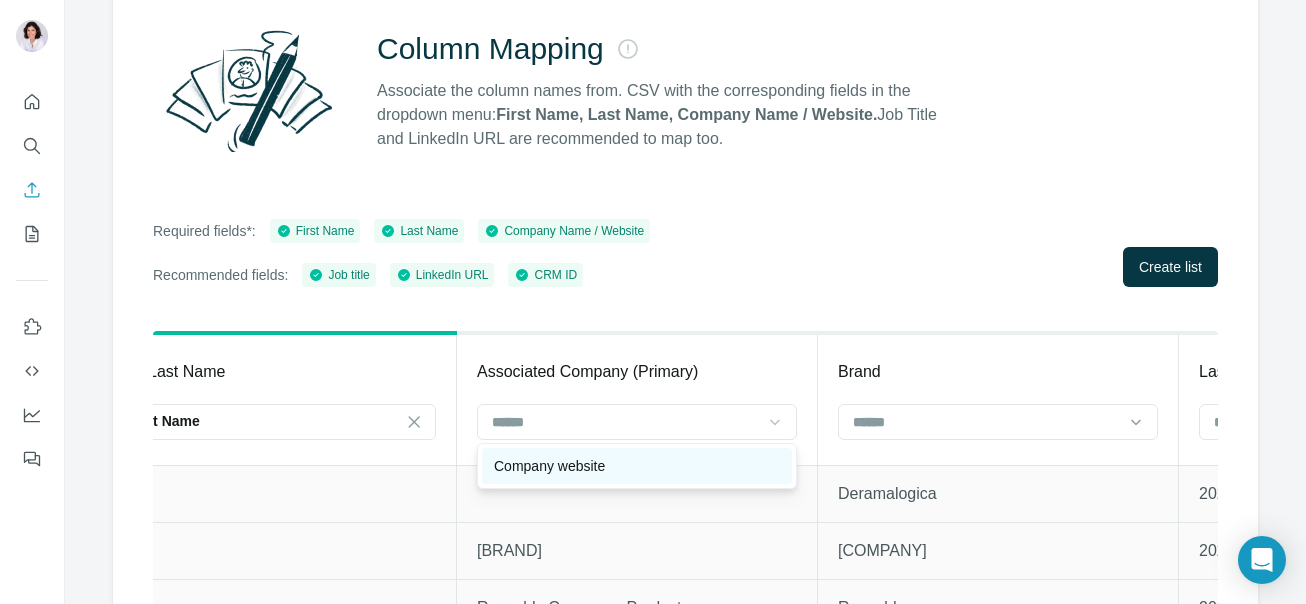 click on "Company website" at bounding box center (637, 466) 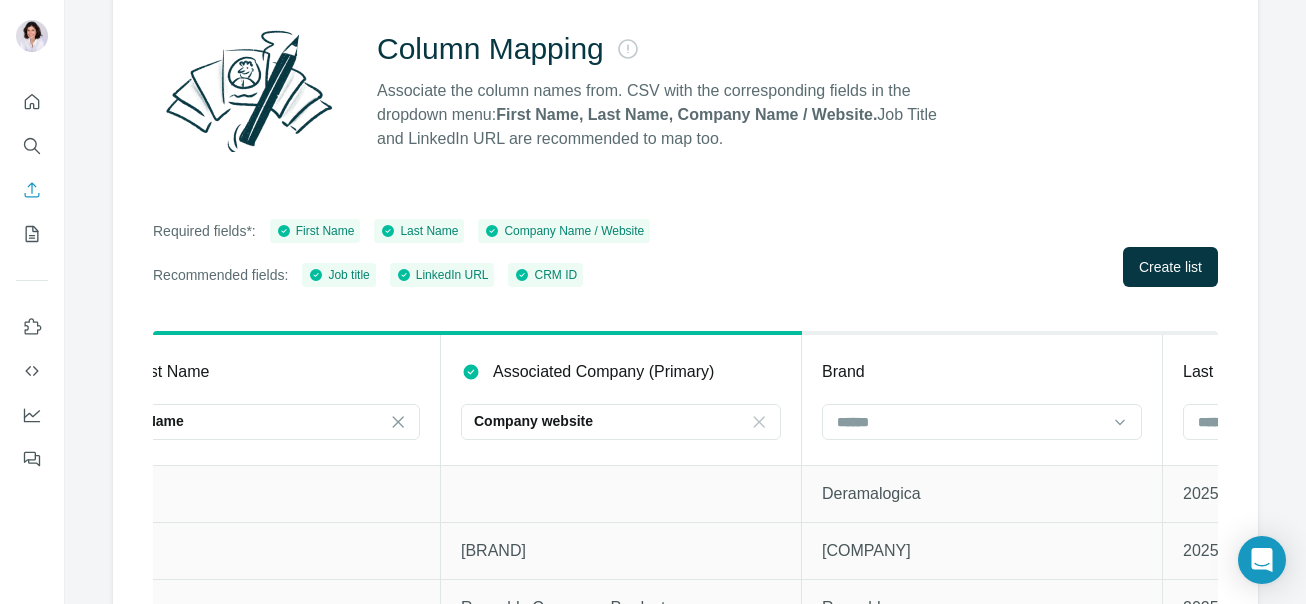 scroll, scrollTop: 0, scrollLeft: 799, axis: horizontal 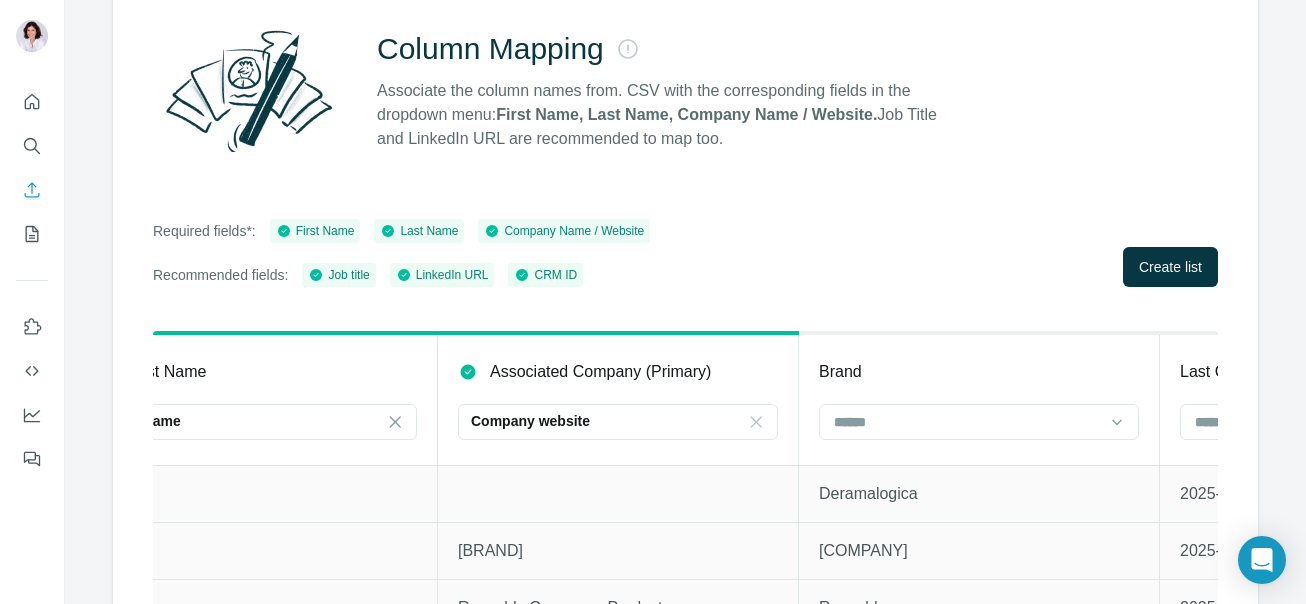 click on "Company Name / Website" at bounding box center [564, 231] 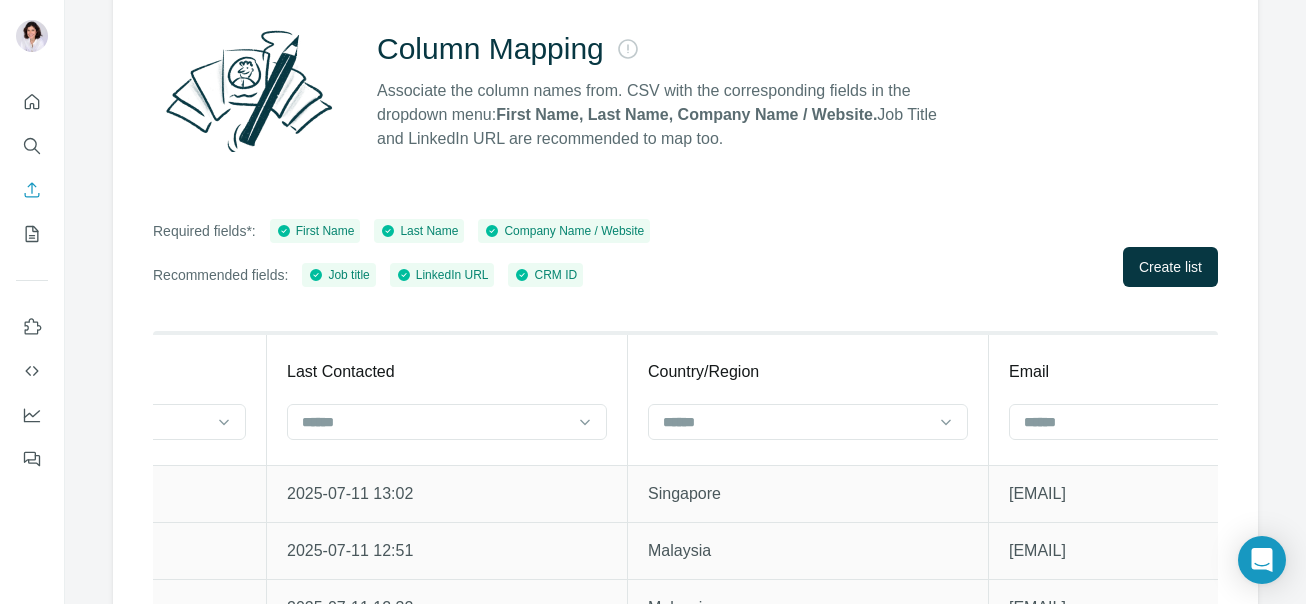 scroll, scrollTop: 0, scrollLeft: 1799, axis: horizontal 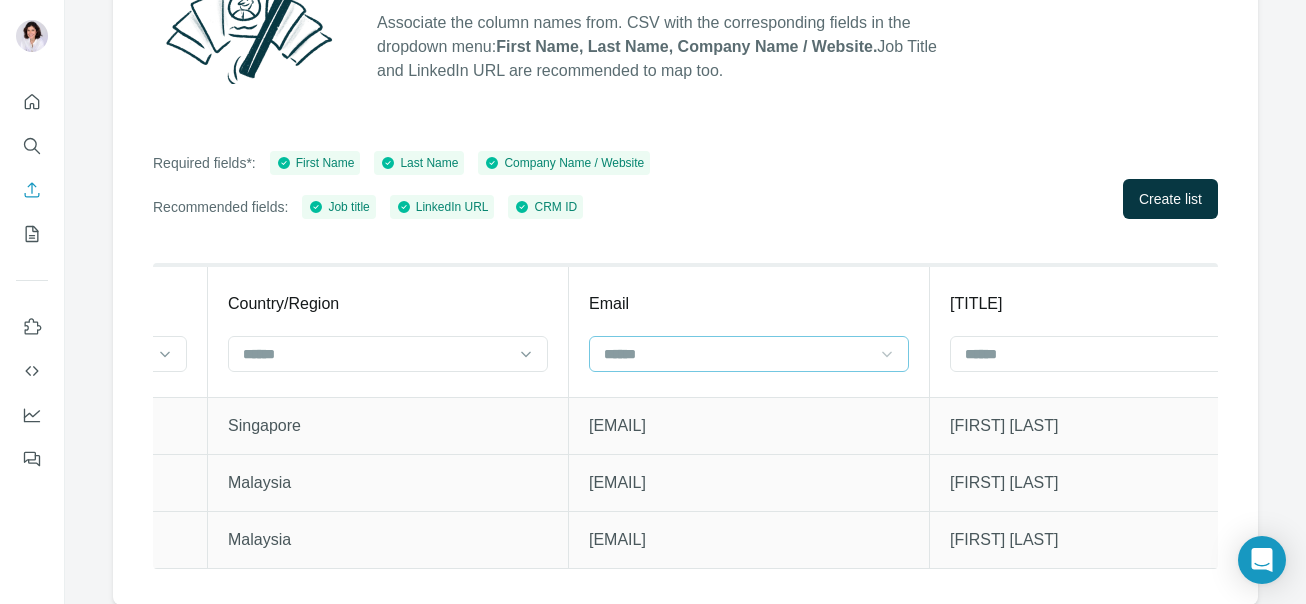 click at bounding box center [737, 354] 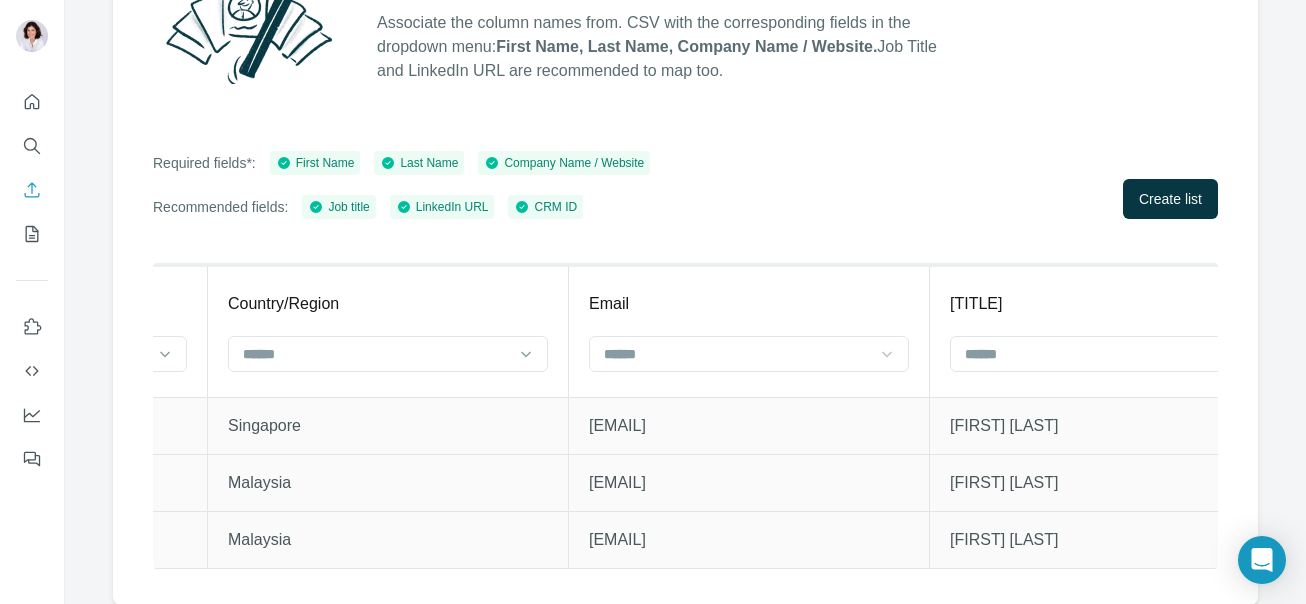 click on "Required fields*: First Name Last Name Company Name / Website Recommended fields: Job title LinkedIn URL CRM ID Create list" at bounding box center [685, 185] 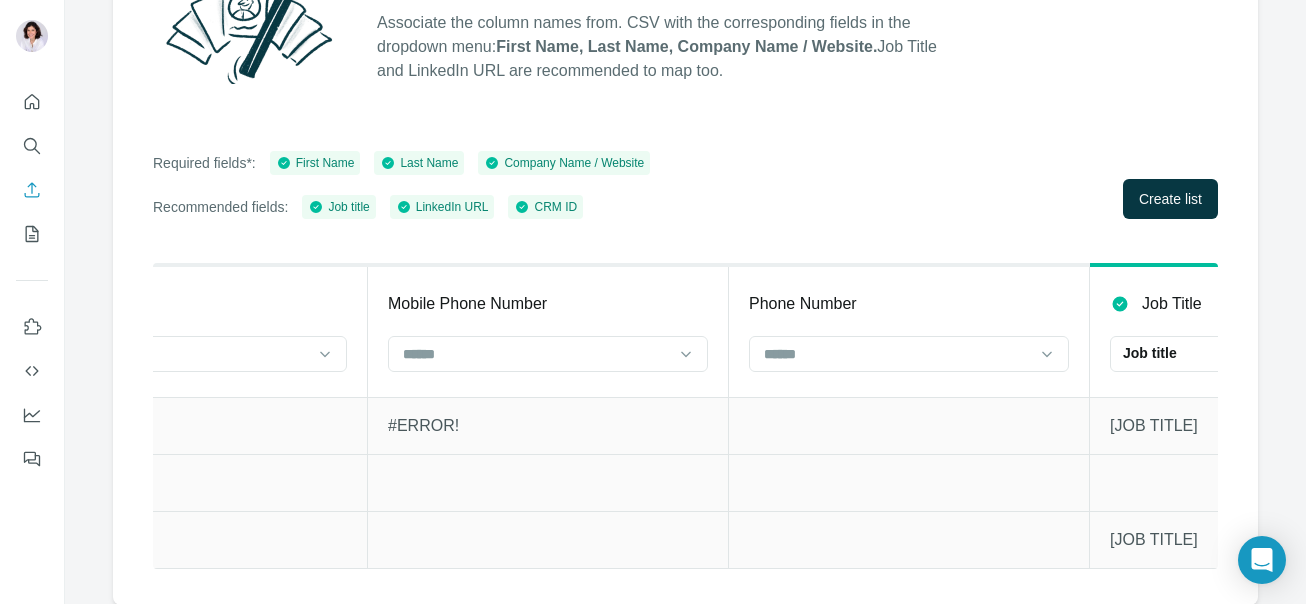 scroll, scrollTop: 0, scrollLeft: 3431, axis: horizontal 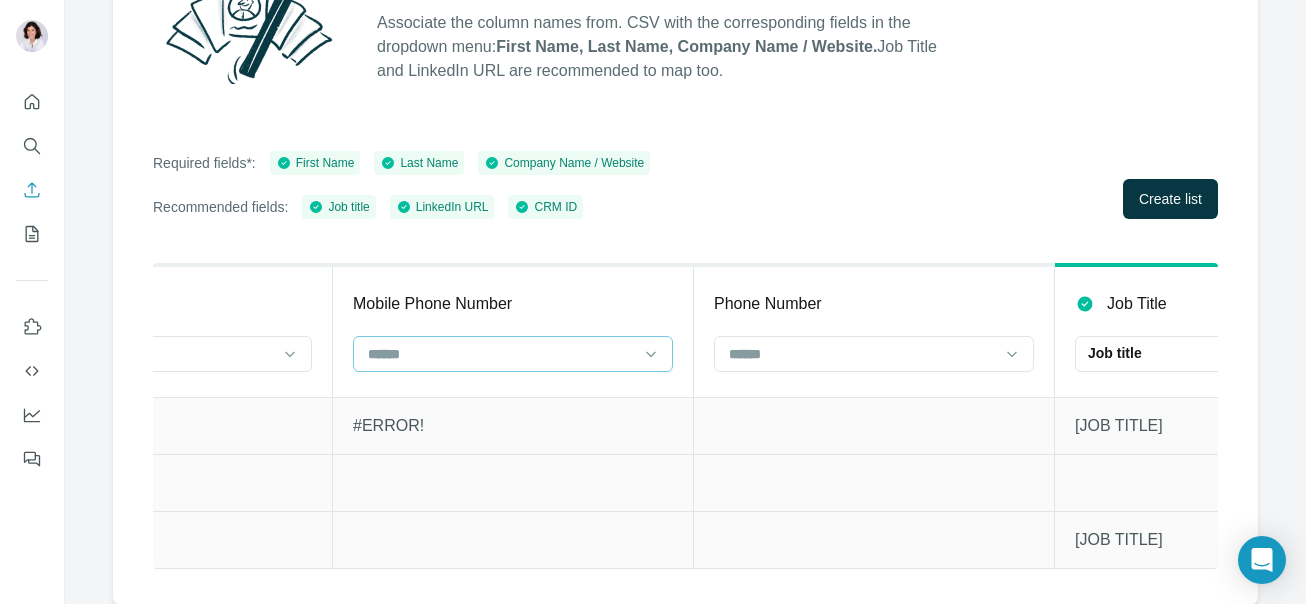 click at bounding box center [501, 354] 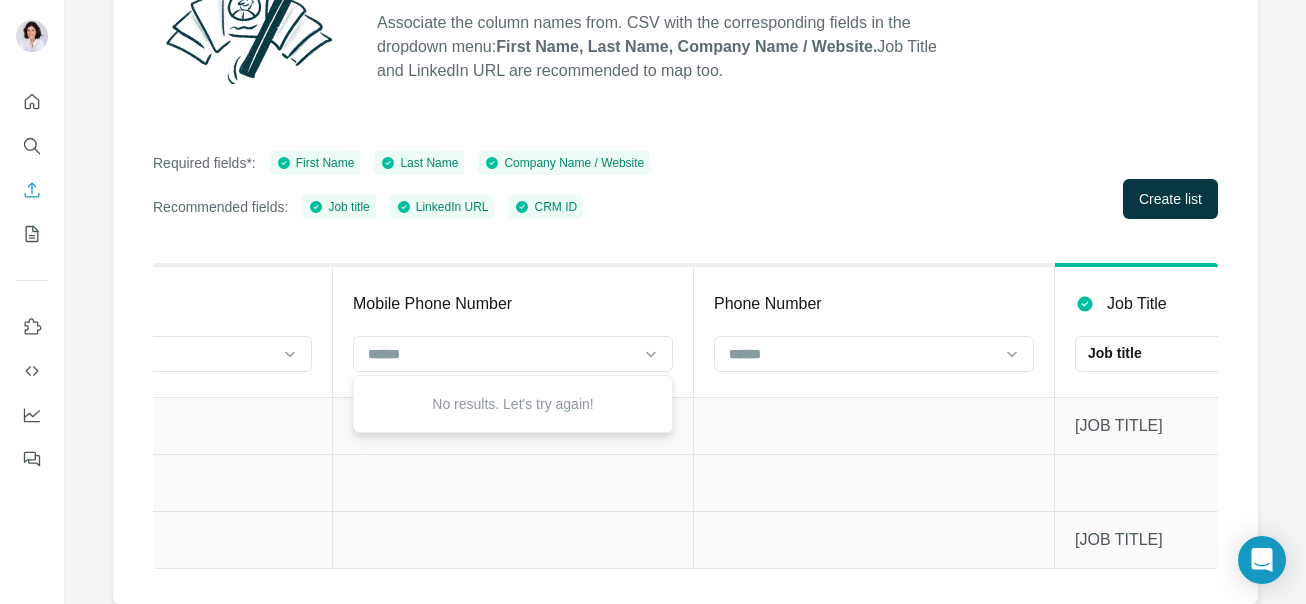 click on "Required fields*: First Name Last Name Company Name / Website Recommended fields: Job title LinkedIn URL CRM ID Create list" at bounding box center (685, 185) 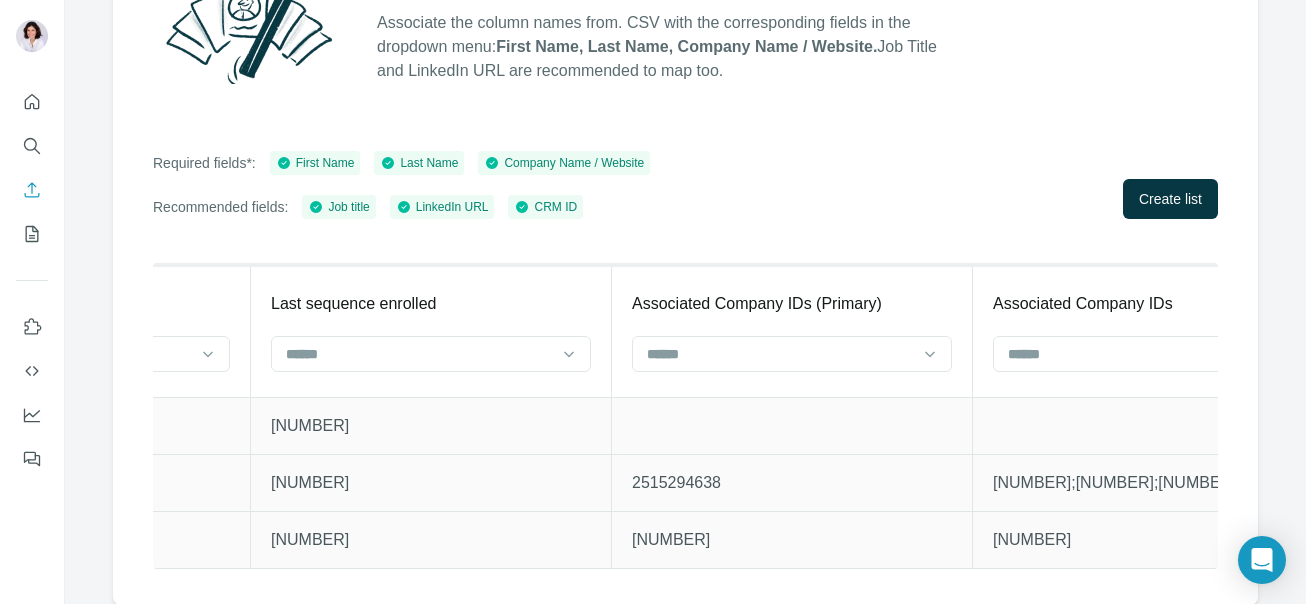 scroll, scrollTop: 0, scrollLeft: 8683, axis: horizontal 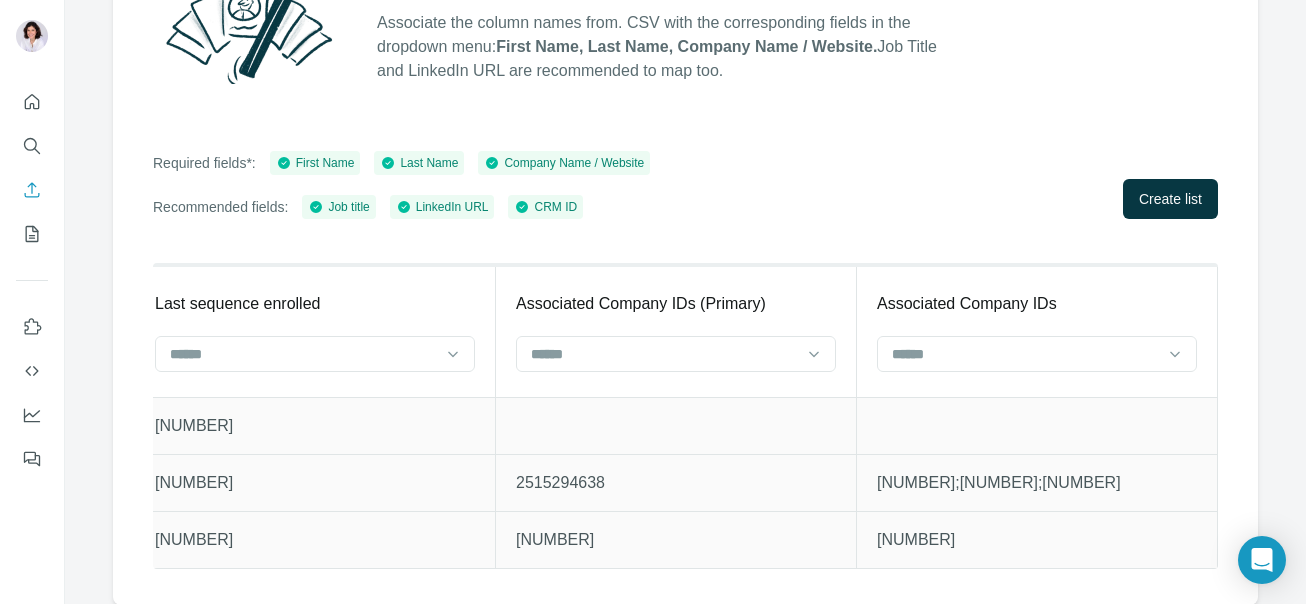 click on "CRM ID" at bounding box center (545, 207) 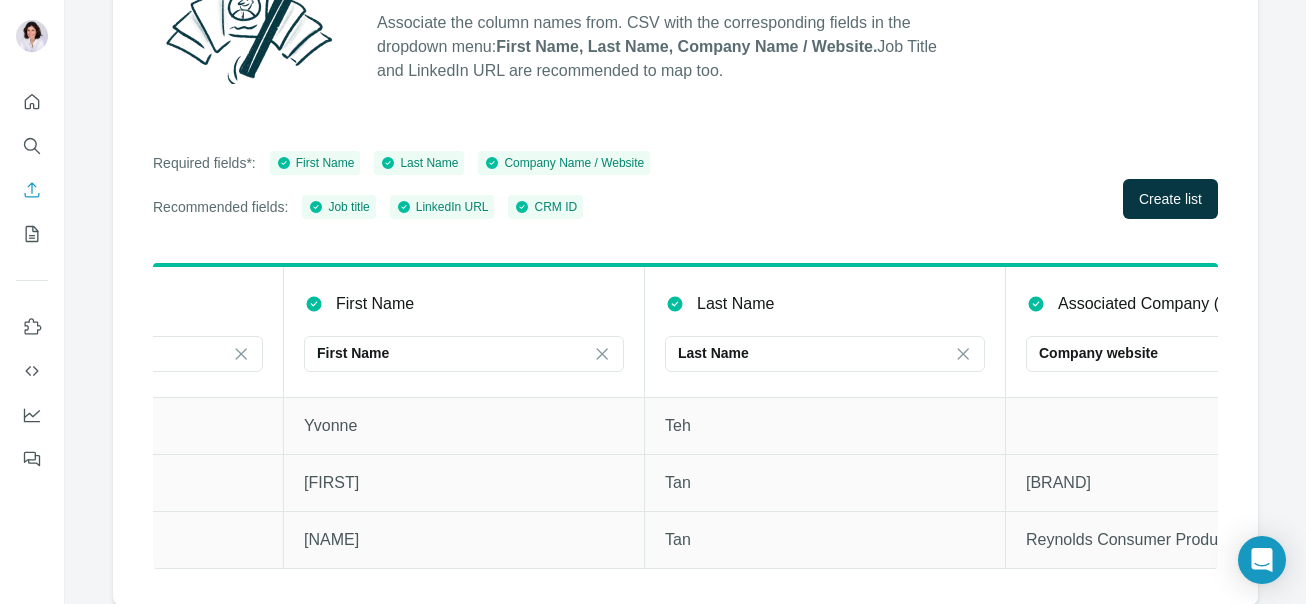 scroll, scrollTop: 0, scrollLeft: 0, axis: both 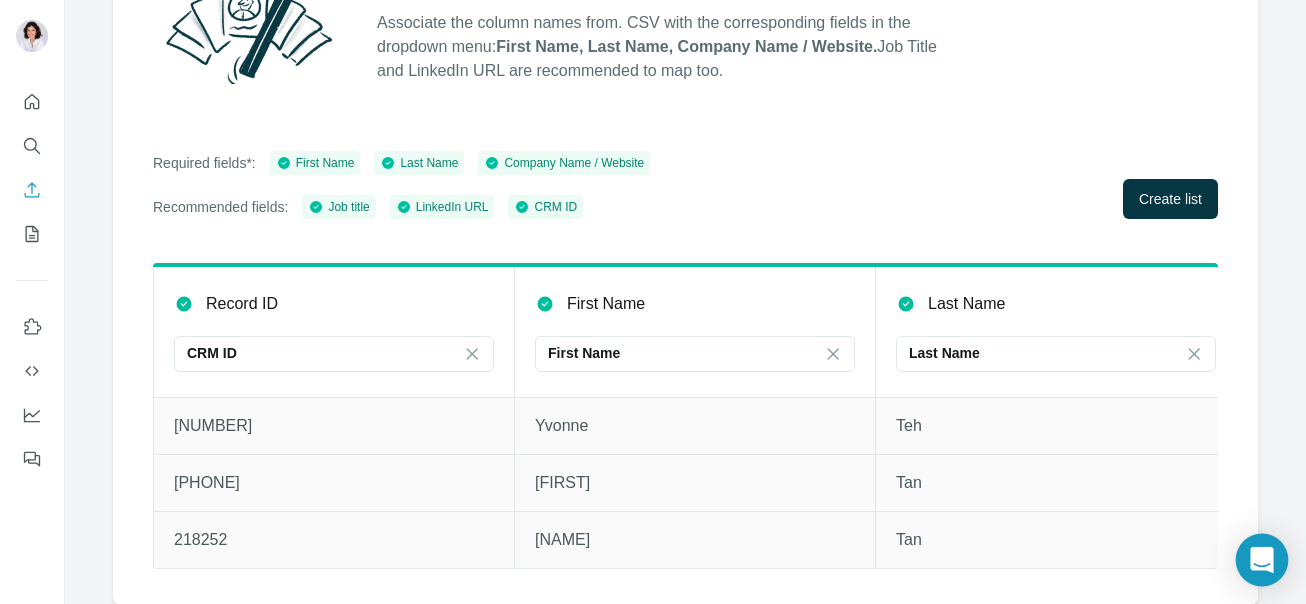 click at bounding box center [1262, 560] 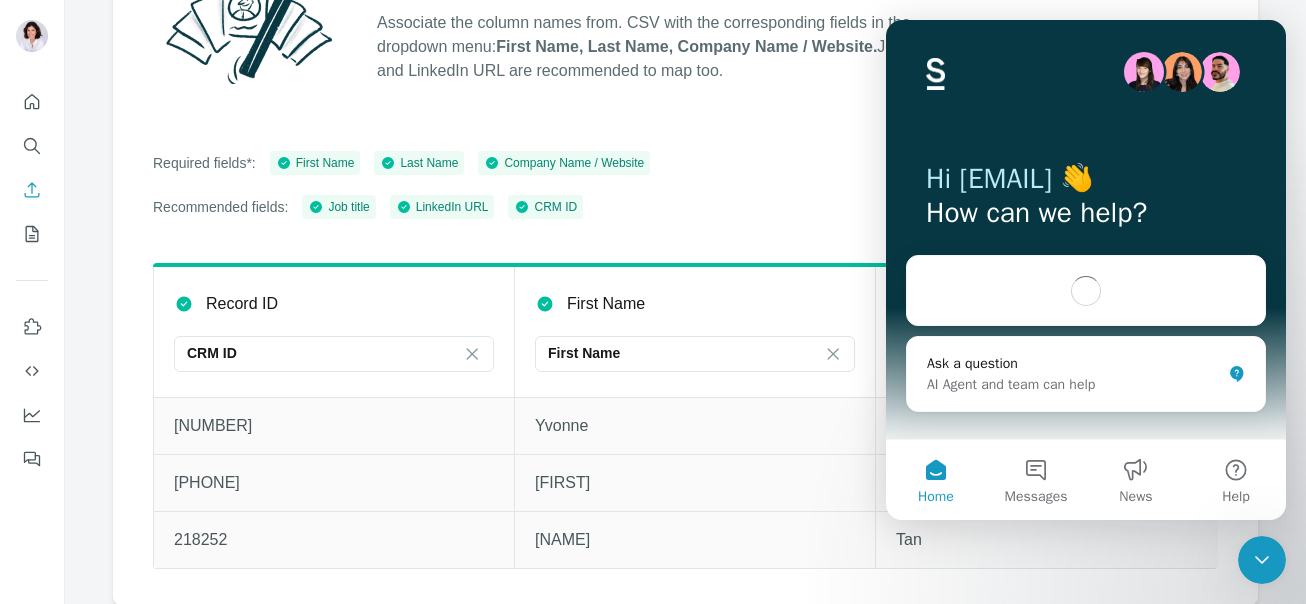 scroll, scrollTop: 0, scrollLeft: 0, axis: both 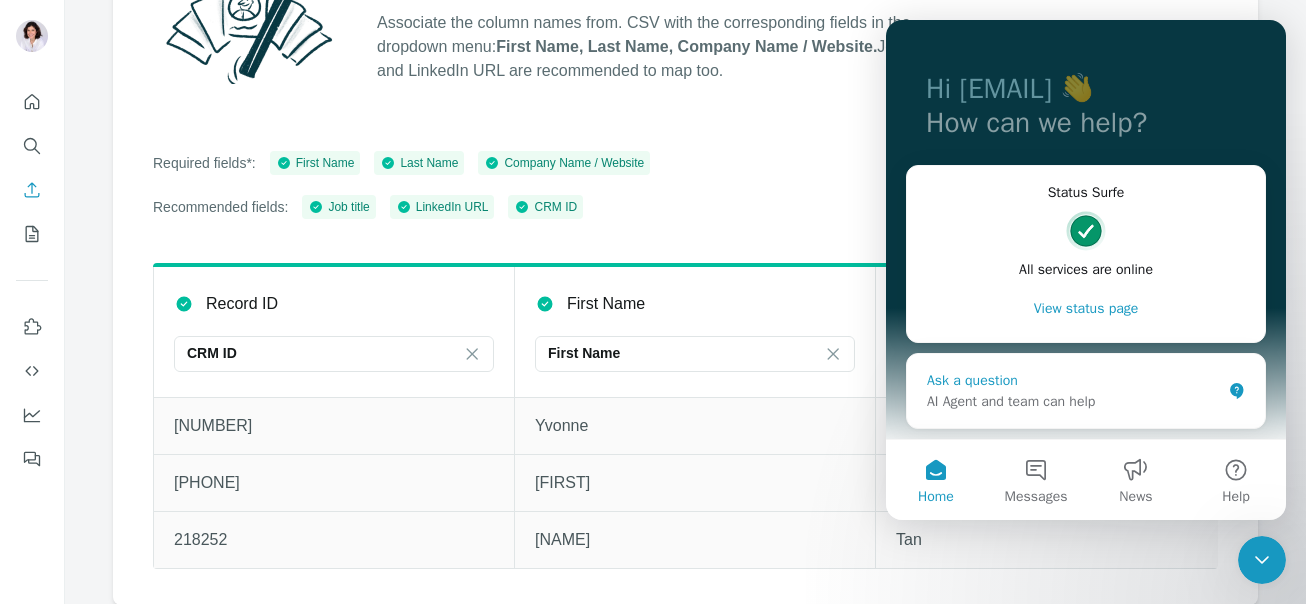 click on "AI Agent and team can help" at bounding box center [1074, 401] 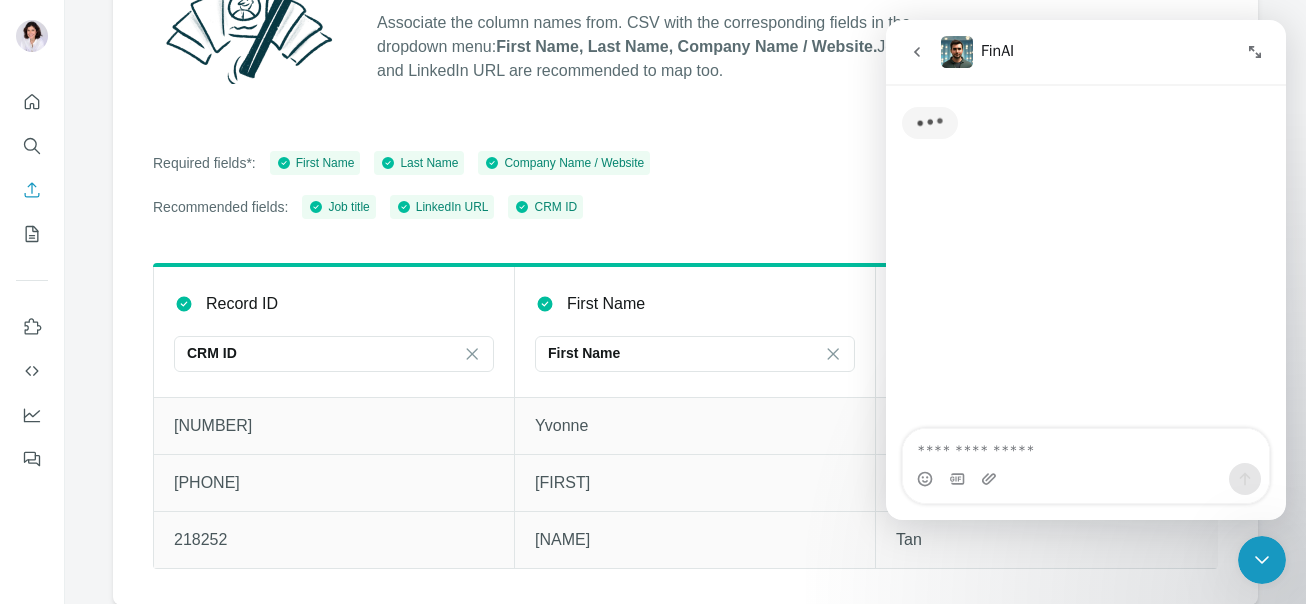 scroll, scrollTop: 0, scrollLeft: 0, axis: both 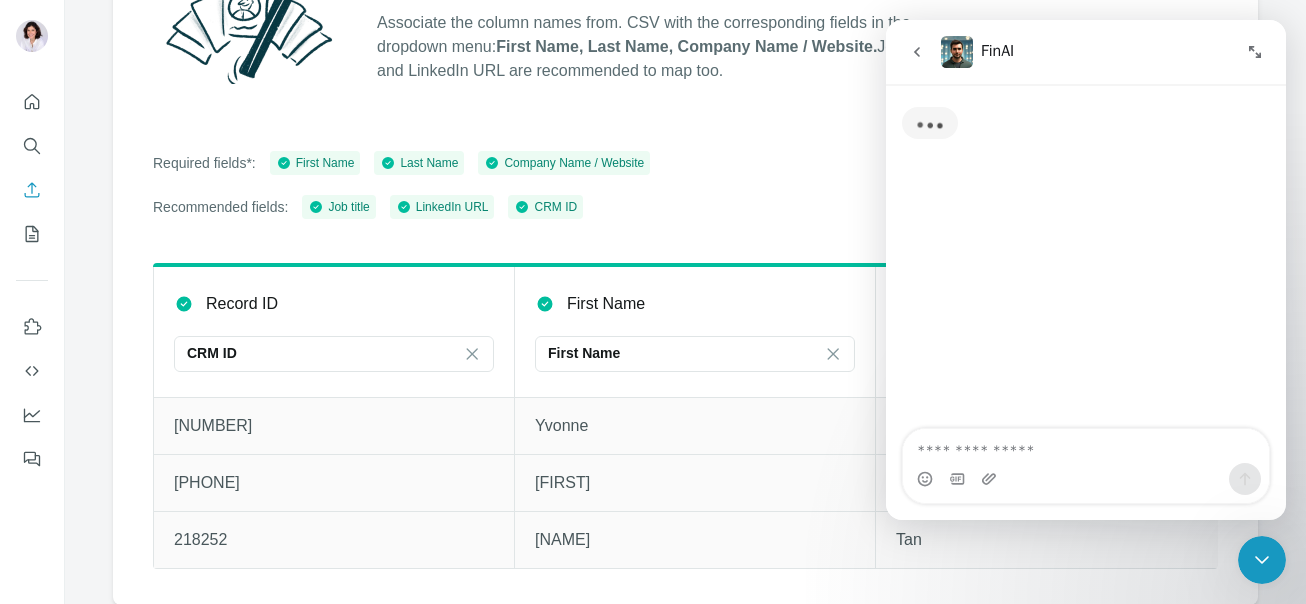 click at bounding box center [1086, 446] 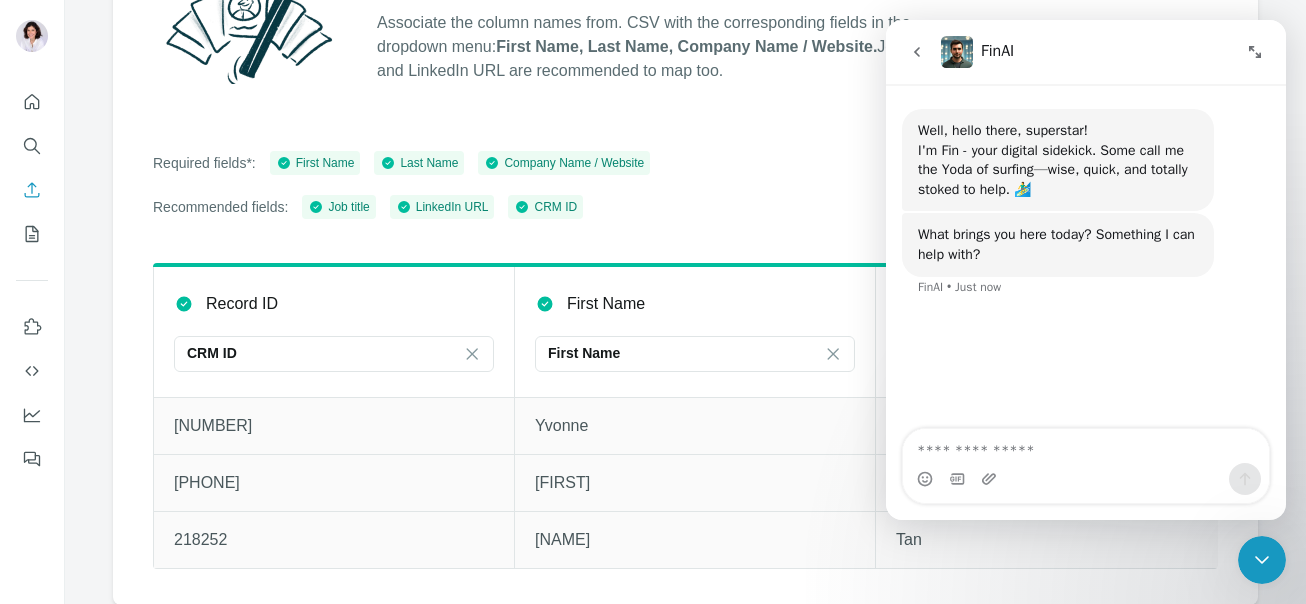 scroll, scrollTop: 0, scrollLeft: 0, axis: both 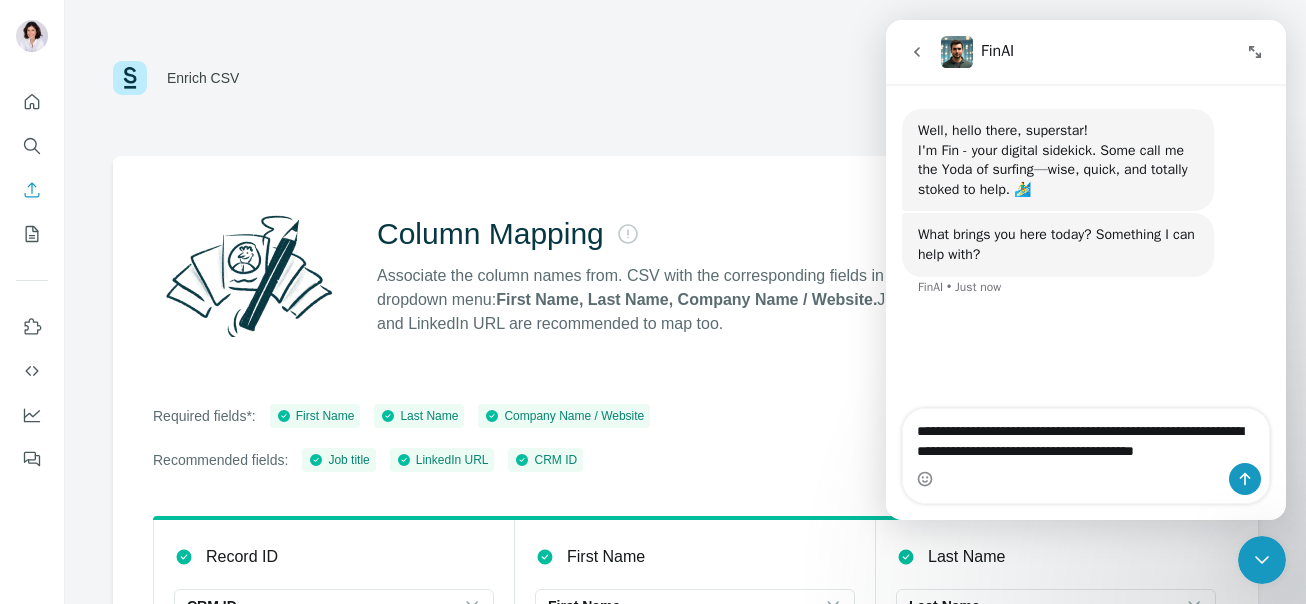 type on "**********" 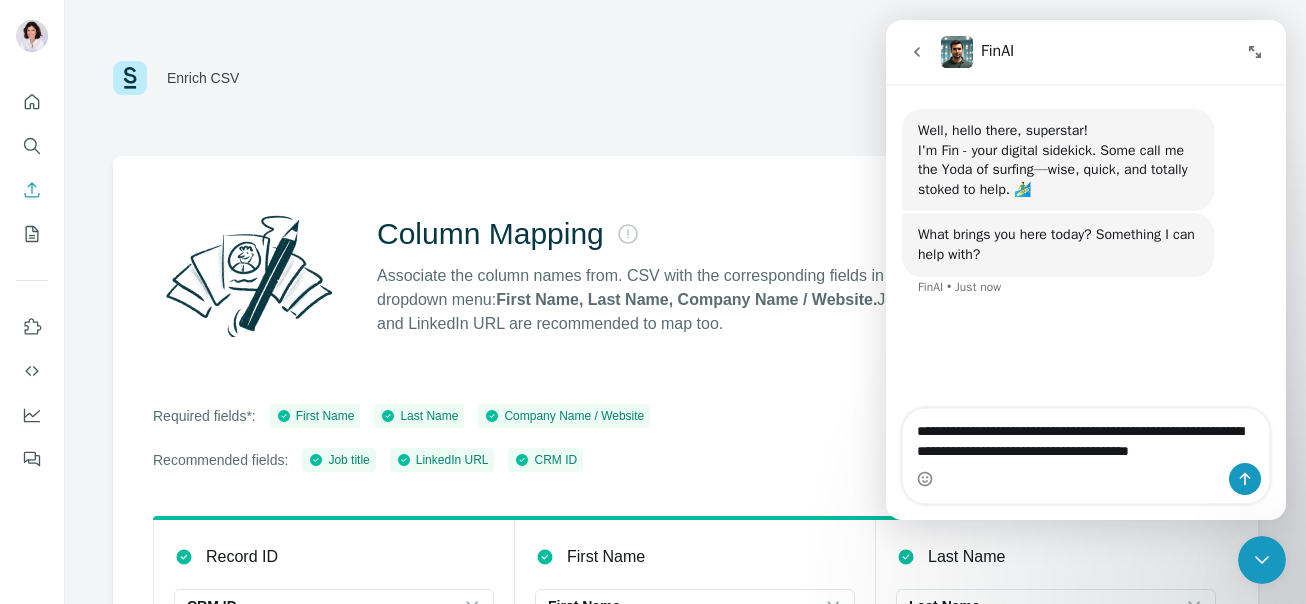 type 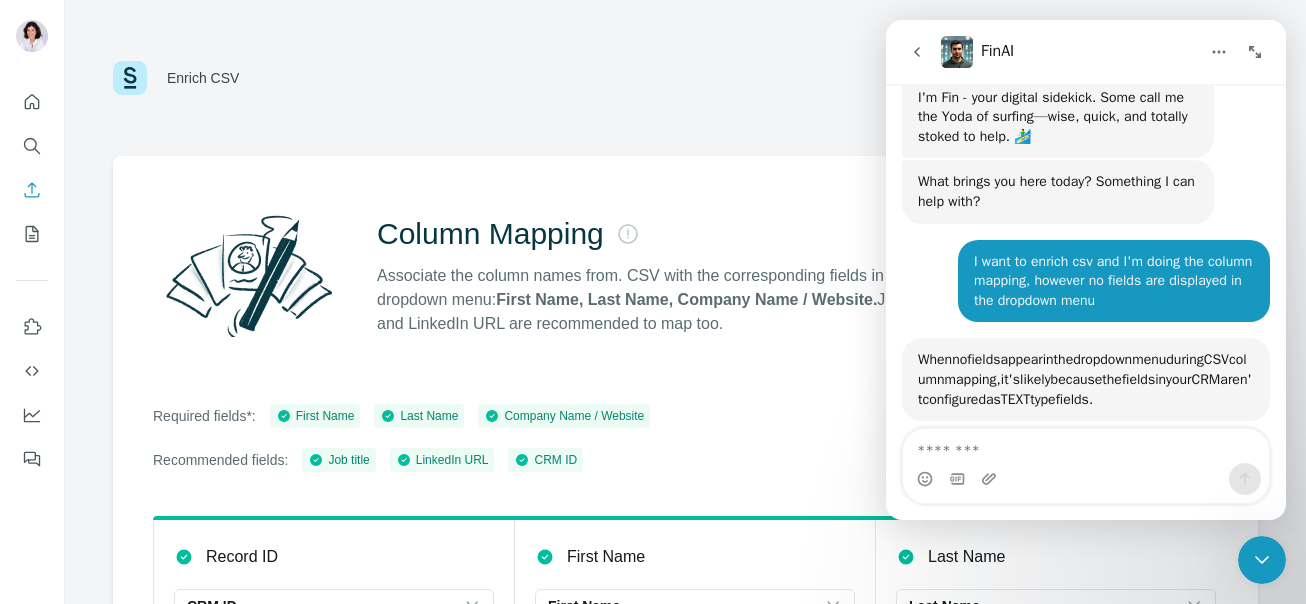 scroll, scrollTop: 42, scrollLeft: 0, axis: vertical 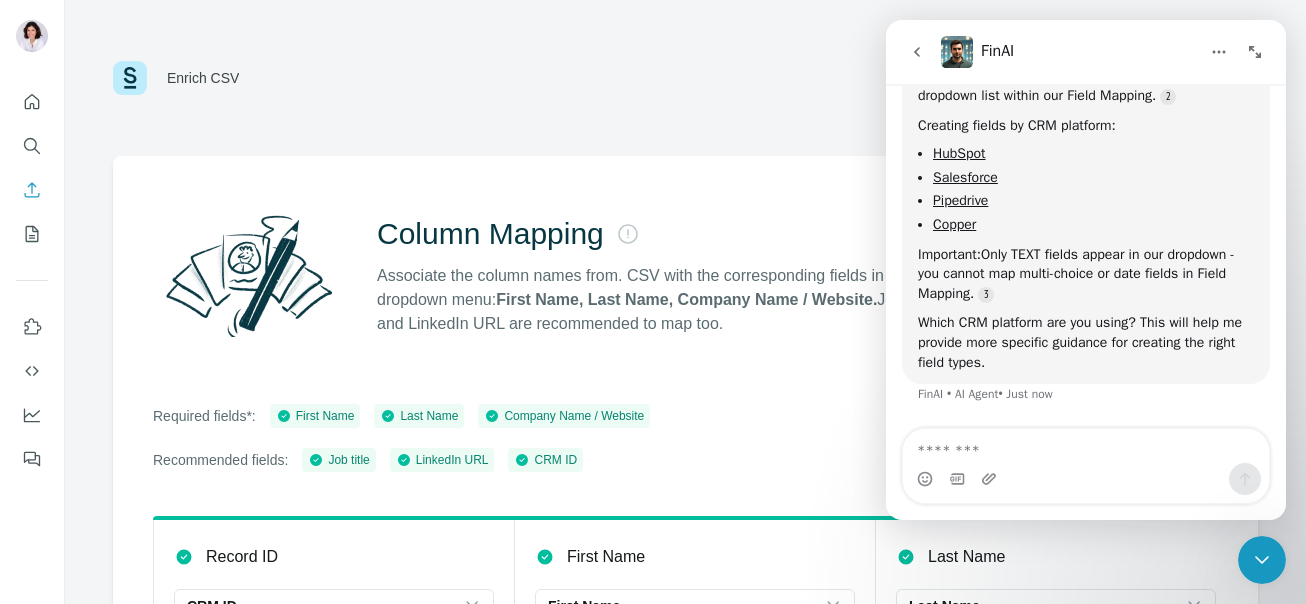 click at bounding box center (1086, 446) 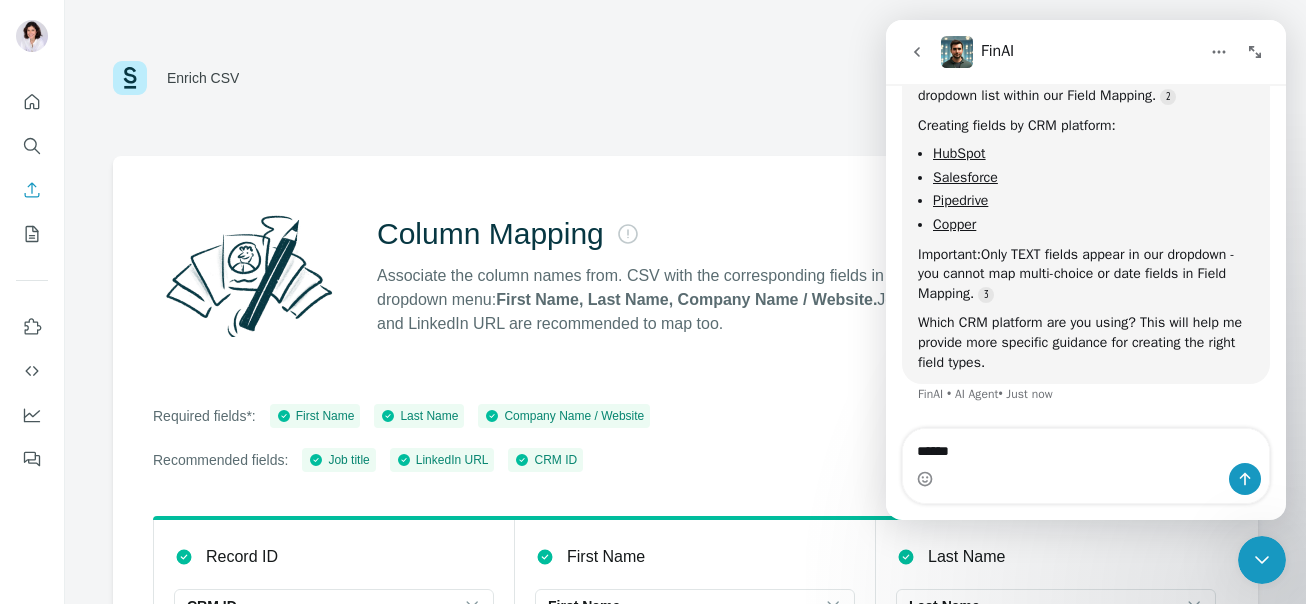 type on "*******" 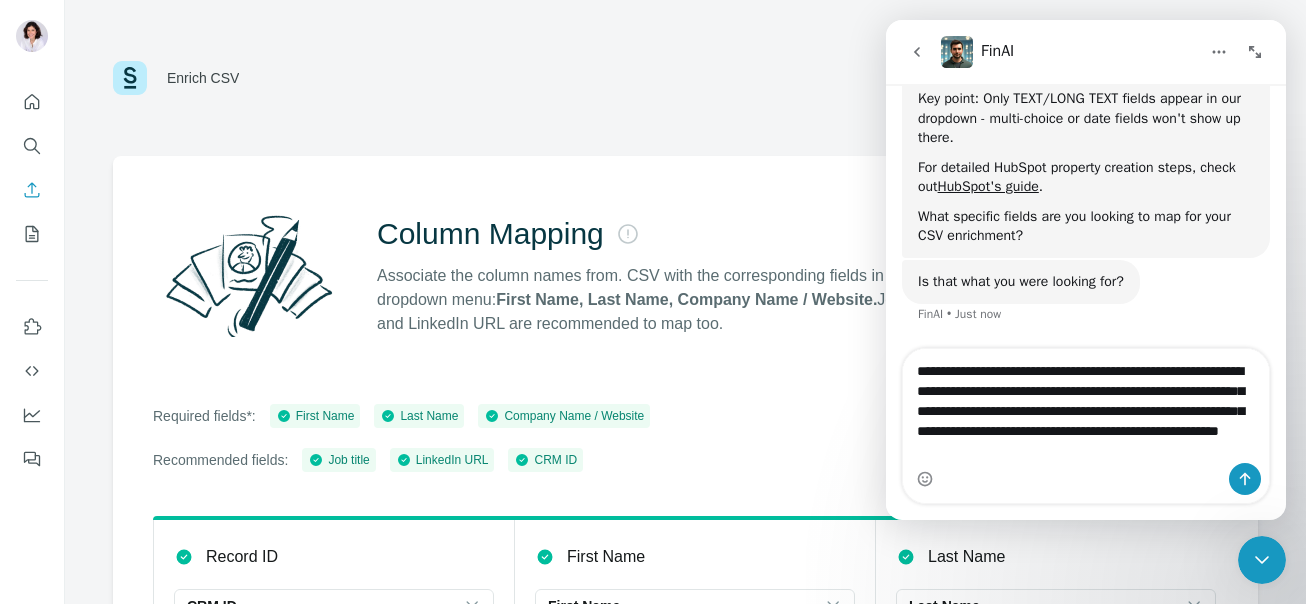 scroll, scrollTop: 1183, scrollLeft: 0, axis: vertical 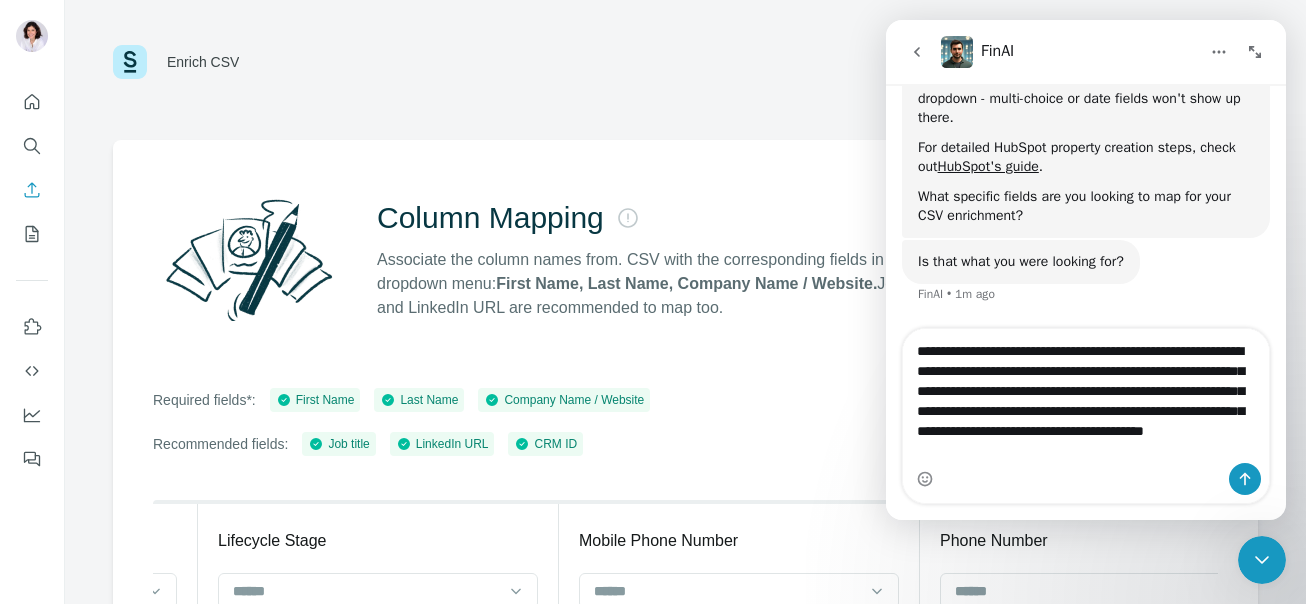 type on "**********" 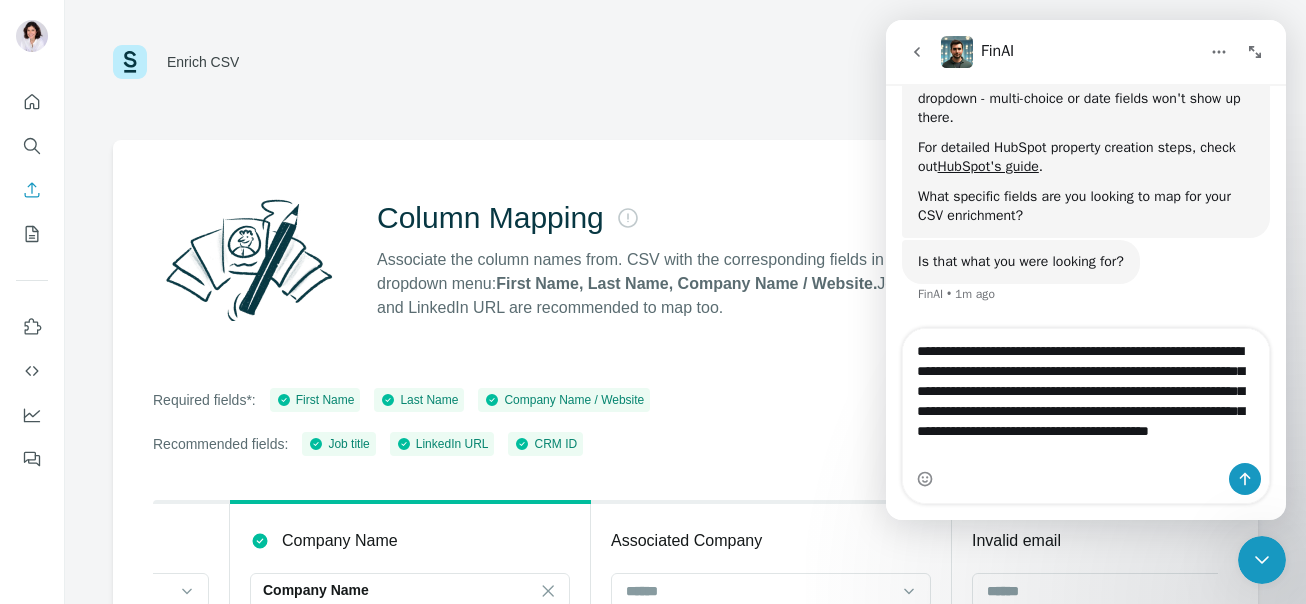 scroll, scrollTop: 0, scrollLeft: 4981, axis: horizontal 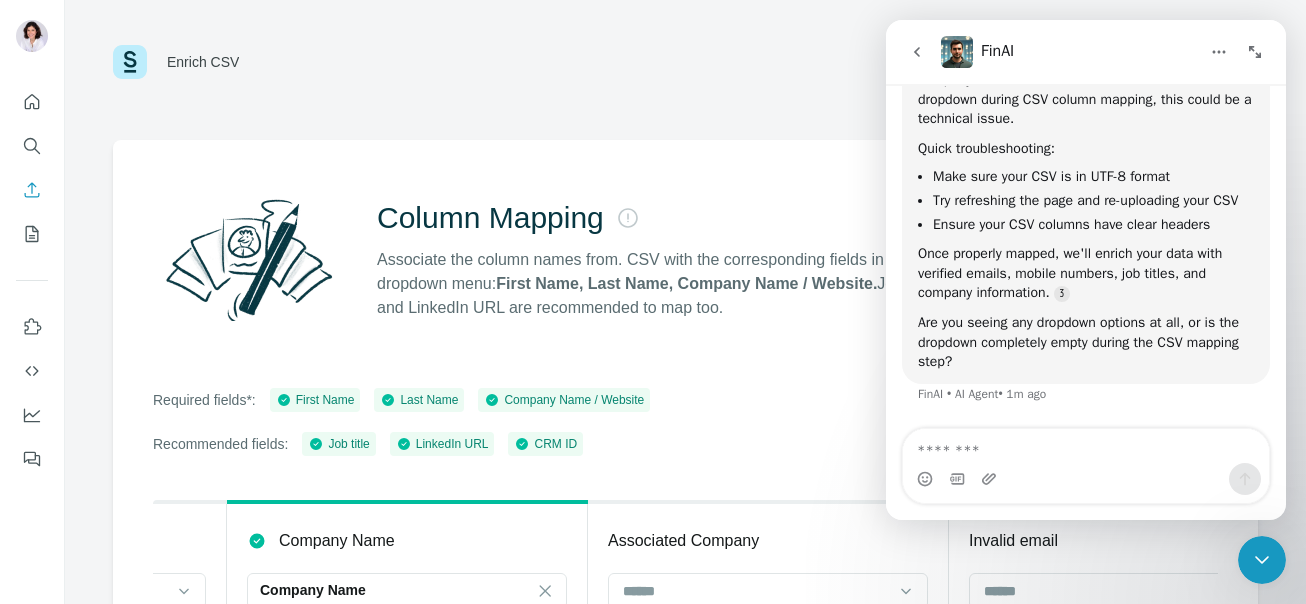 click at bounding box center (1086, 446) 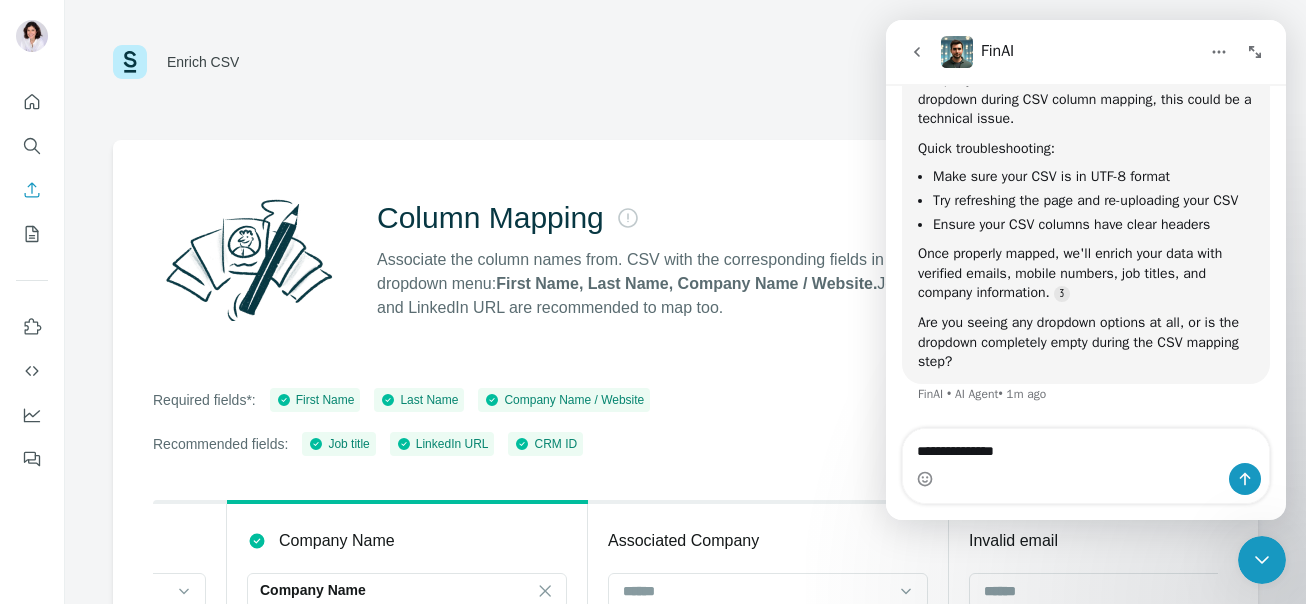 type on "**********" 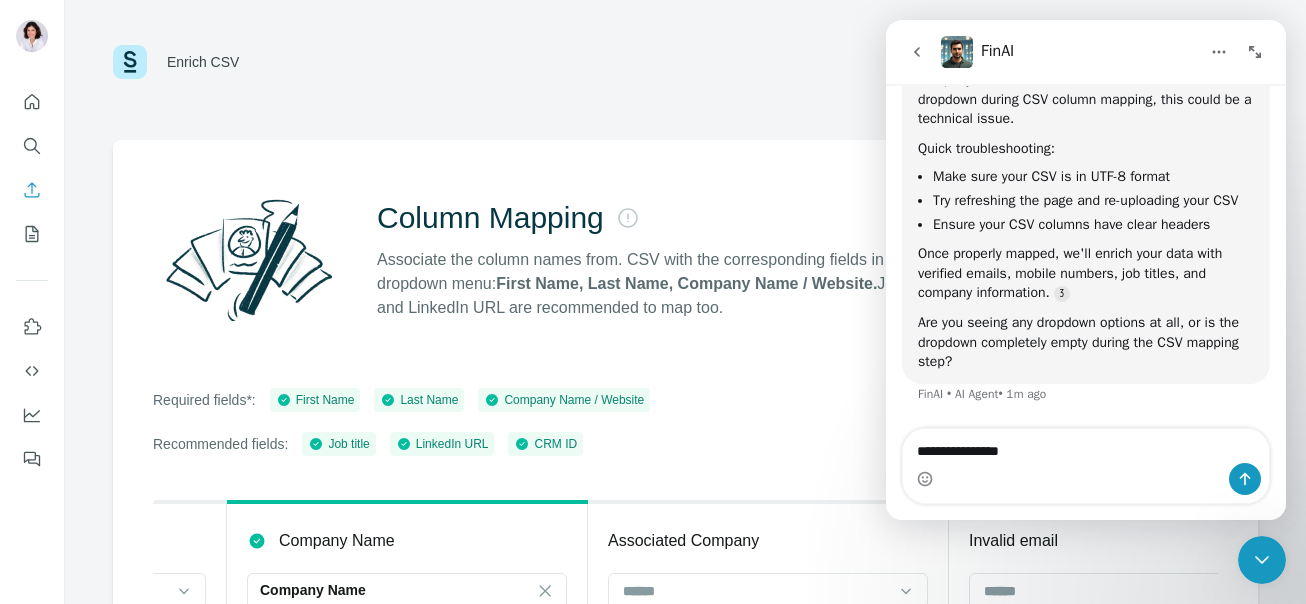 type 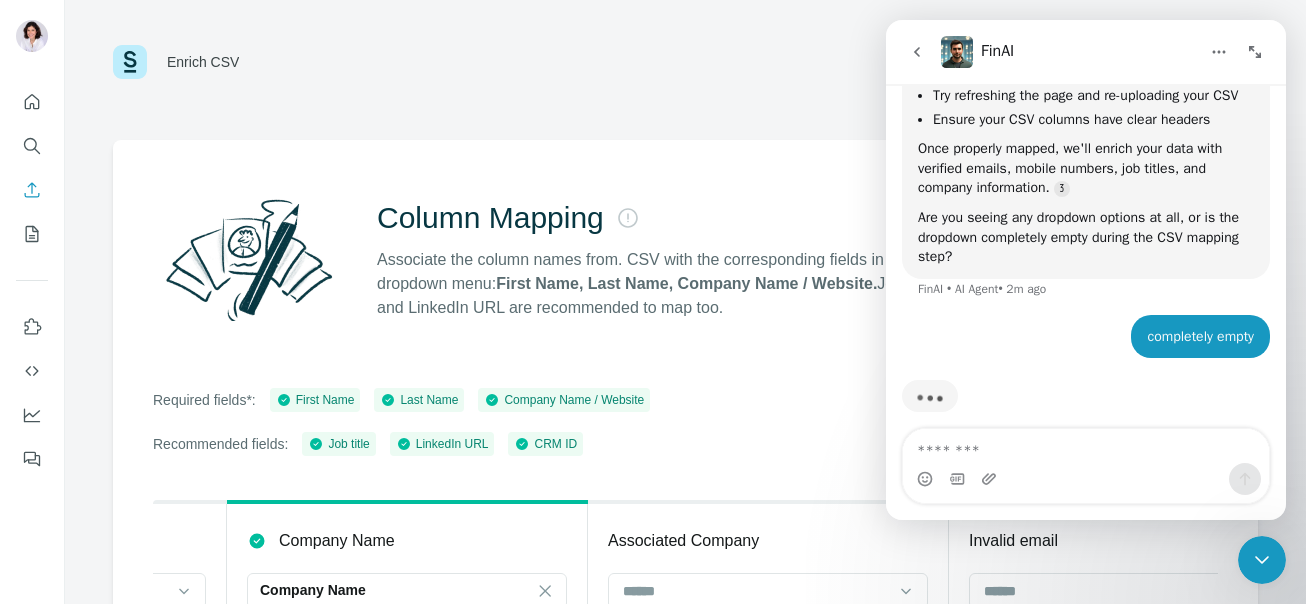 scroll, scrollTop: 2027, scrollLeft: 0, axis: vertical 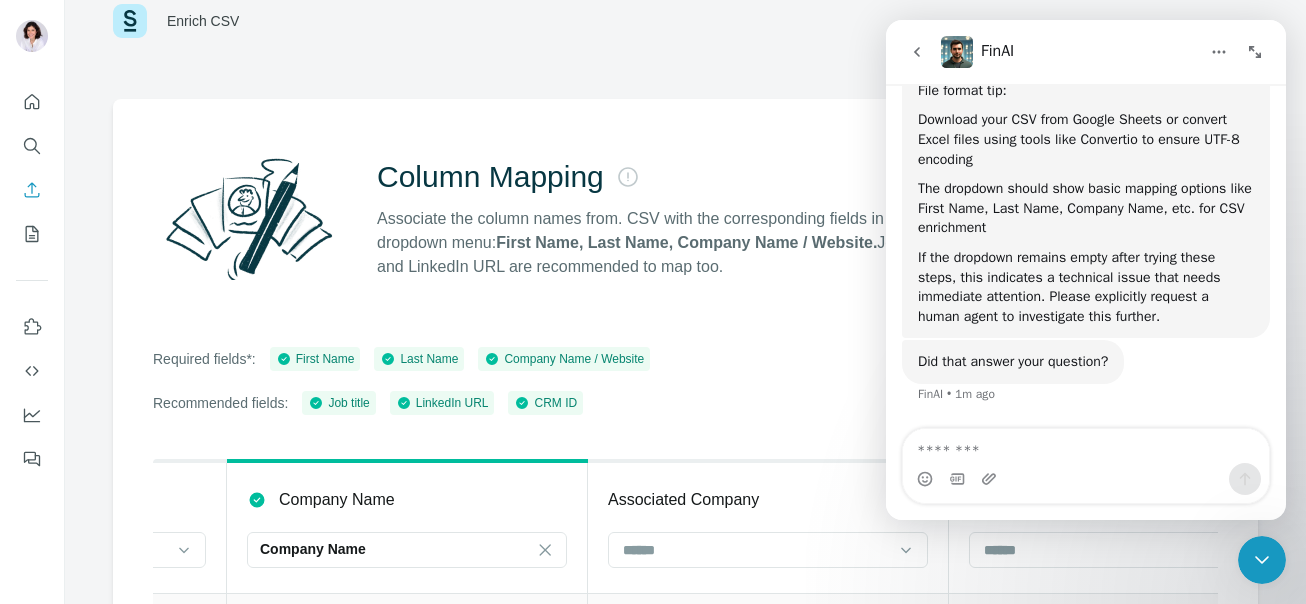 click 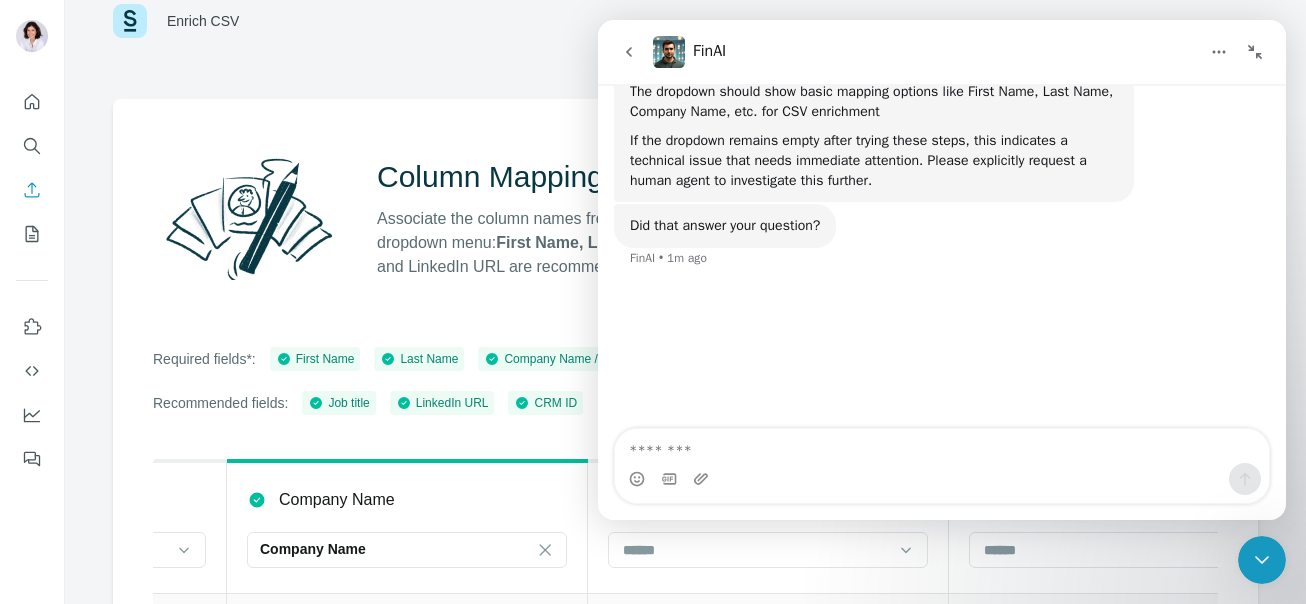 click 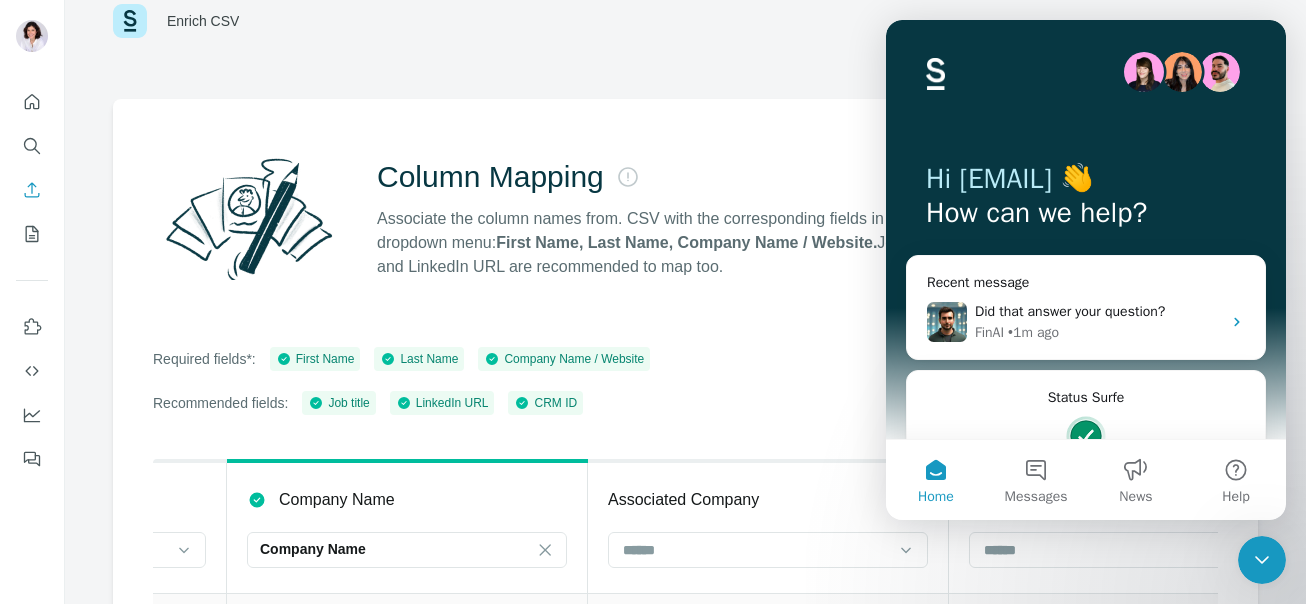scroll, scrollTop: 0, scrollLeft: 0, axis: both 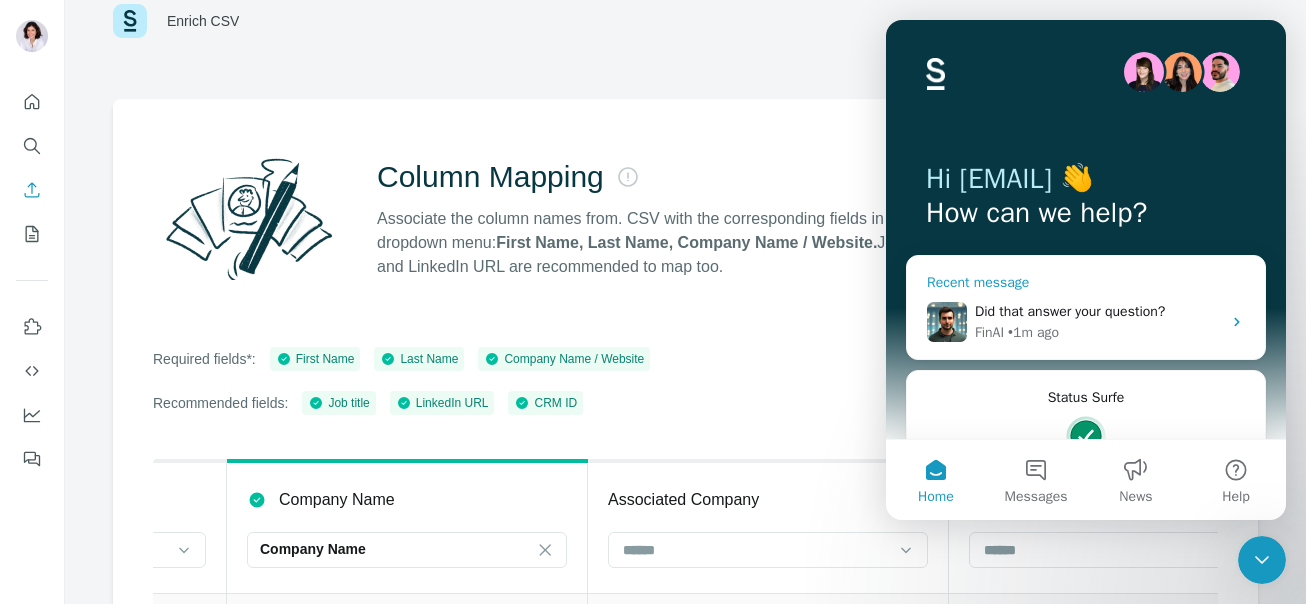 click 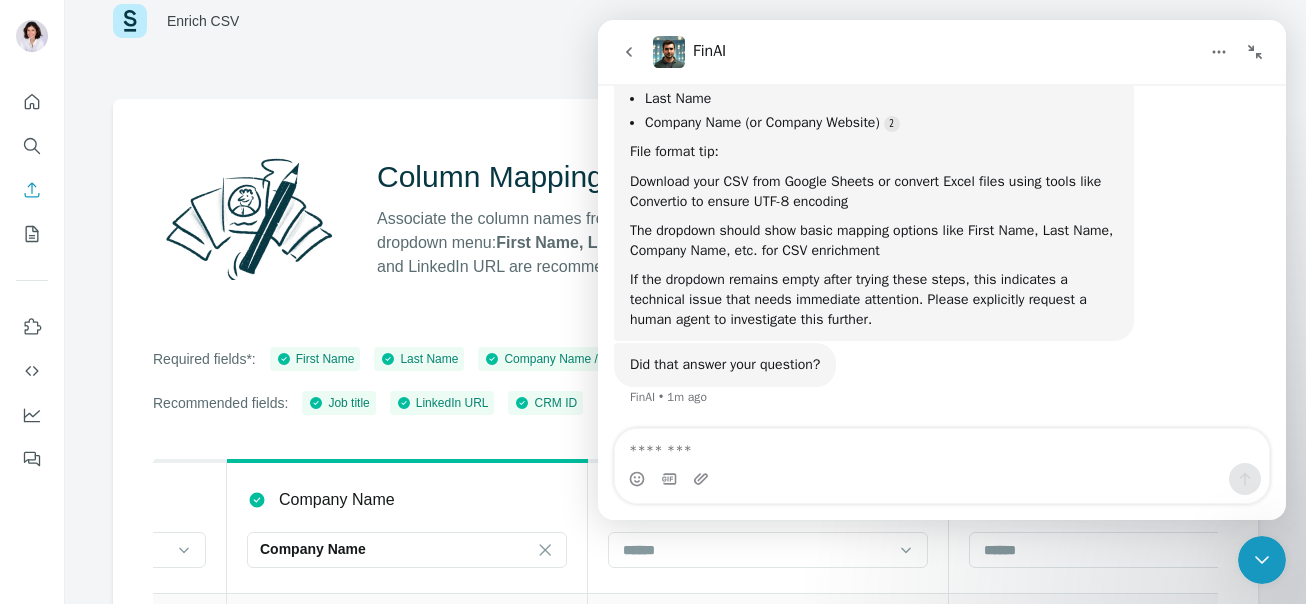 click 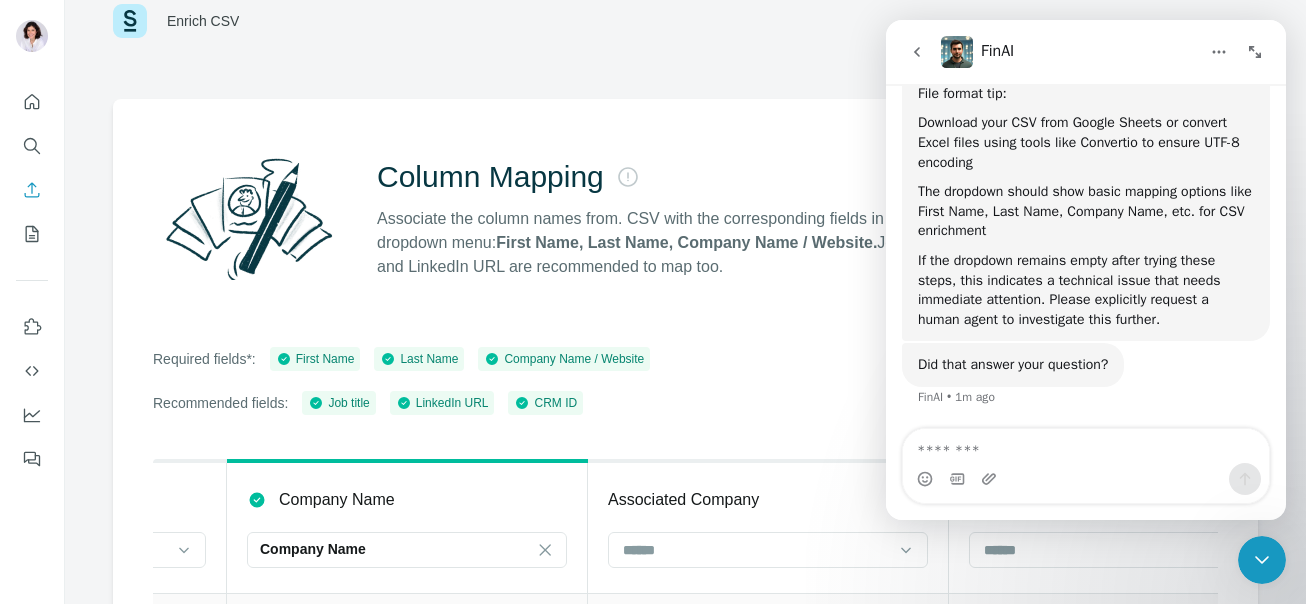 scroll, scrollTop: 2641, scrollLeft: 0, axis: vertical 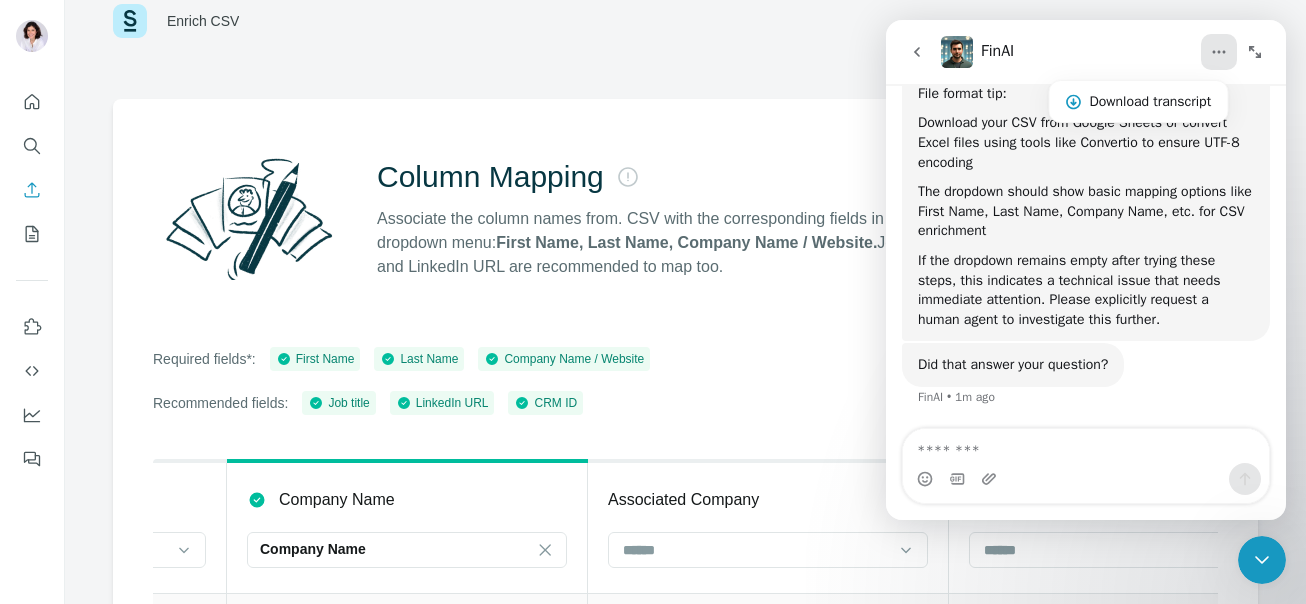 click on "FinAI" at bounding box center (1070, 52) 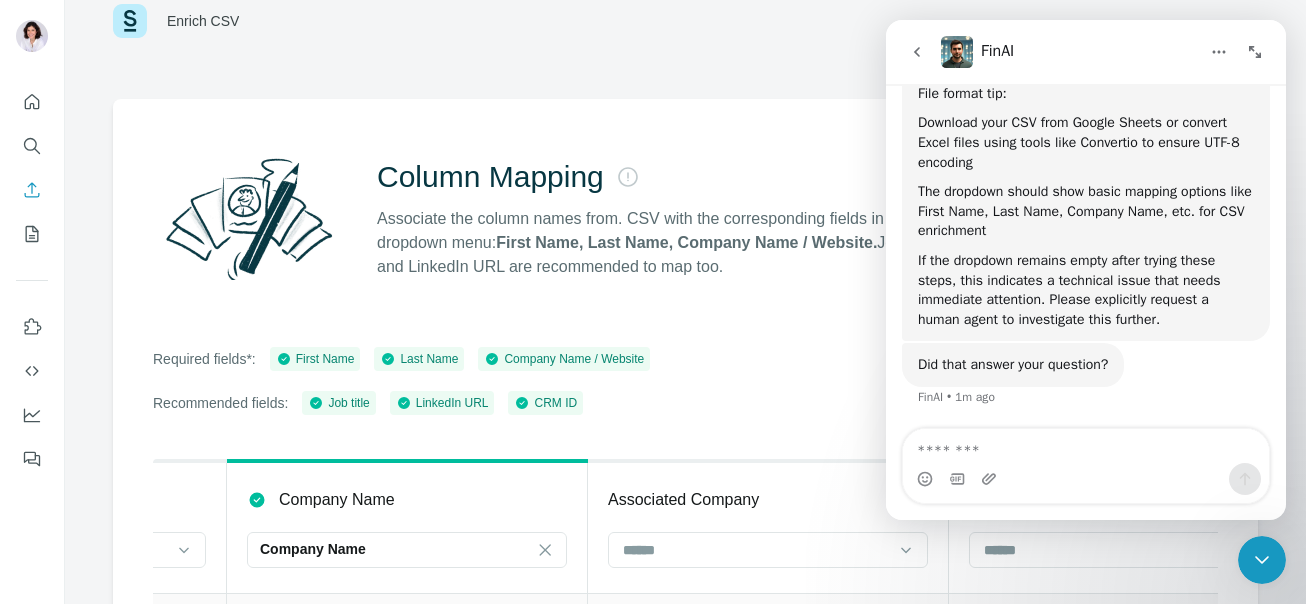click 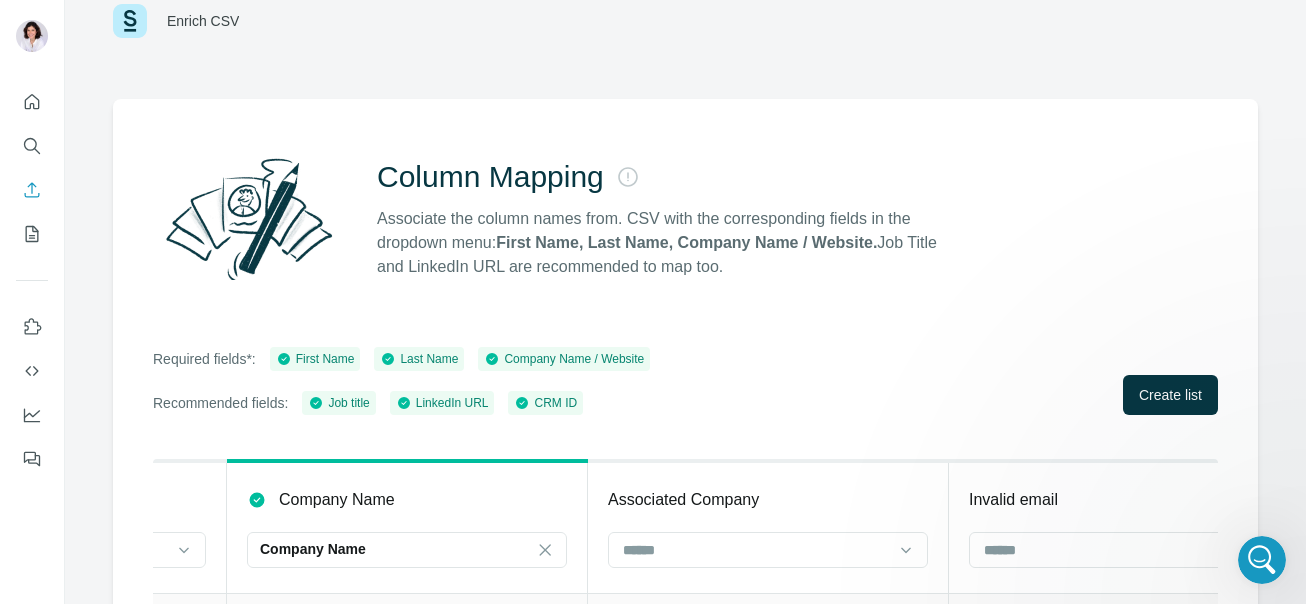 scroll, scrollTop: 0, scrollLeft: 0, axis: both 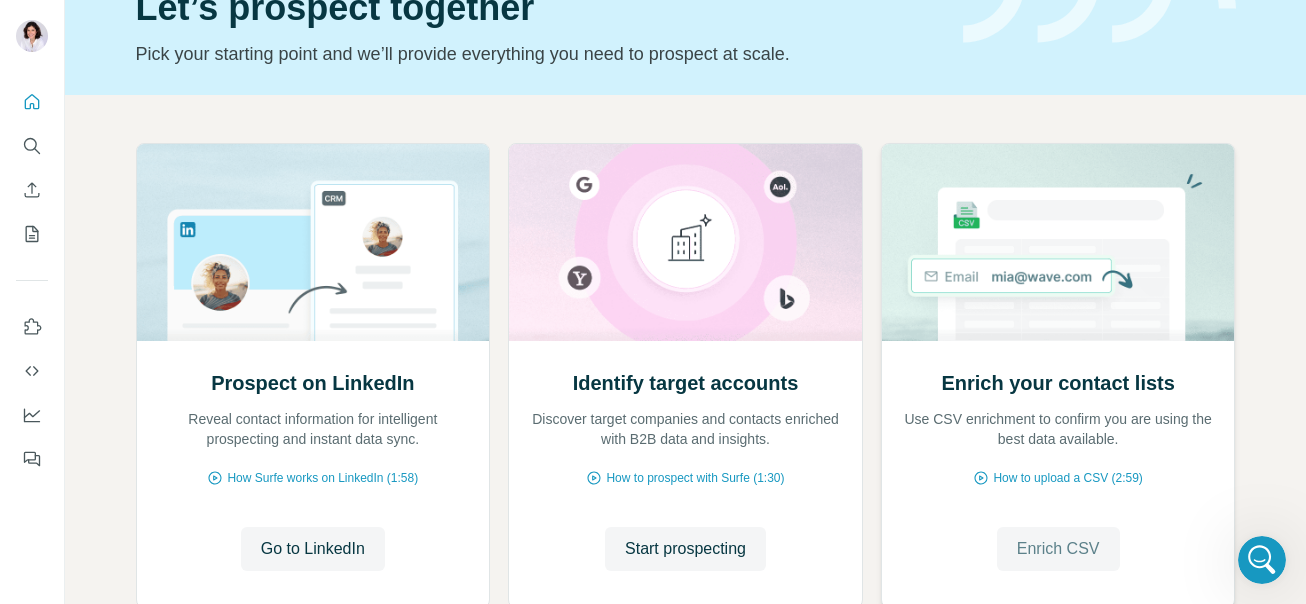 click on "Enrich CSV" at bounding box center (1058, 549) 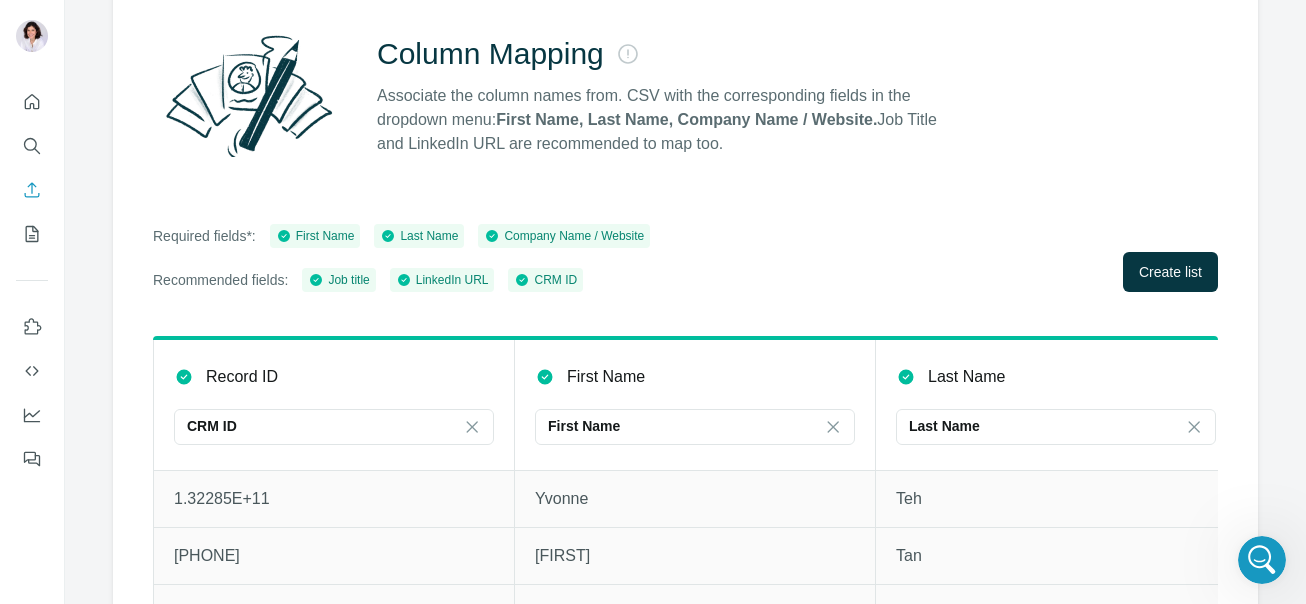 scroll, scrollTop: 183, scrollLeft: 0, axis: vertical 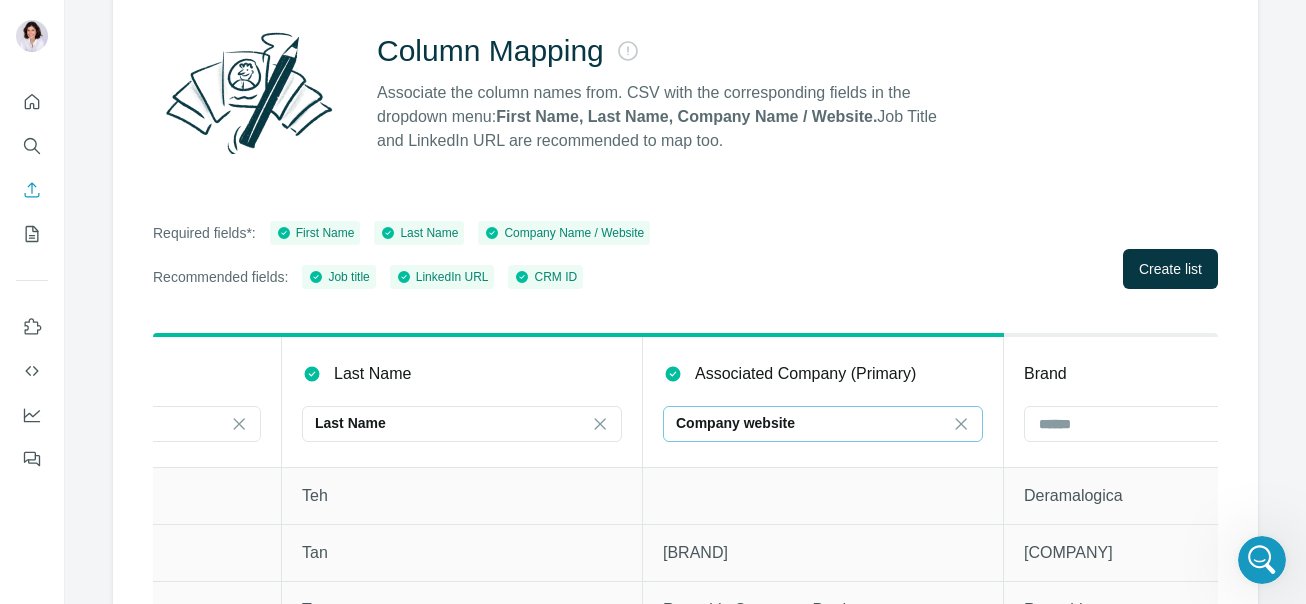 click on "Company website" at bounding box center (811, 424) 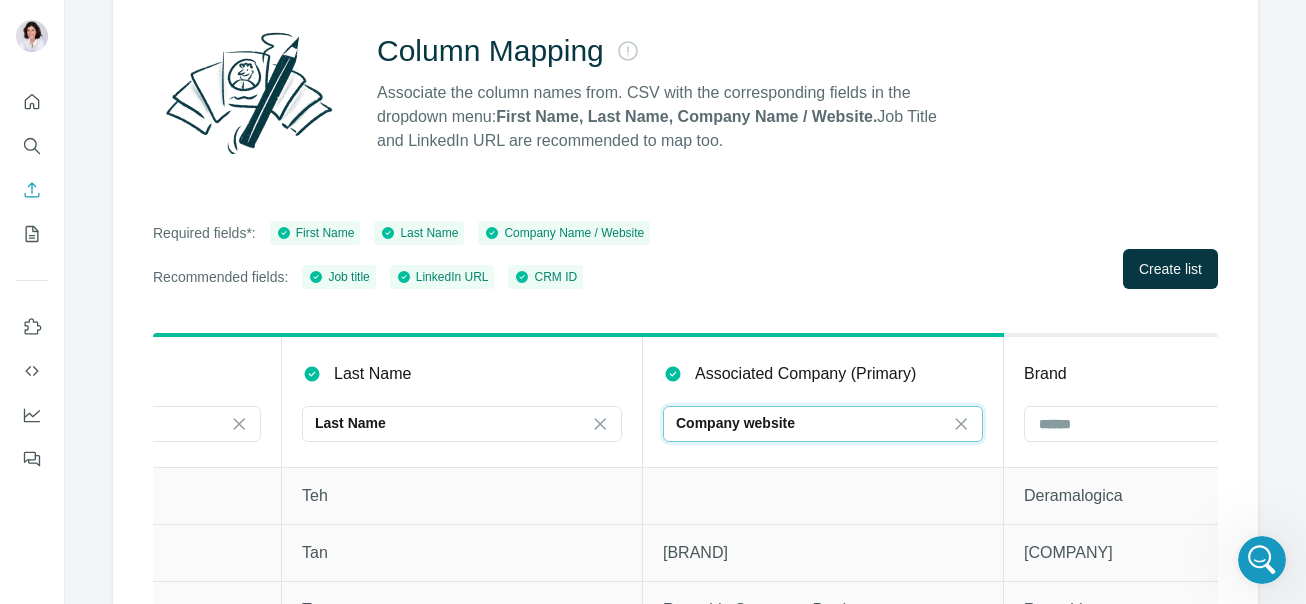 scroll, scrollTop: 0, scrollLeft: 0, axis: both 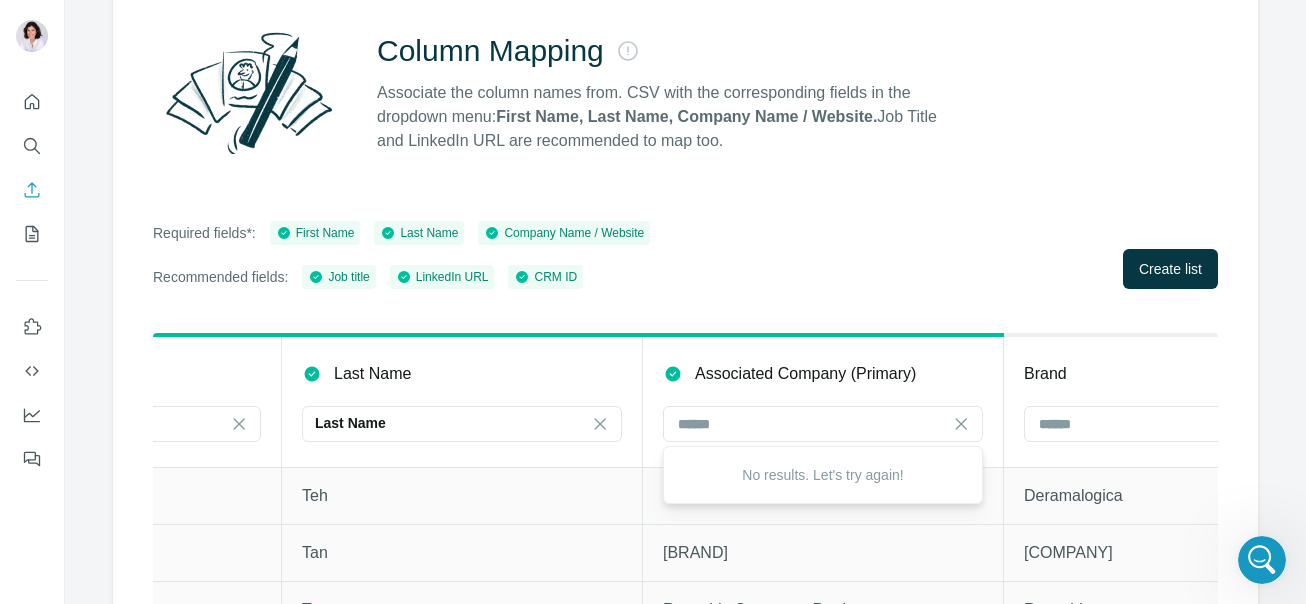 click on "Required fields*: First Name Last Name Company Name / Website Recommended fields: Job title LinkedIn URL CRM ID Create list" at bounding box center [685, 255] 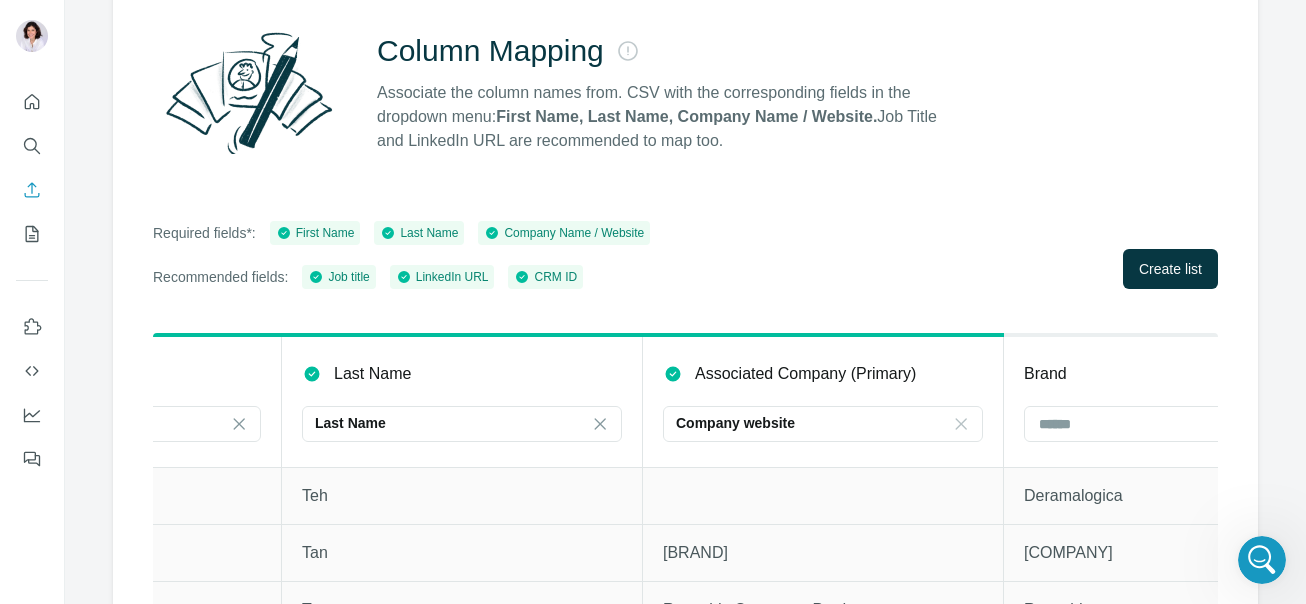 click 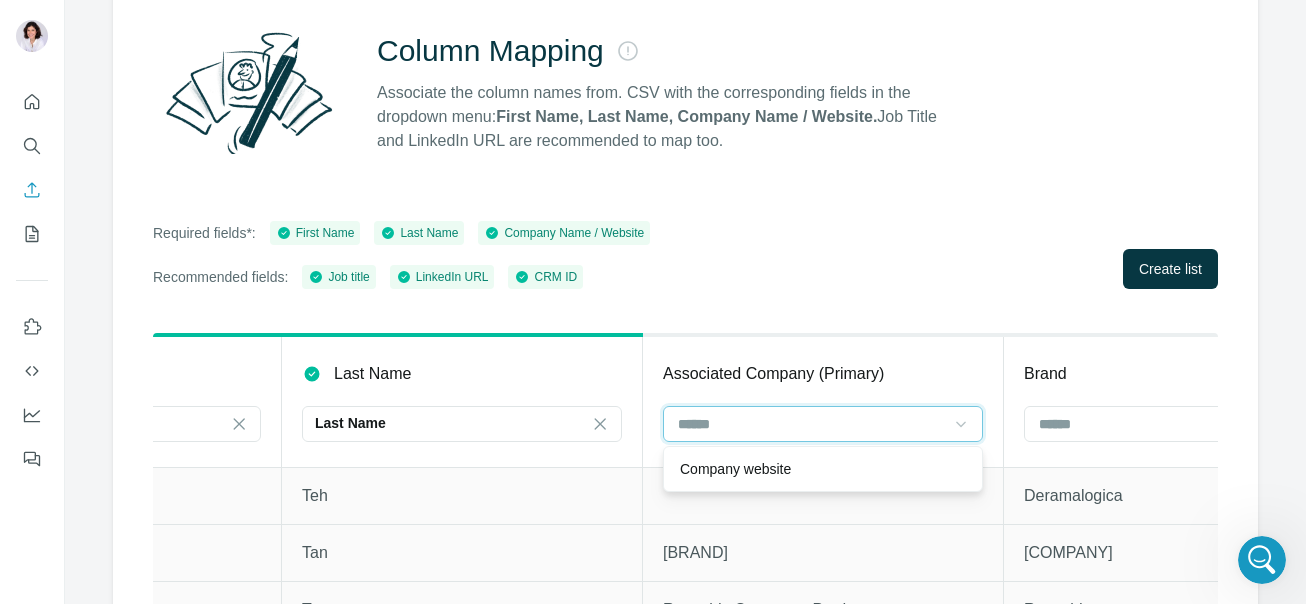 scroll, scrollTop: 0, scrollLeft: 0, axis: both 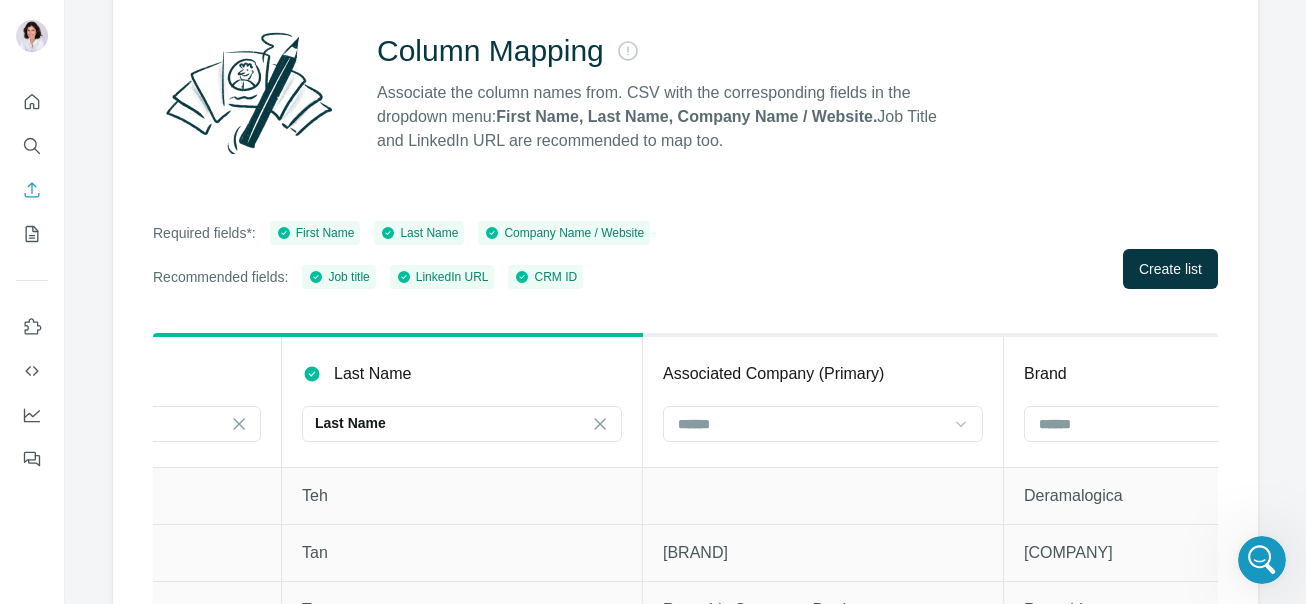 click on "Required fields*: First Name Last Name Company Name / Website Recommended fields: Job title LinkedIn URL CRM ID Create list" at bounding box center [685, 255] 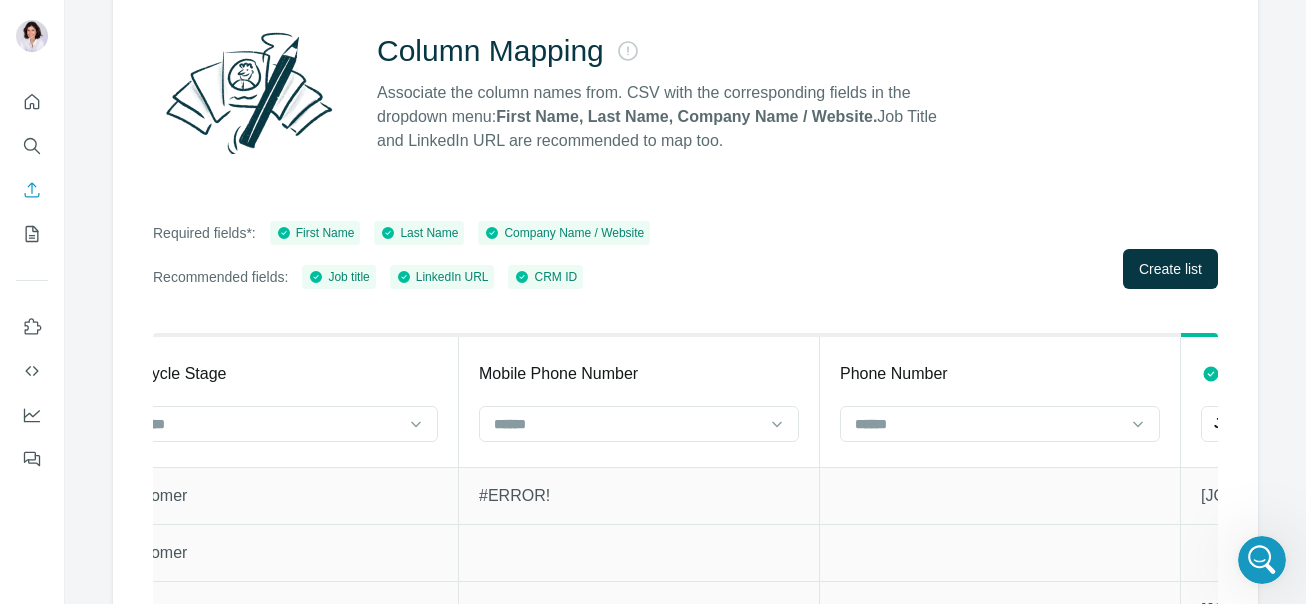 scroll, scrollTop: 0, scrollLeft: 3307, axis: horizontal 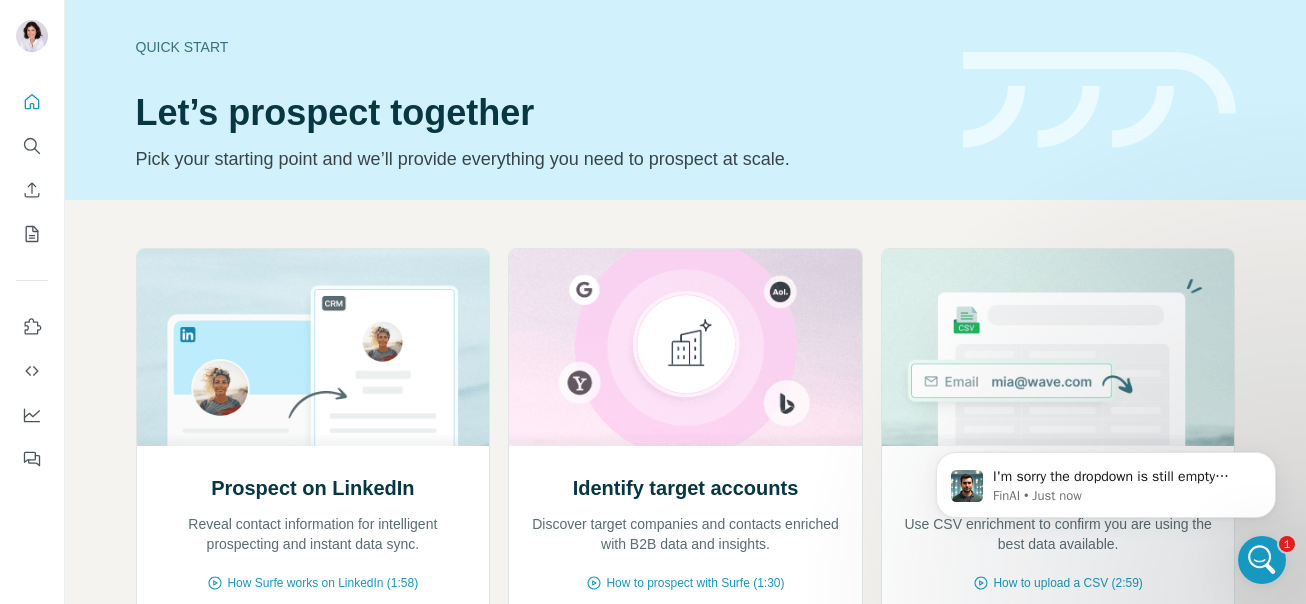 click on "I'm sorry the dropdown is still empty despite the troubleshooting steps. Would you like to provide more details about your CSV file or the steps you've taken so I can assist you further? FinAI • Just now" 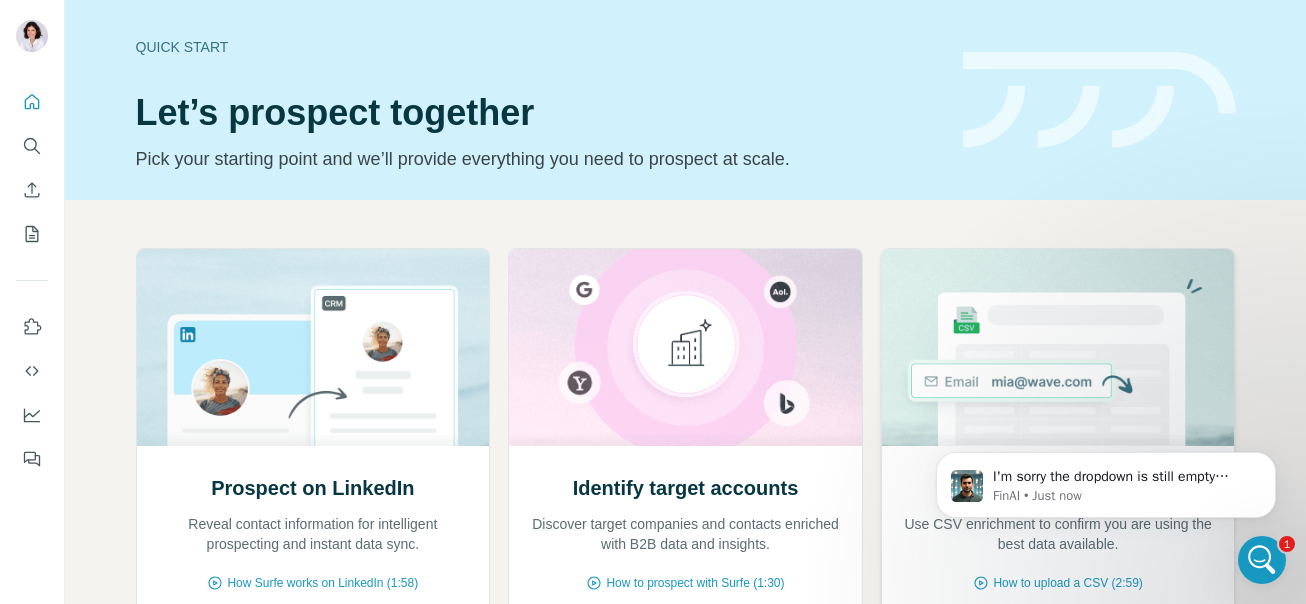 click on "Enrich your contact lists Use CSV enrichment to confirm you are using the best data available. How to upload a CSV (2:59) Enrich CSV Enrich CSV" at bounding box center (1058, 579) 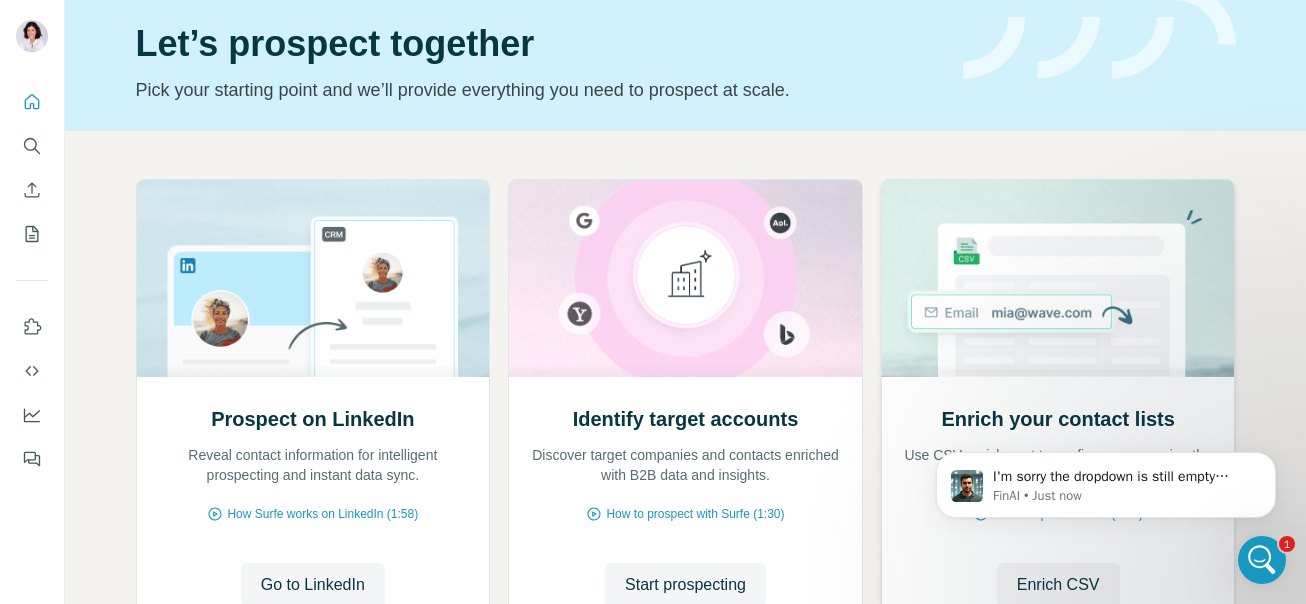 scroll, scrollTop: 77, scrollLeft: 0, axis: vertical 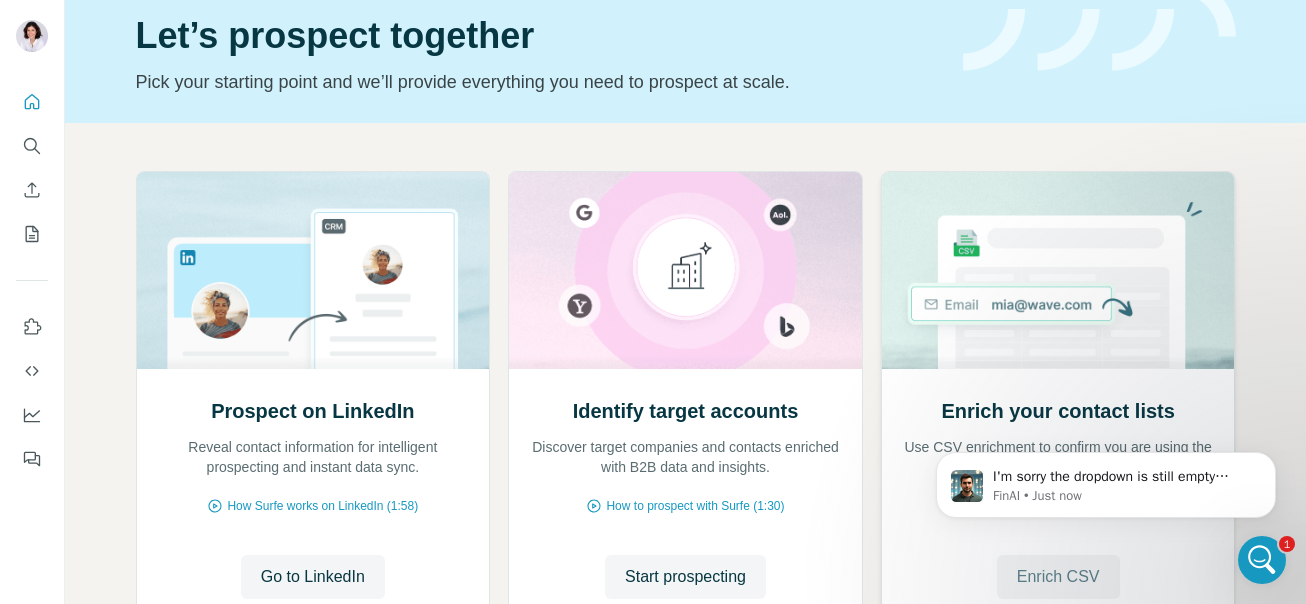click on "Enrich CSV" at bounding box center [1058, 577] 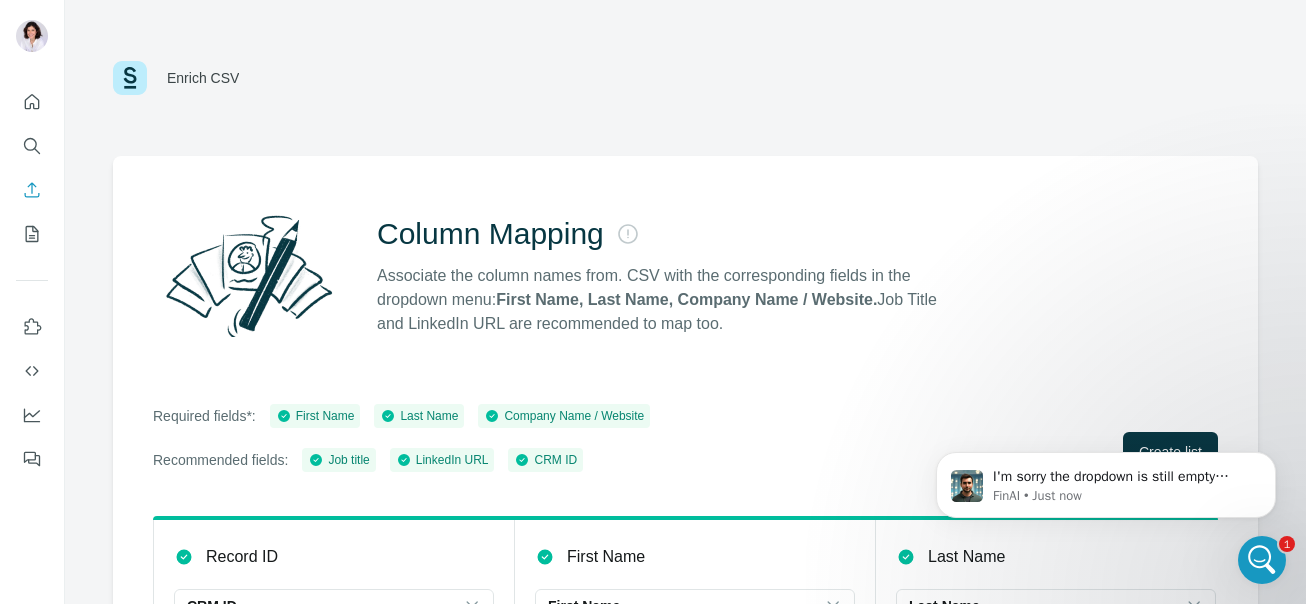 scroll, scrollTop: 61, scrollLeft: 0, axis: vertical 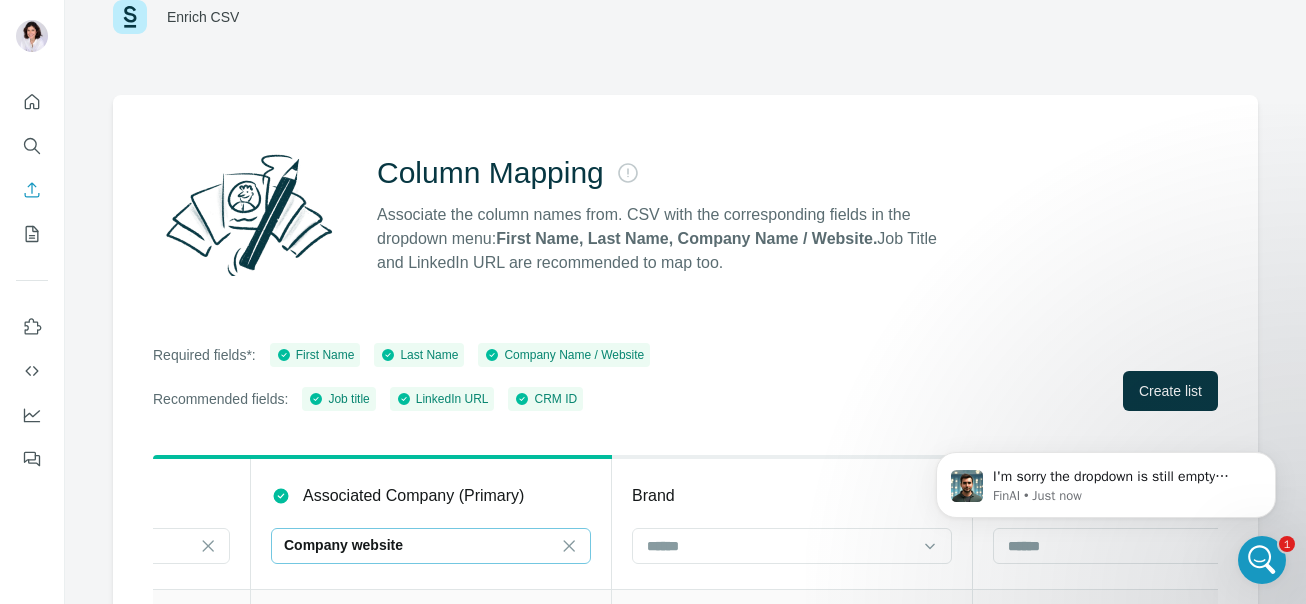 click on "Company website" at bounding box center (419, 545) 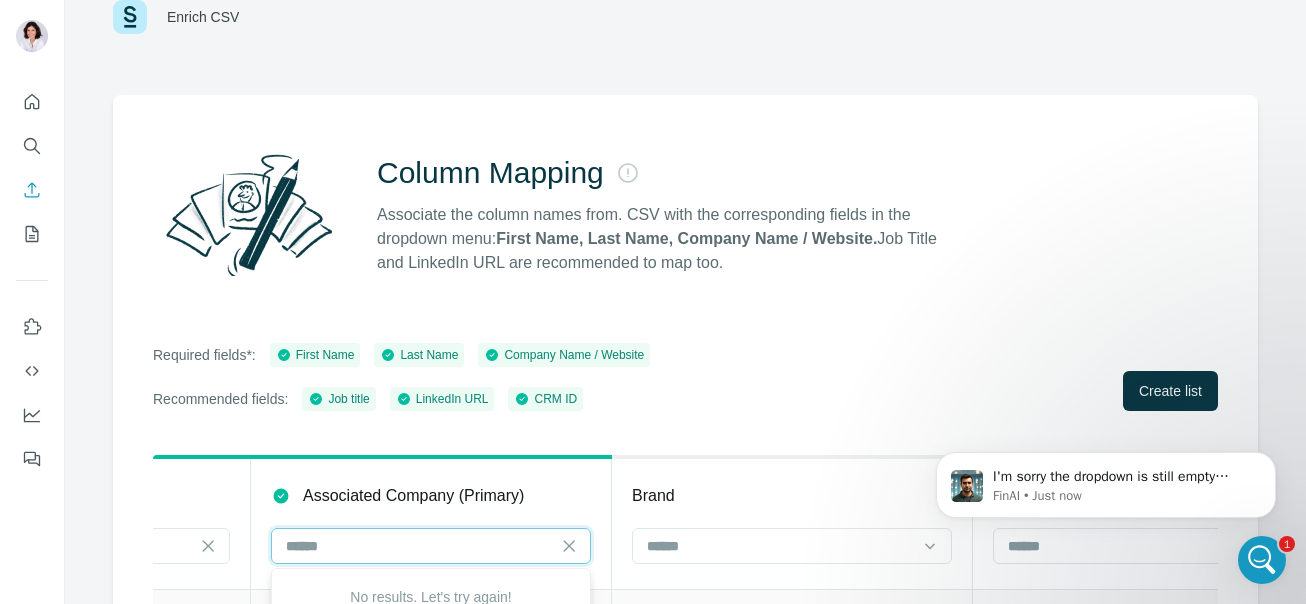 scroll, scrollTop: 0, scrollLeft: 0, axis: both 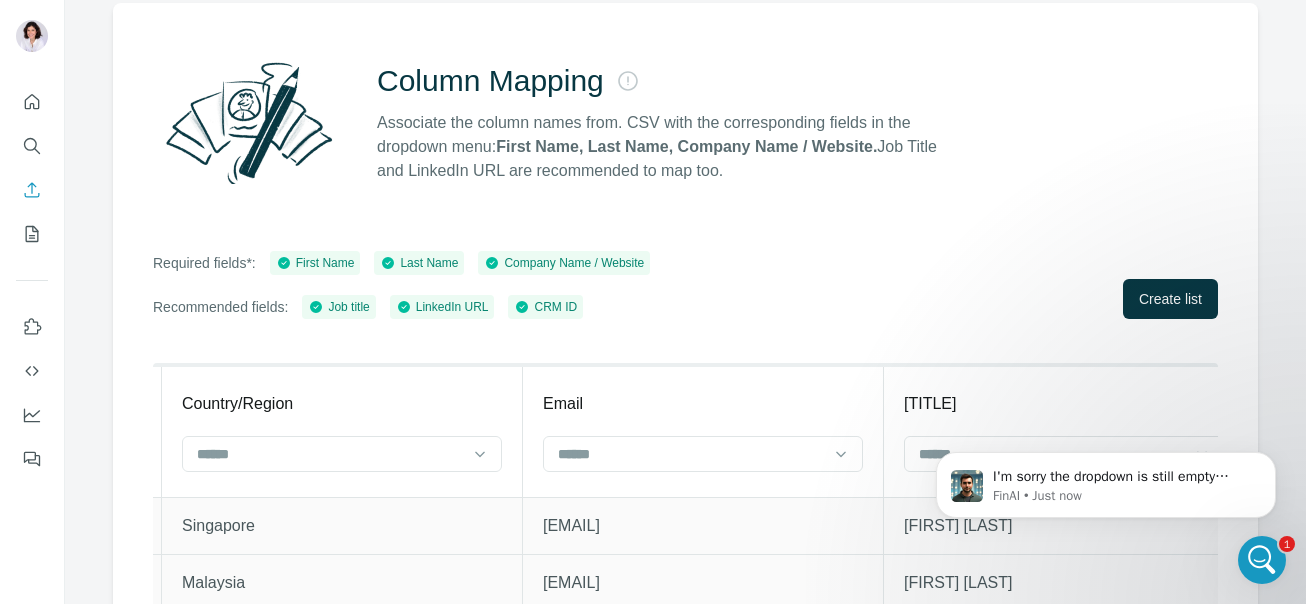 drag, startPoint x: 1264, startPoint y: 558, endPoint x: 2525, endPoint y: 1088, distance: 1367.8527 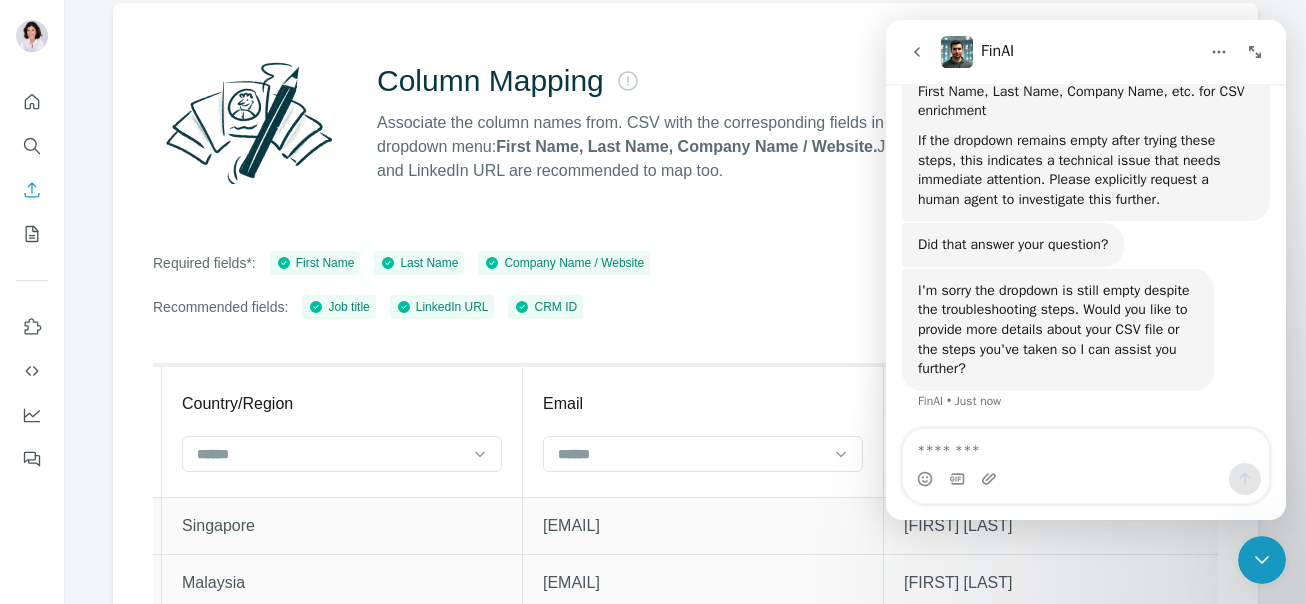 scroll, scrollTop: 2765, scrollLeft: 0, axis: vertical 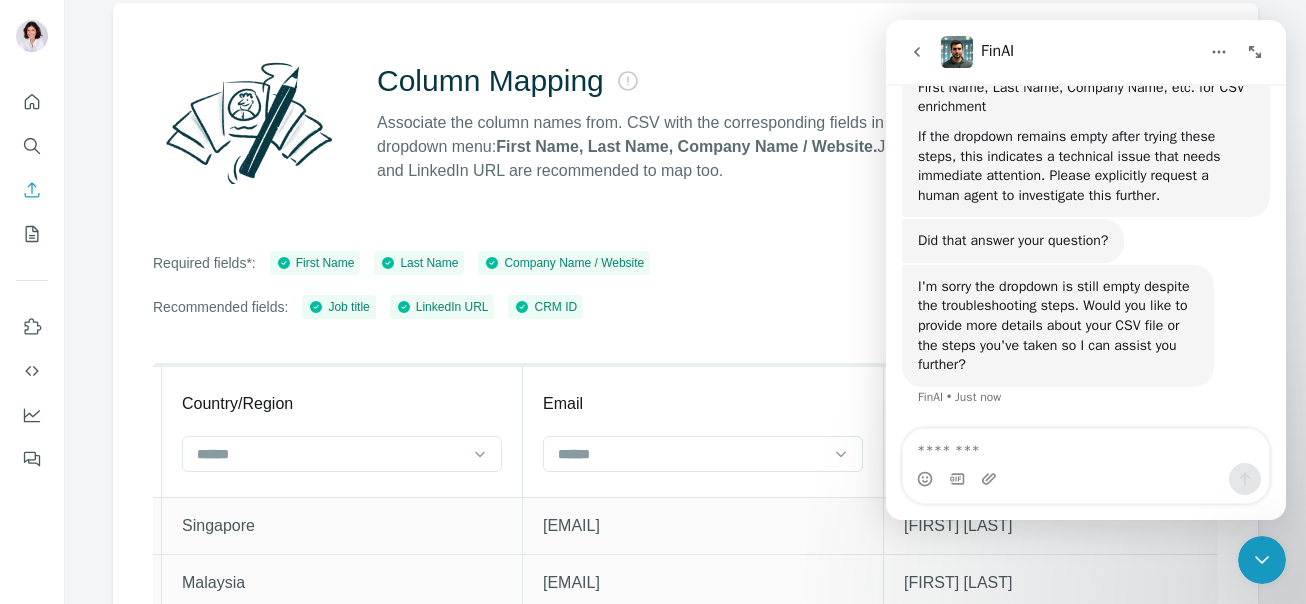 click at bounding box center (1086, 446) 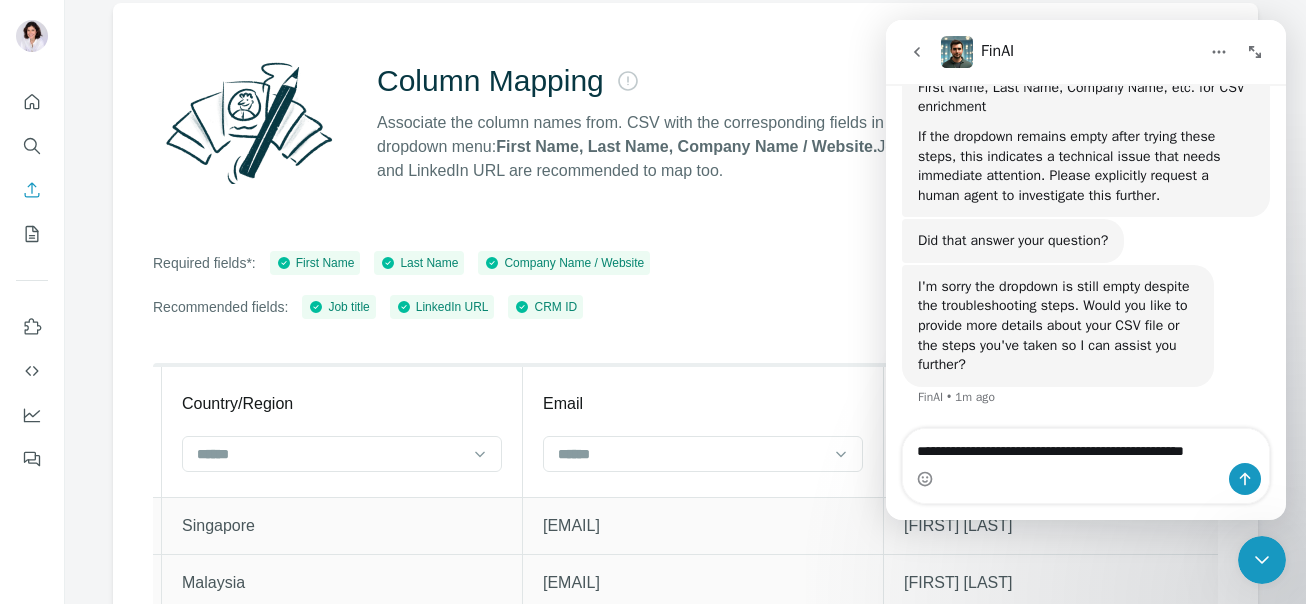 type on "**********" 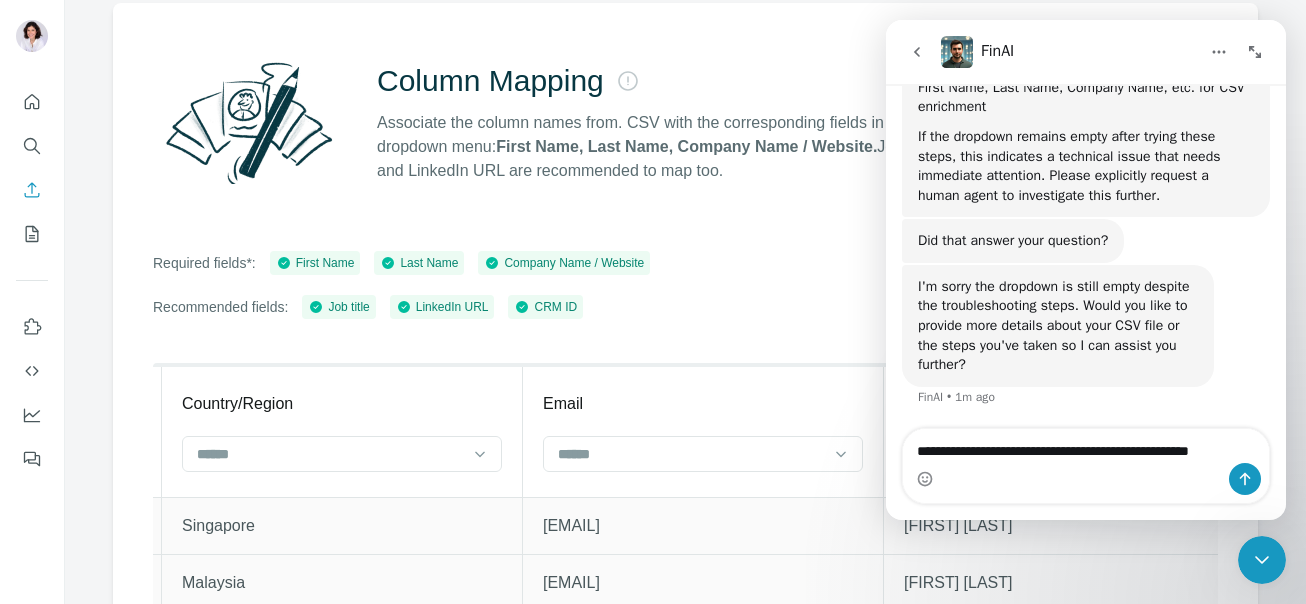 type 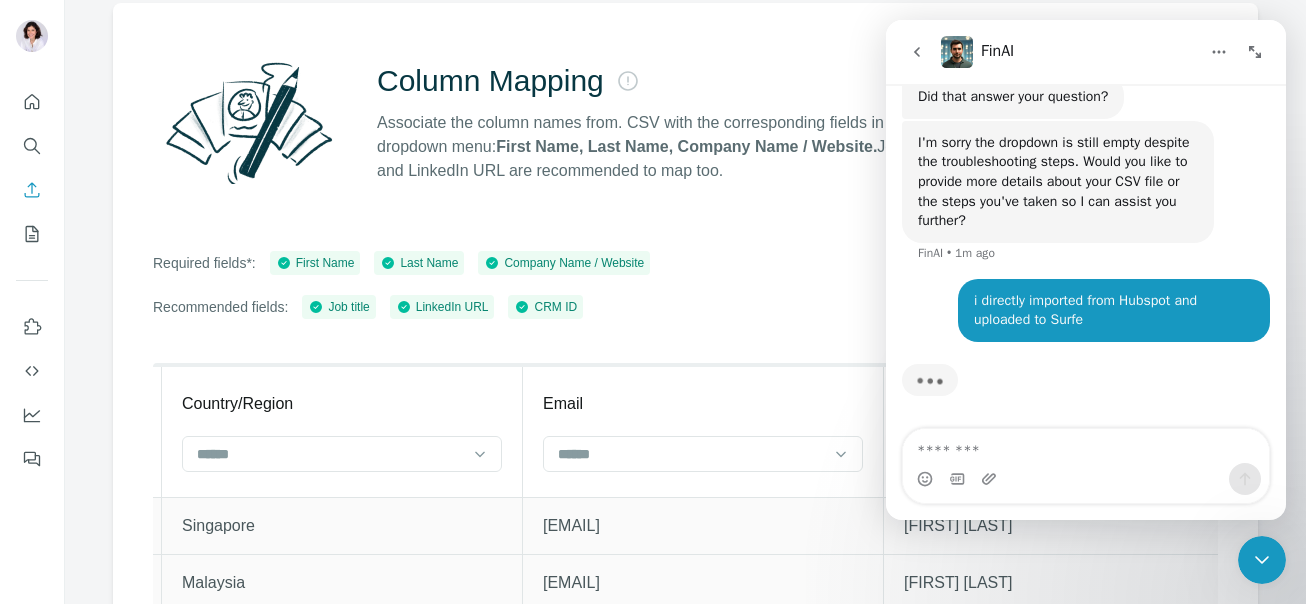 scroll, scrollTop: 2921, scrollLeft: 0, axis: vertical 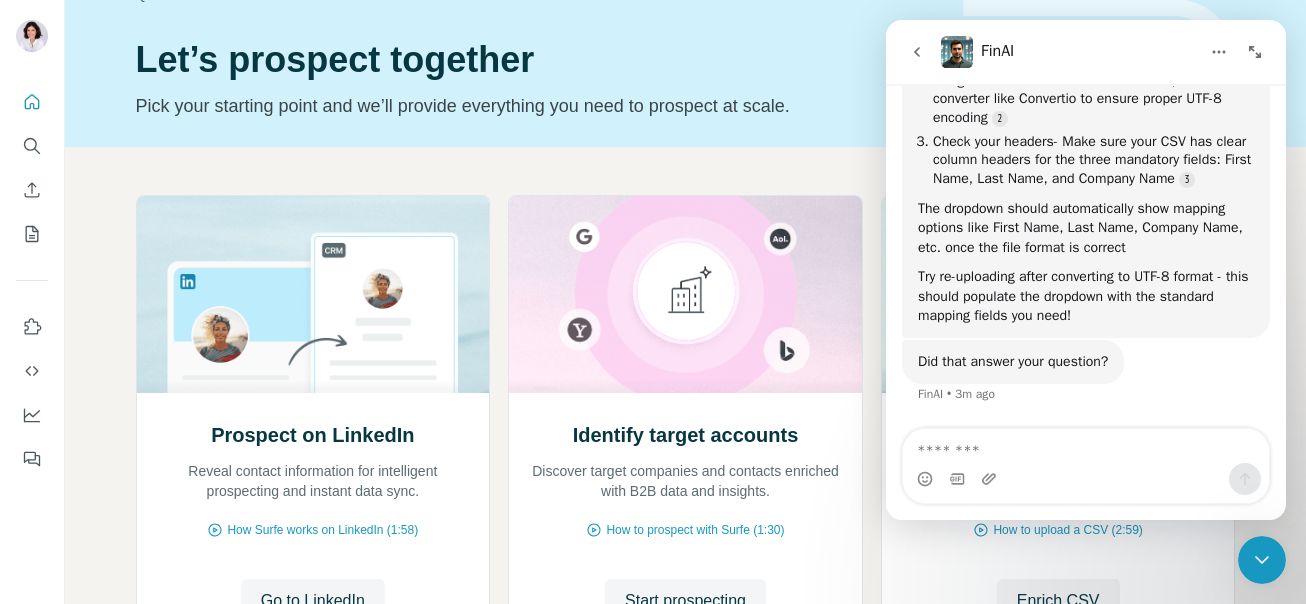 click 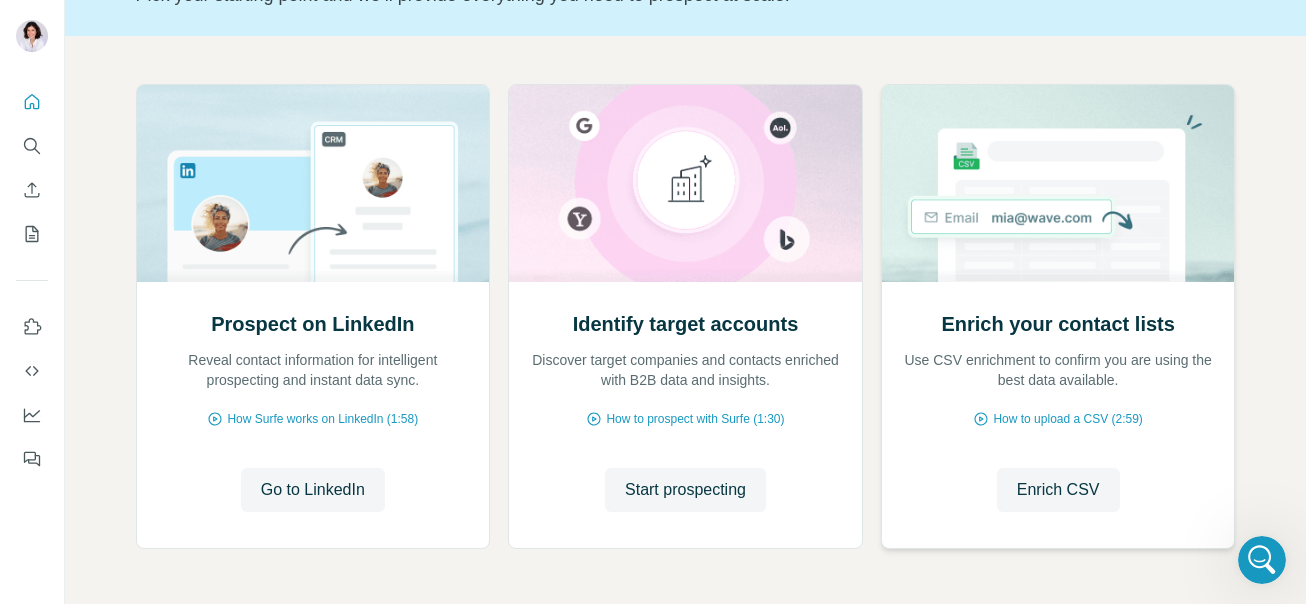 scroll, scrollTop: 228, scrollLeft: 0, axis: vertical 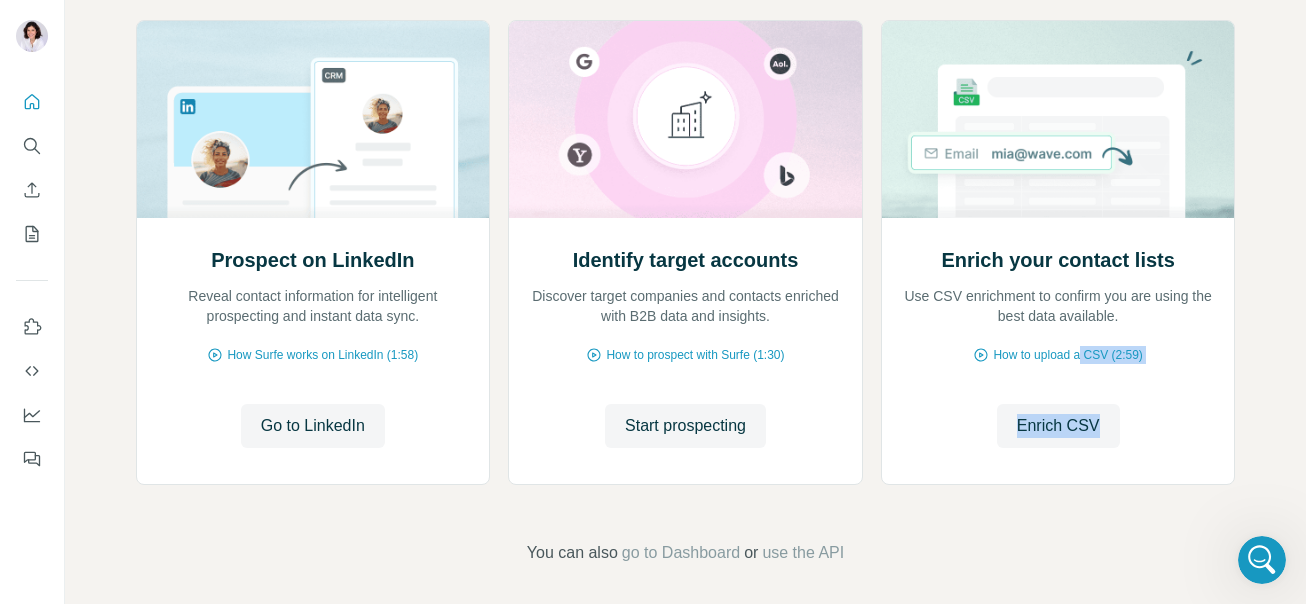 drag, startPoint x: 1079, startPoint y: 353, endPoint x: 873, endPoint y: 440, distance: 223.61798 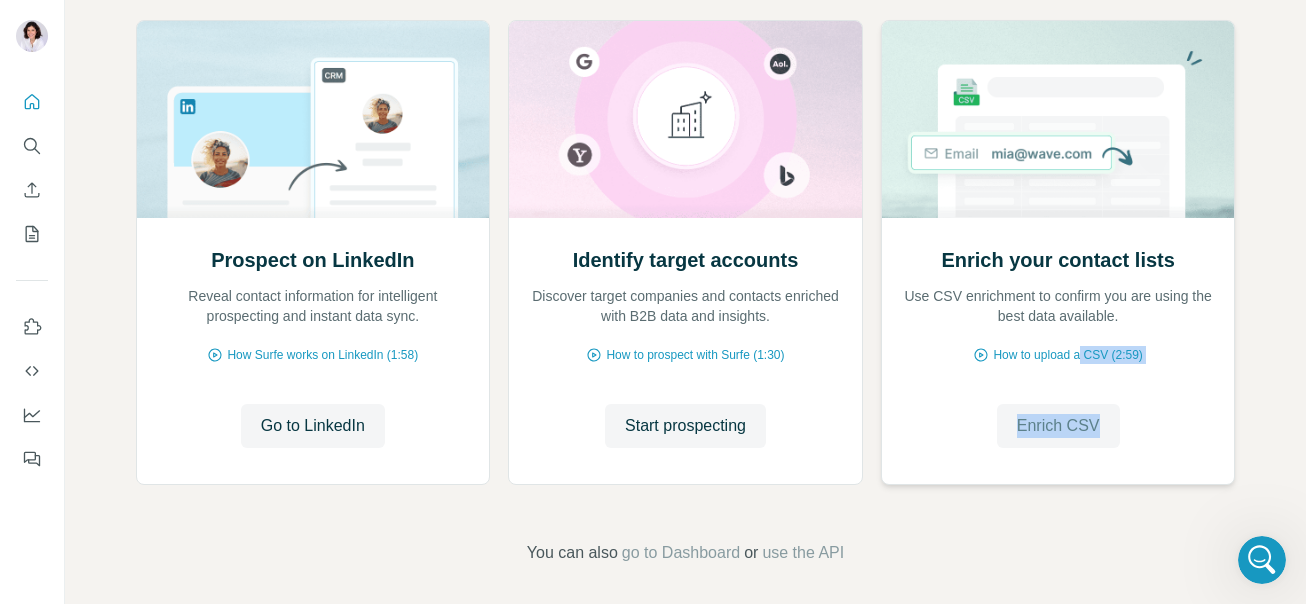 click on "Enrich CSV" at bounding box center (1058, 426) 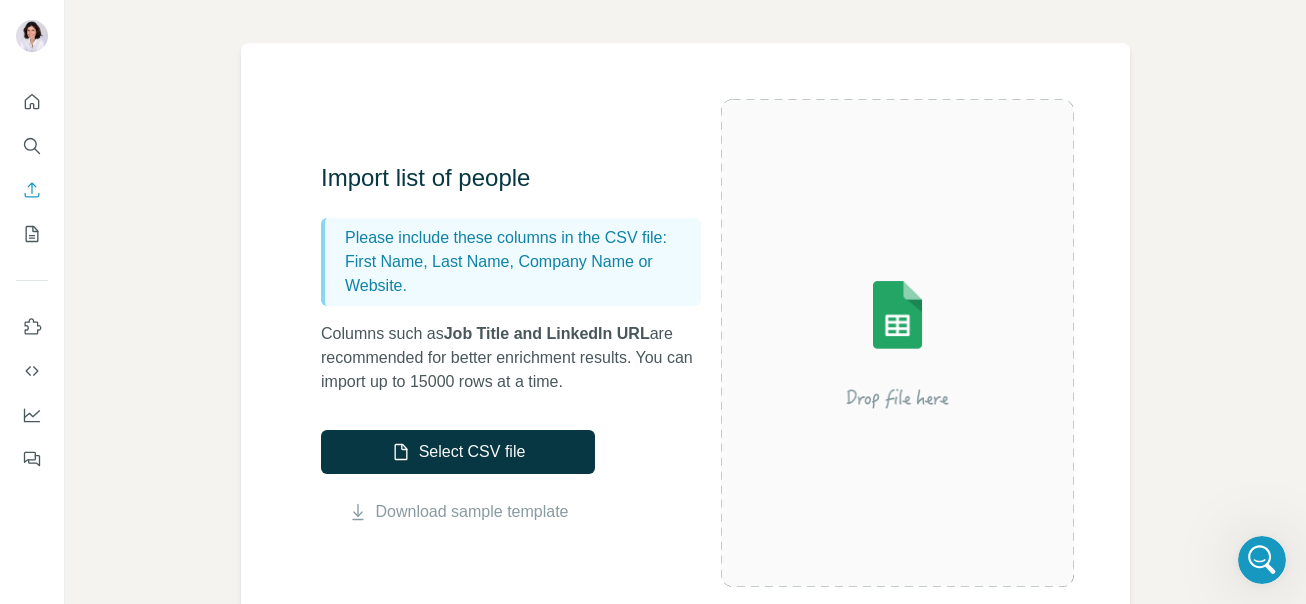 scroll, scrollTop: 132, scrollLeft: 0, axis: vertical 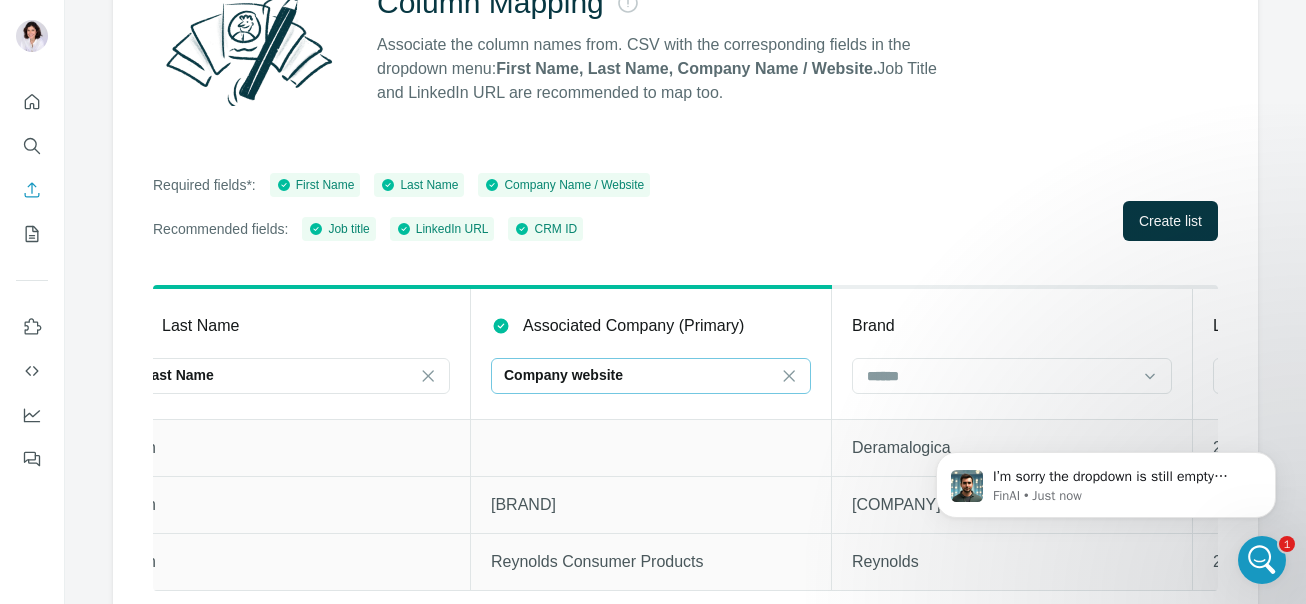 click on "Company website" at bounding box center (639, 375) 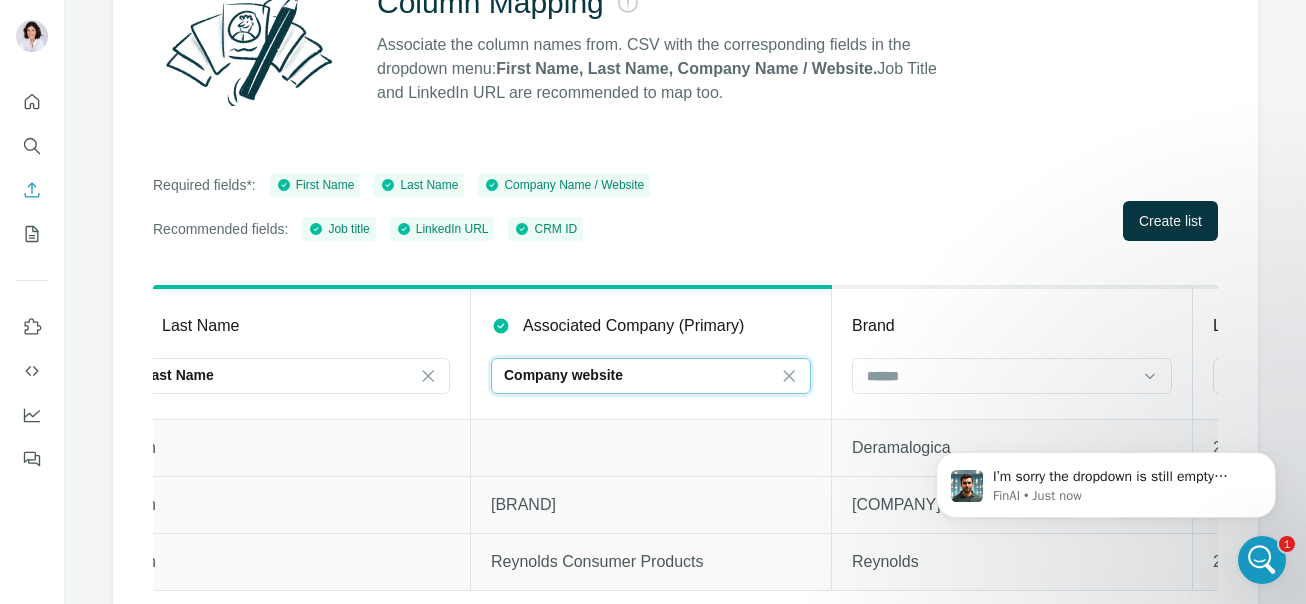 scroll, scrollTop: 0, scrollLeft: 0, axis: both 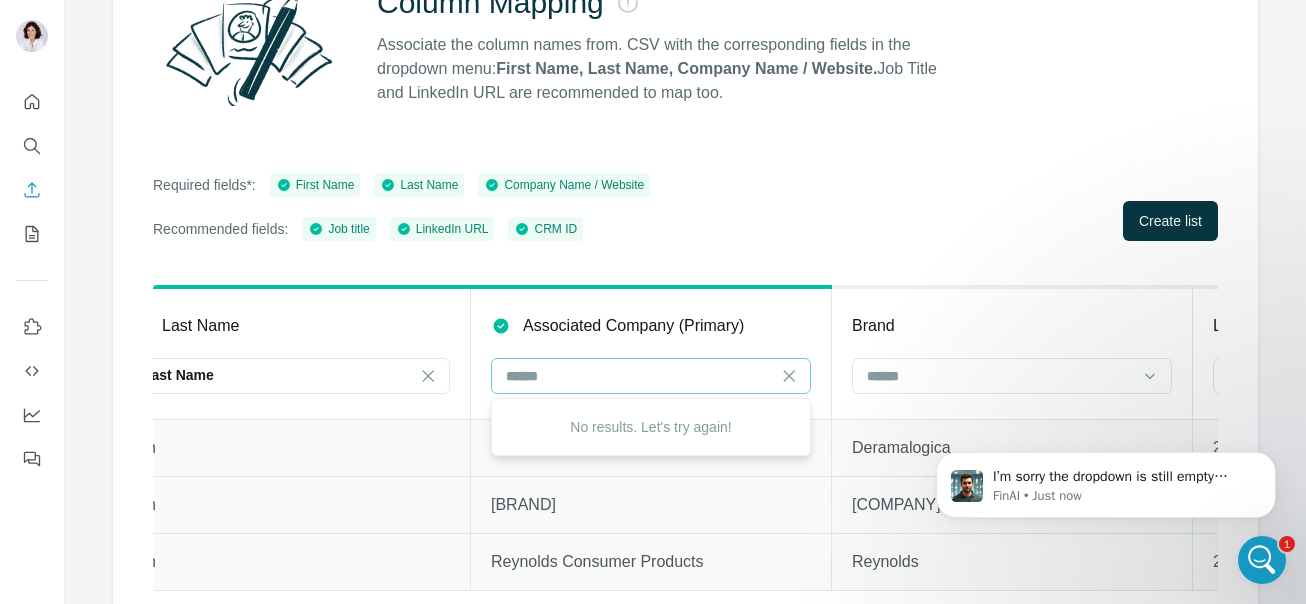 click on "Required fields*: First Name Last Name Company Name / Website Recommended fields: Job title LinkedIn URL CRM ID Create list" at bounding box center [685, 207] 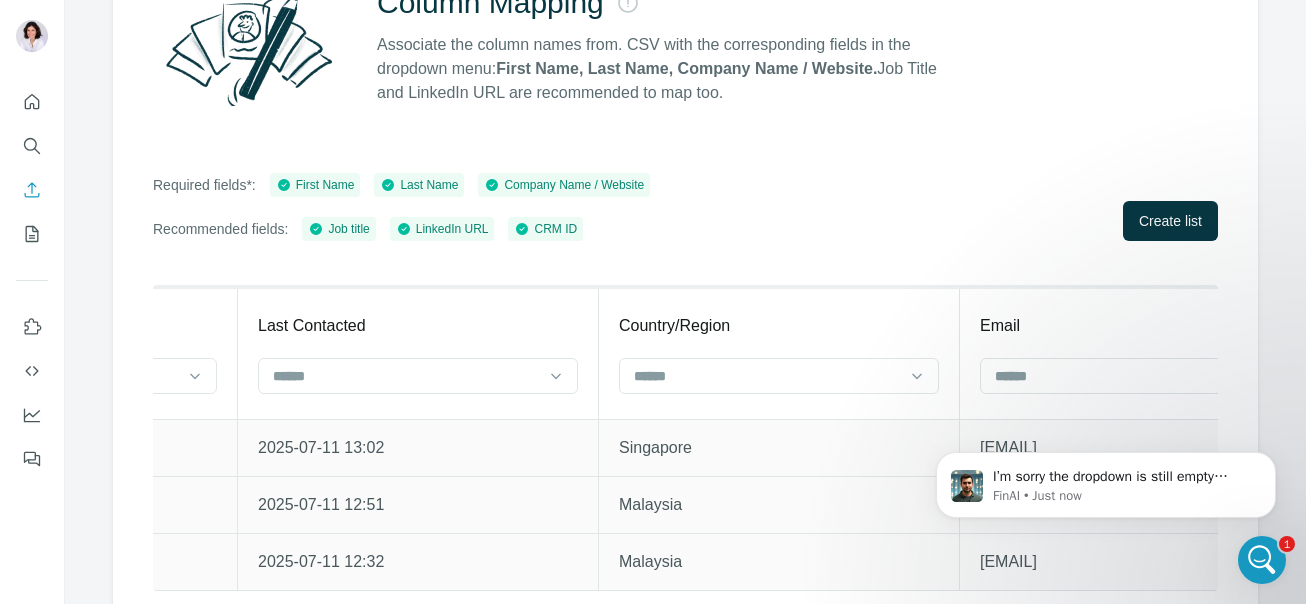 scroll, scrollTop: 0, scrollLeft: 1867, axis: horizontal 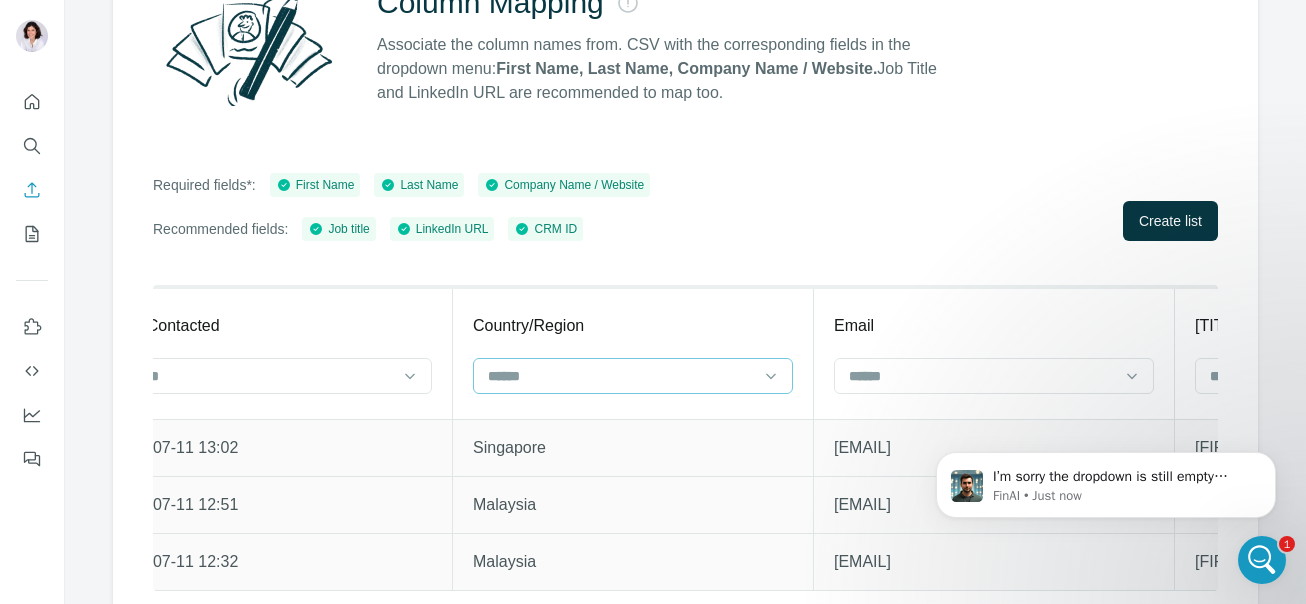 click at bounding box center (621, 376) 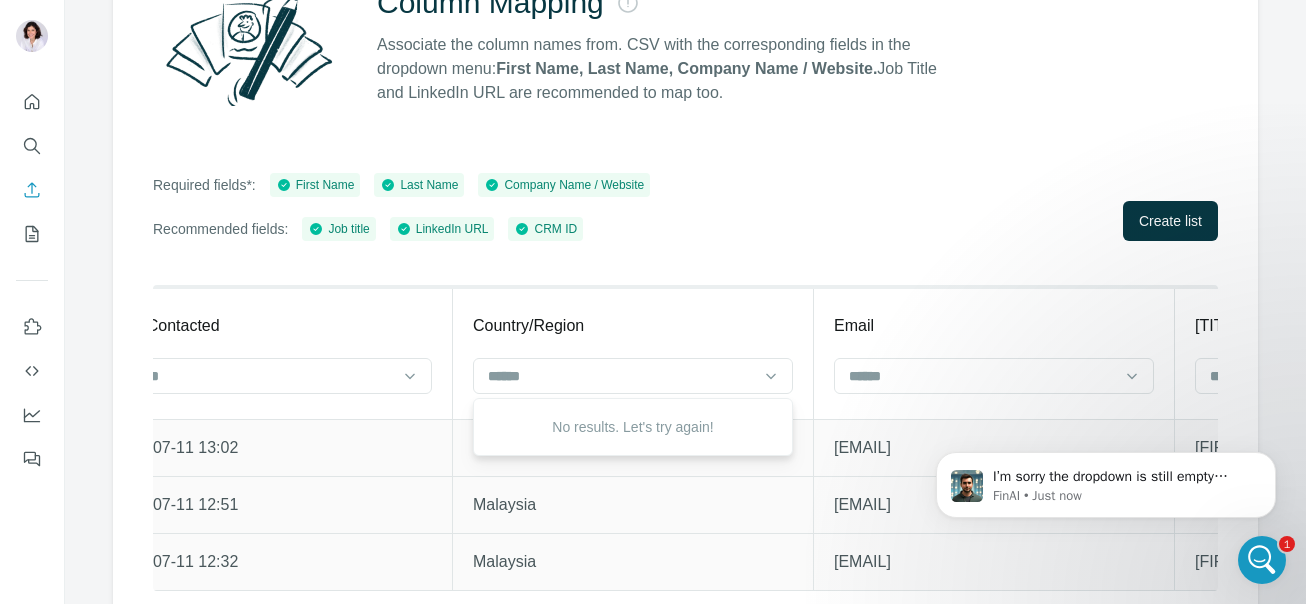 click on "Column Mapping Associate the column names from. CSV with the corresponding fields in the dropdown menu: [FIRST], [LAST], [COMPANY] / Website. [TITLE] and LinkedIn URL are recommended to map too. Required fields*: [FIRST] [LAST] [COMPANY] / Website Recommended fields: [TITLE] [LINKEDIN URL] CRM ID Create list Record ID [FIRST] [FIRST] [LAST] [LAST] Associated Company (Primary) [COMPANY] website [BRAND] Last Contacted Country/Region [EMAIL] Contact owner Lifecycle Stage [PHONE] [PHONE] [TITLE] [TITLE] [JOB FUNCTION] [COMPANY] [COMPANY] Associated Company Invalid [EMAIL] Client category Last Activity Date [EMAIL] hard bounce reason Qualification Status [LINKEDIN URL] [LINKEDIN URL] Create Date [JOB CATEGORY] Last sequence enrolled Associated Company IDs (Primary) Associated Company IDs 132284502144 [FIRST] [LAST] Deramalogica 2025-07-11 13:02 [COUNTRY] [EMAIL] [FIRST] [LAST] Customer #ERROR! business development manager Dermalogica LARGE Marketing" at bounding box center [685, 276] 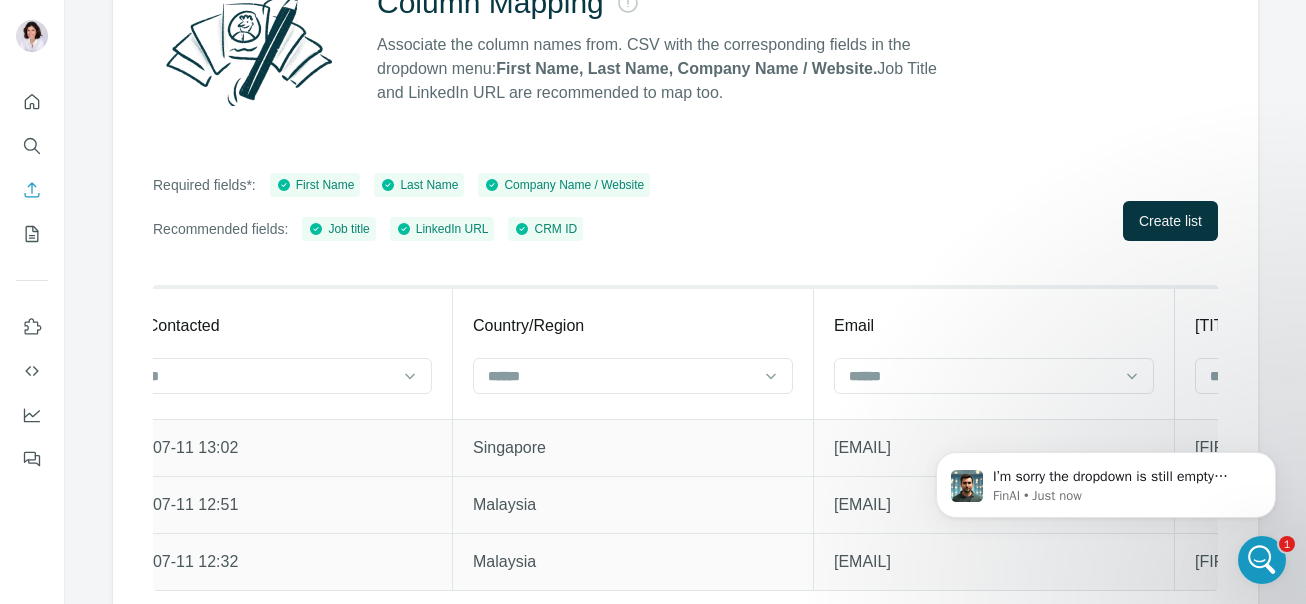 click at bounding box center [994, 376] 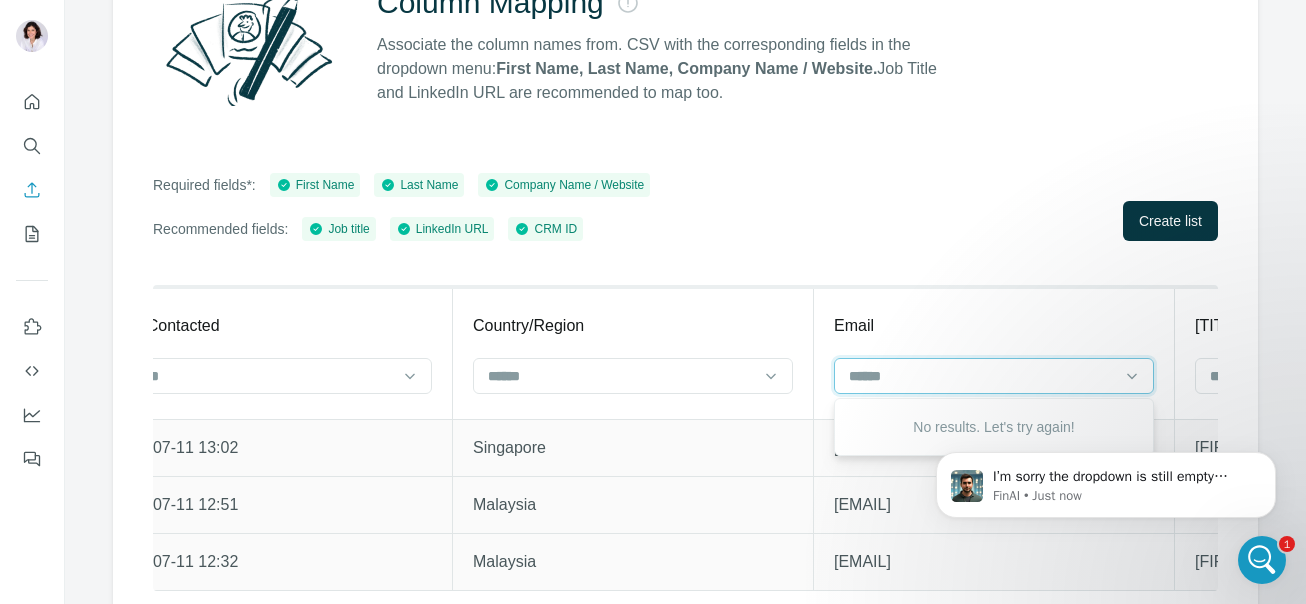 click at bounding box center (982, 376) 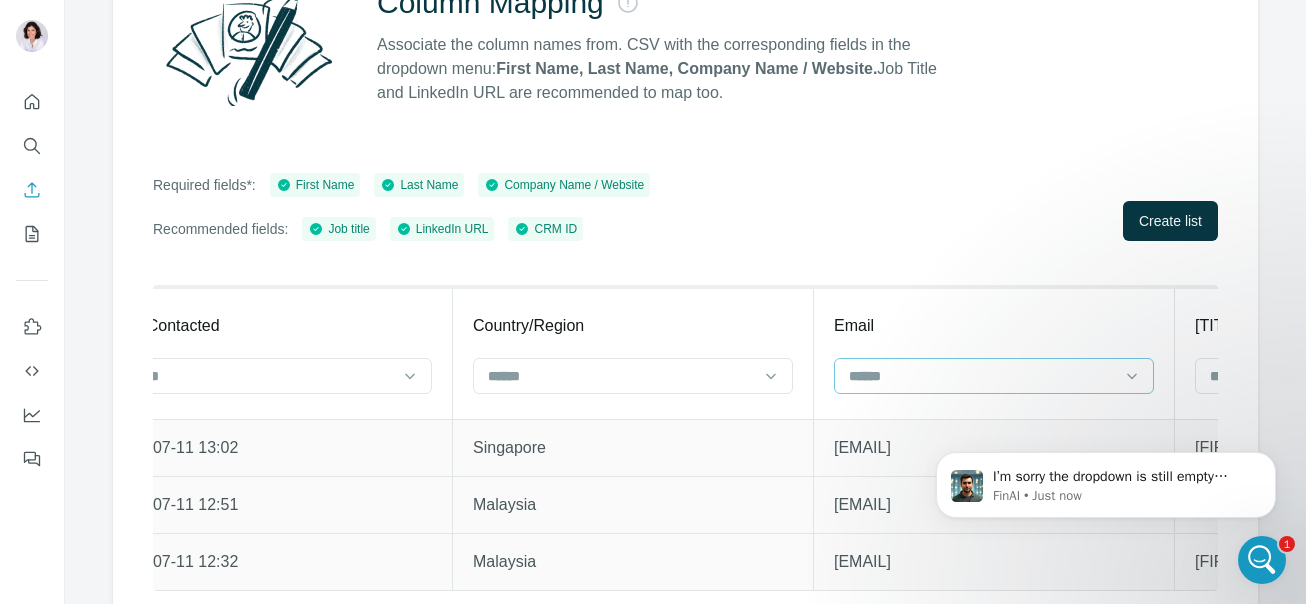 click at bounding box center [982, 376] 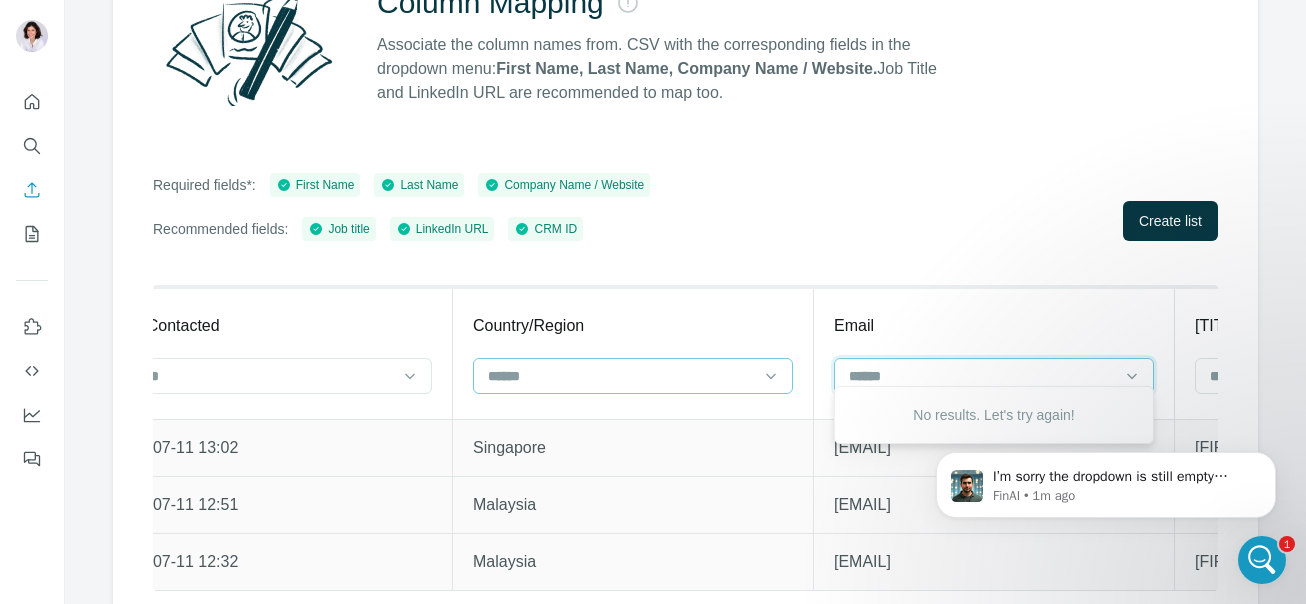 scroll, scrollTop: 253, scrollLeft: 0, axis: vertical 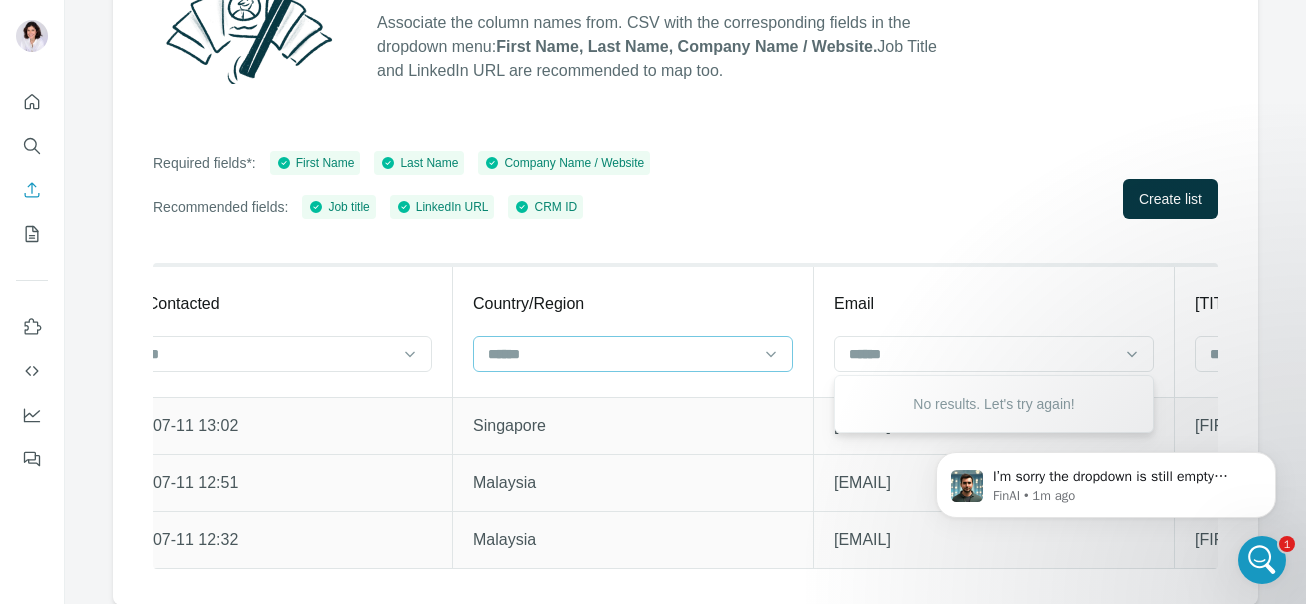 click at bounding box center (621, 354) 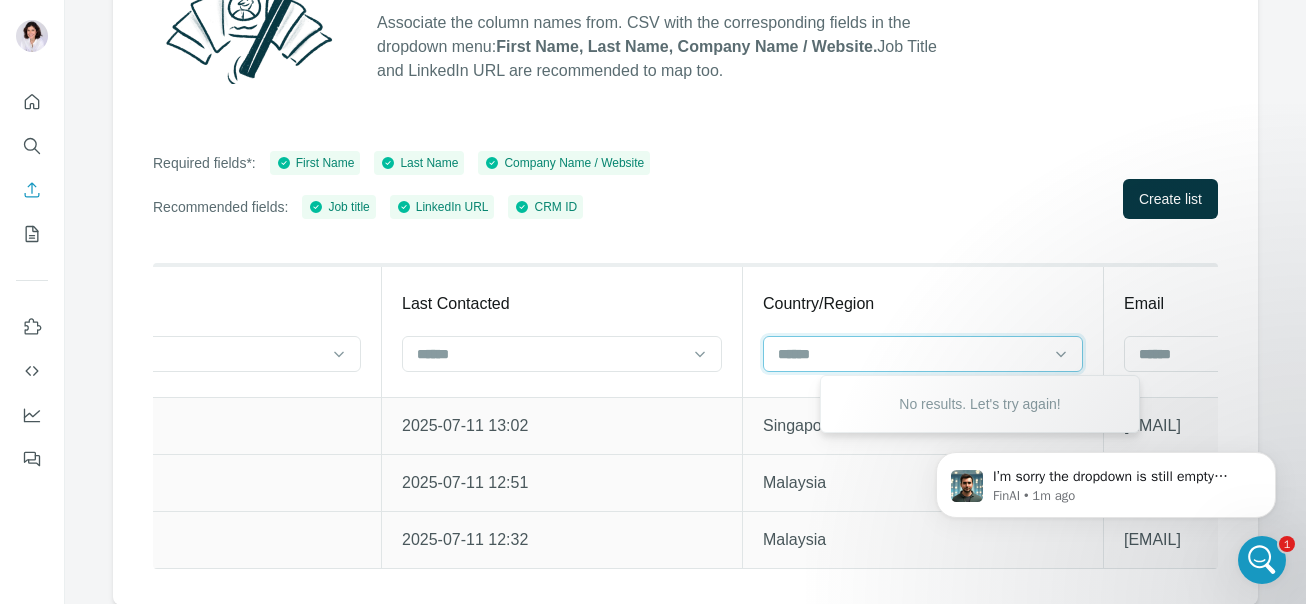 scroll, scrollTop: 0, scrollLeft: 1402, axis: horizontal 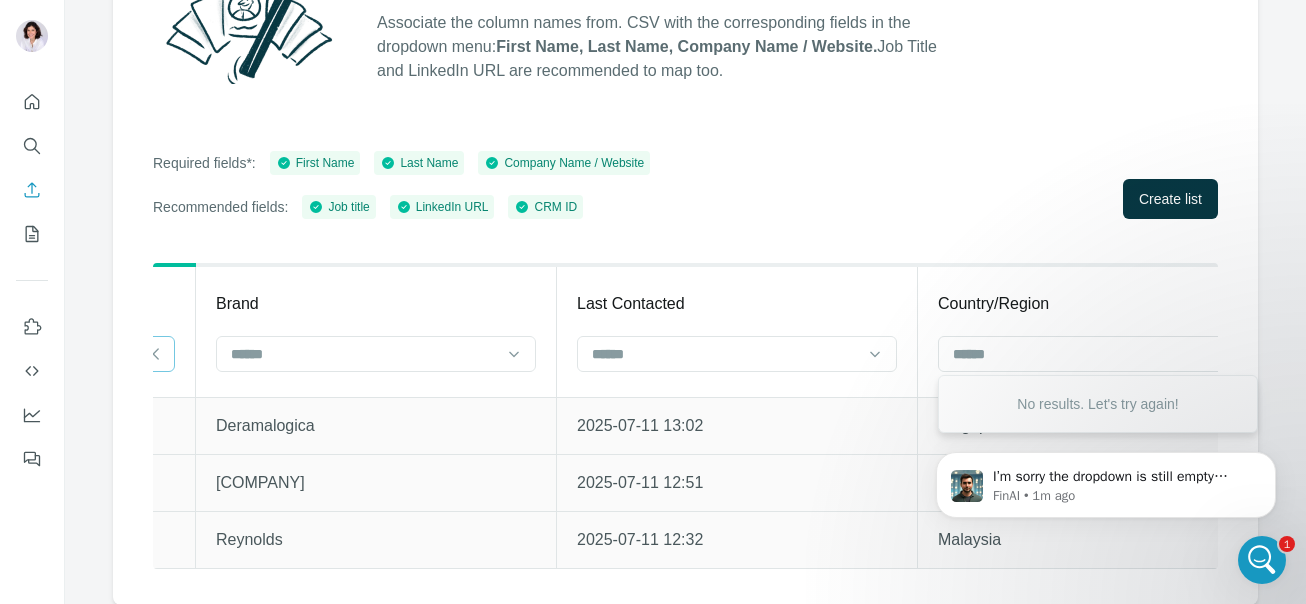 click on "Column Mapping Associate the column names from. CSV with the corresponding fields in the dropdown menu: [FIRST], [LAST], [COMPANY] / Website. [TITLE] and LinkedIn URL are recommended to map too. Required fields*: [FIRST] [LAST] [COMPANY] / Website Recommended fields: [TITLE] [LINKEDIN URL] CRM ID Create list Record ID [FIRST] [FIRST] [LAST] [LAST] Associated Company (Primary) [COMPANY] website [BRAND] Last Contacted Country/Region [EMAIL] Contact owner Lifecycle Stage [PHONE] [PHONE] [TITLE] [TITLE] [JOB FUNCTION] [COMPANY] [COMPANY] Associated Company Invalid [EMAIL] Client category Last Activity Date [EMAIL] hard bounce reason Qualification Status [LINKEDIN URL] [LINKEDIN URL] Create Date [JOB CATEGORY] Last sequence enrolled Associated Company IDs (Primary) Associated Company IDs 132284502144 [FIRST] [LAST] Deramalogica 2025-07-11 13:02 [COUNTRY] [EMAIL] [FIRST] [LAST] Customer #ERROR! business development manager Dermalogica LARGE Marketing" at bounding box center (685, 254) 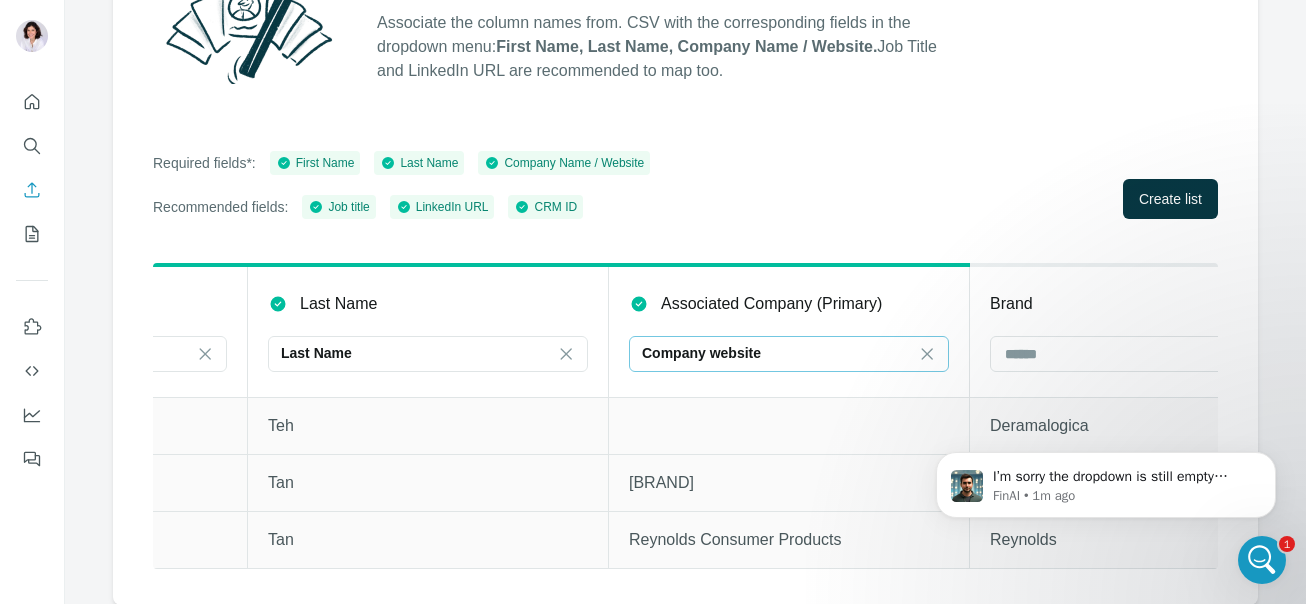 scroll, scrollTop: 0, scrollLeft: 627, axis: horizontal 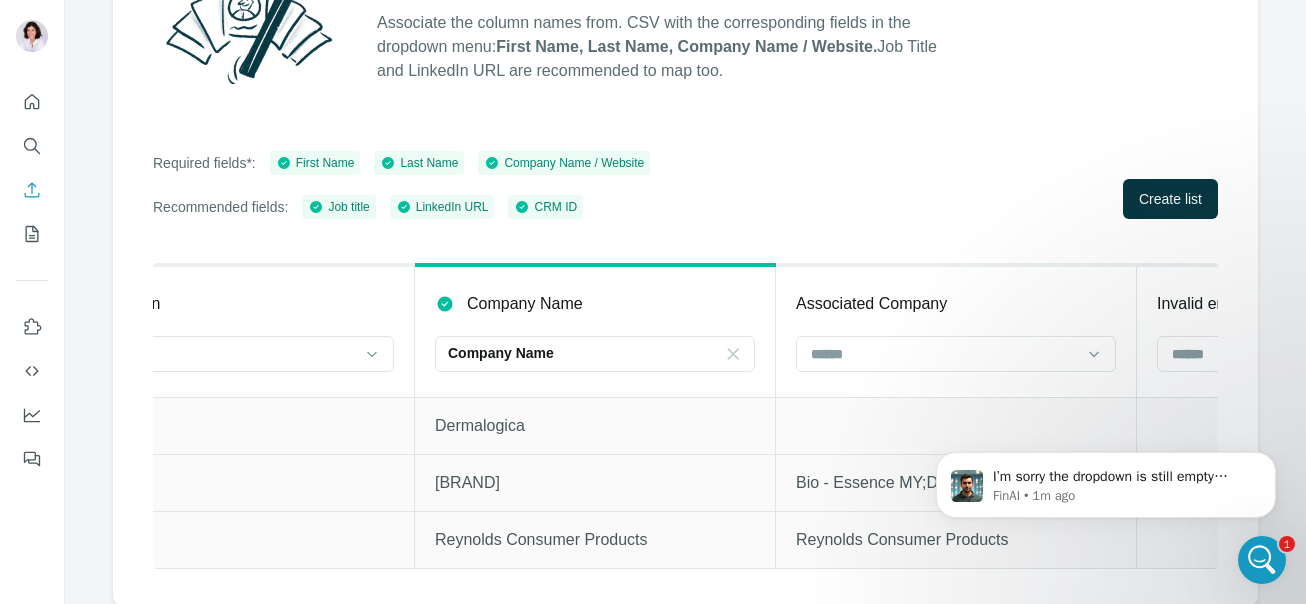click 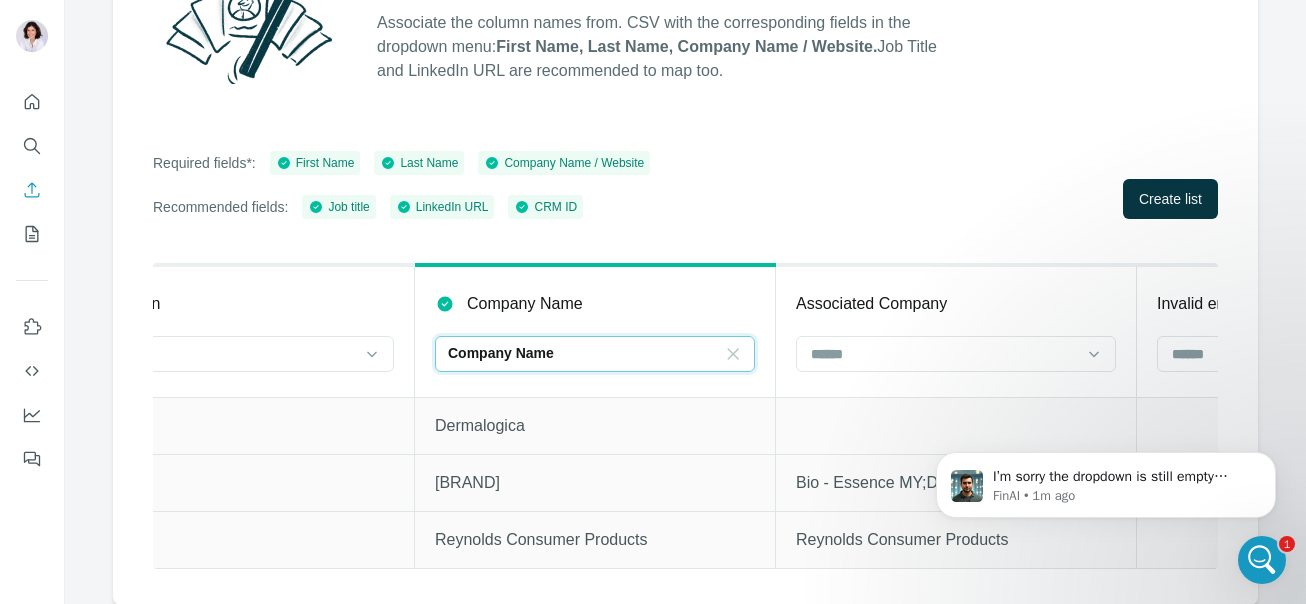 scroll, scrollTop: 0, scrollLeft: 0, axis: both 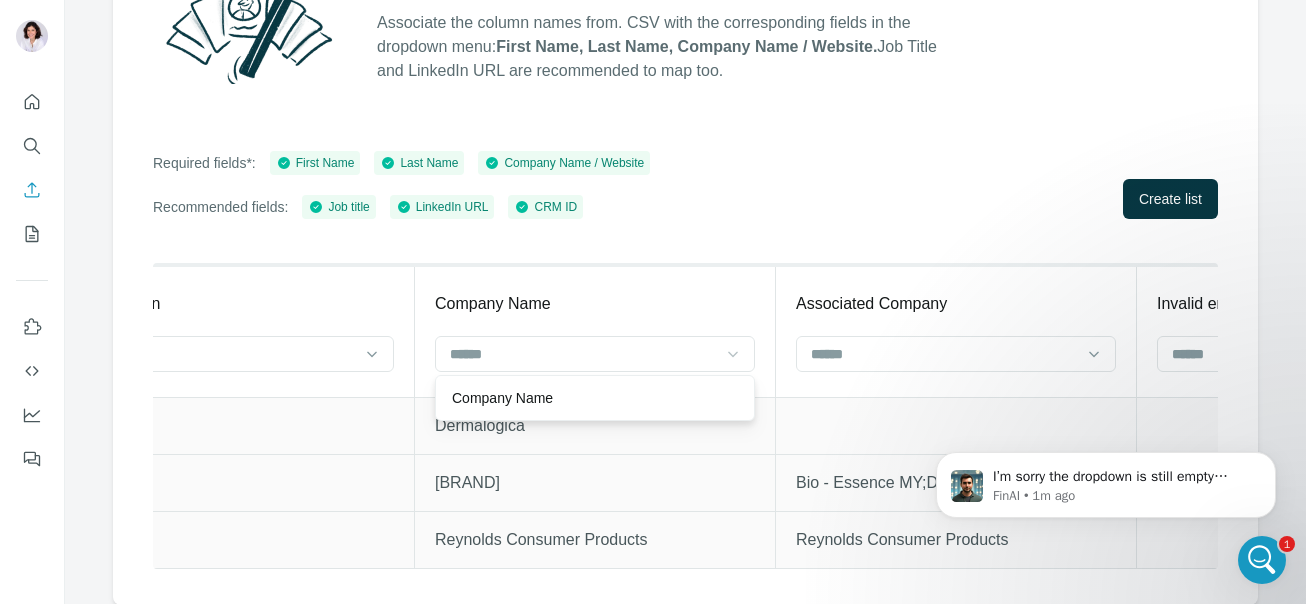 click on "Record ID CRM ID [FIRST] [LAST] [FIRST] [LAST] Associated Company (Primary) Company website Brand Last Contacted Country/Region [EMAIL] Contact owner Lifecycle Stage Mobile Phone Number Phone Number Job Title Job title Job function Company Name Associated Company Invalid email Client category Last Activity Date Email hard bounce reason Qualification Status LinkedIn URL LinkedIn URL Create Date Job Category Last sequence enrolled Associated Company IDs (Primary) Associated Company IDs 132284502144 [FIRST] [LAST] Deramalogica 2025-07-11 13:02 Singapore [EMAIL] [FIRST] [LAST] Customer #ERROR! business development manager LARGE 2025-07-11 13:02 Moved to new company https://linkedin.com/in/yvonneyfchang 2020-10-02 11:20 Marketing 280914030 33004345726 [FIRST] [LAST] Wipro Consumer Care MY Dr Dermis, Bio Essence 2025-07-11 12:51 Malaysia [EMAIL] [FIRST] [LAST] Customer Wipro Consumer Care MY Bio - Essence MY;Dr. Dermis MY;Wipro Consumer Care MY LARGE 2025-07-11 12:51" at bounding box center (234, 416) 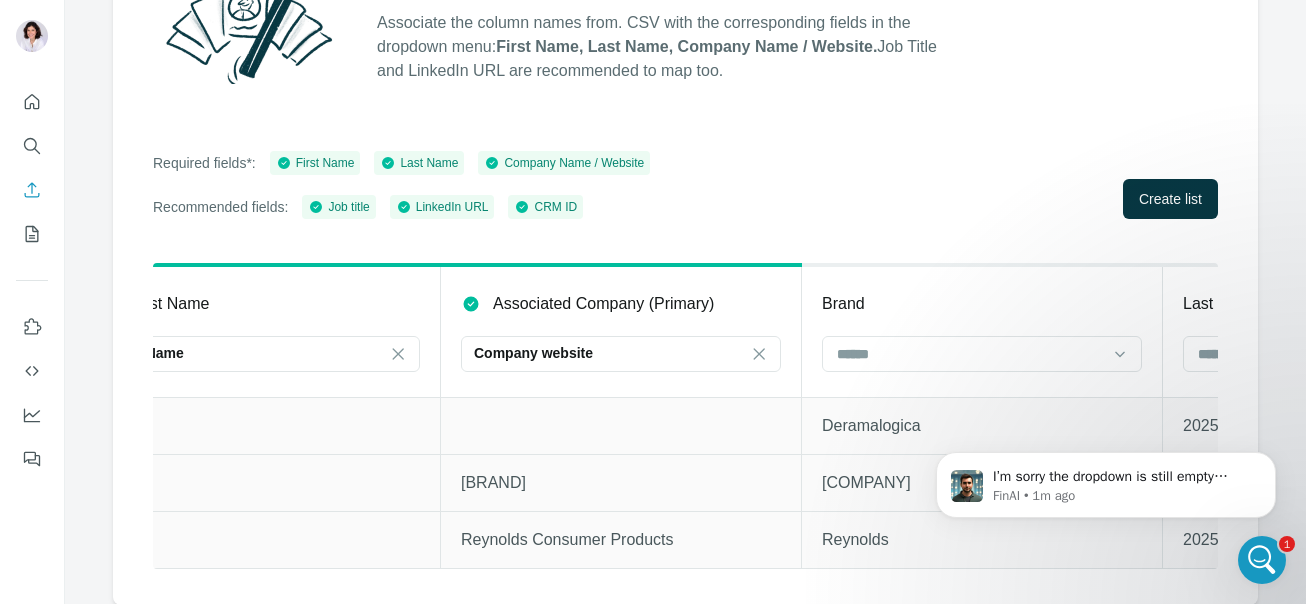 scroll, scrollTop: 0, scrollLeft: 637, axis: horizontal 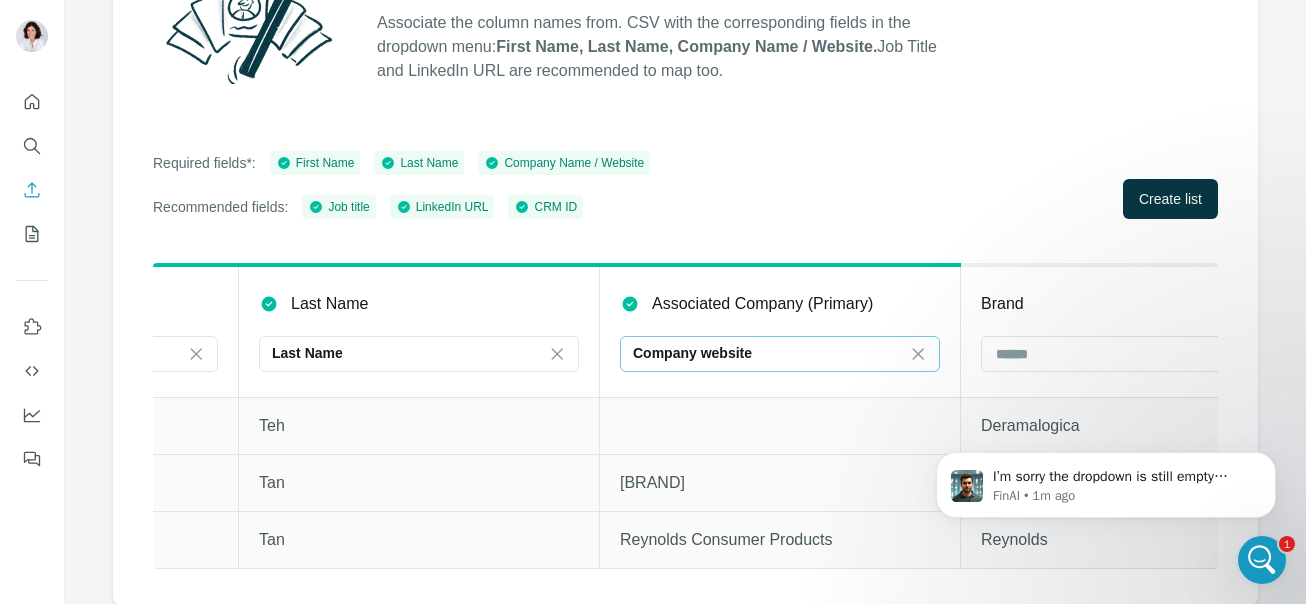 click on "Company website" at bounding box center [768, 353] 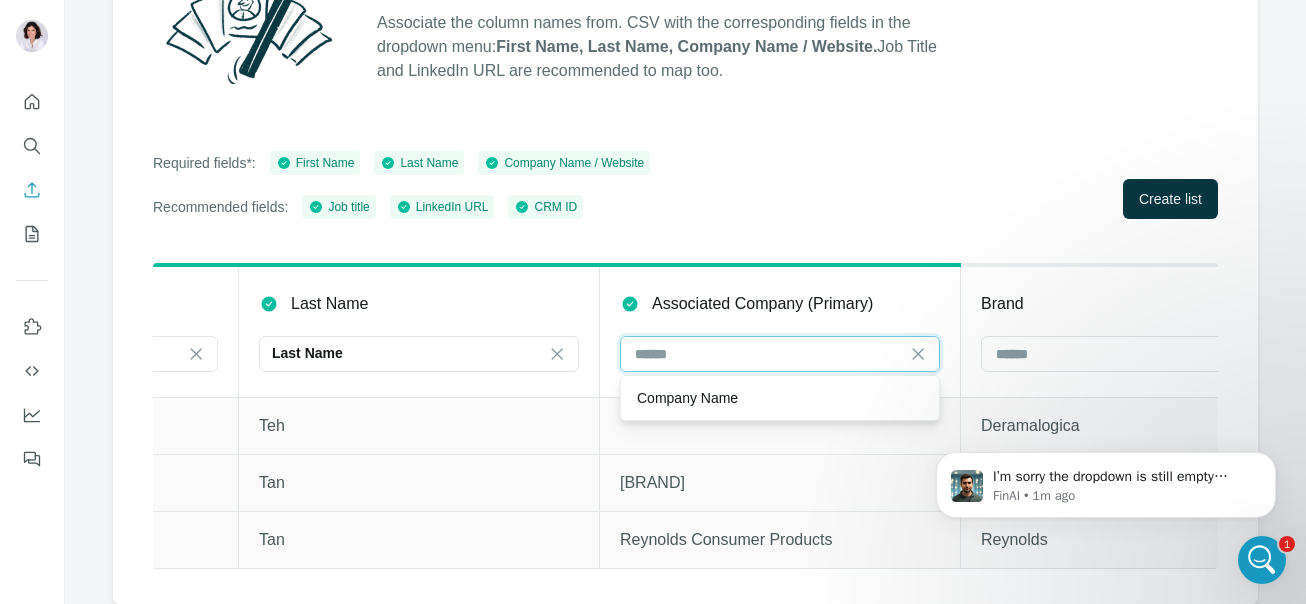 scroll, scrollTop: 0, scrollLeft: 0, axis: both 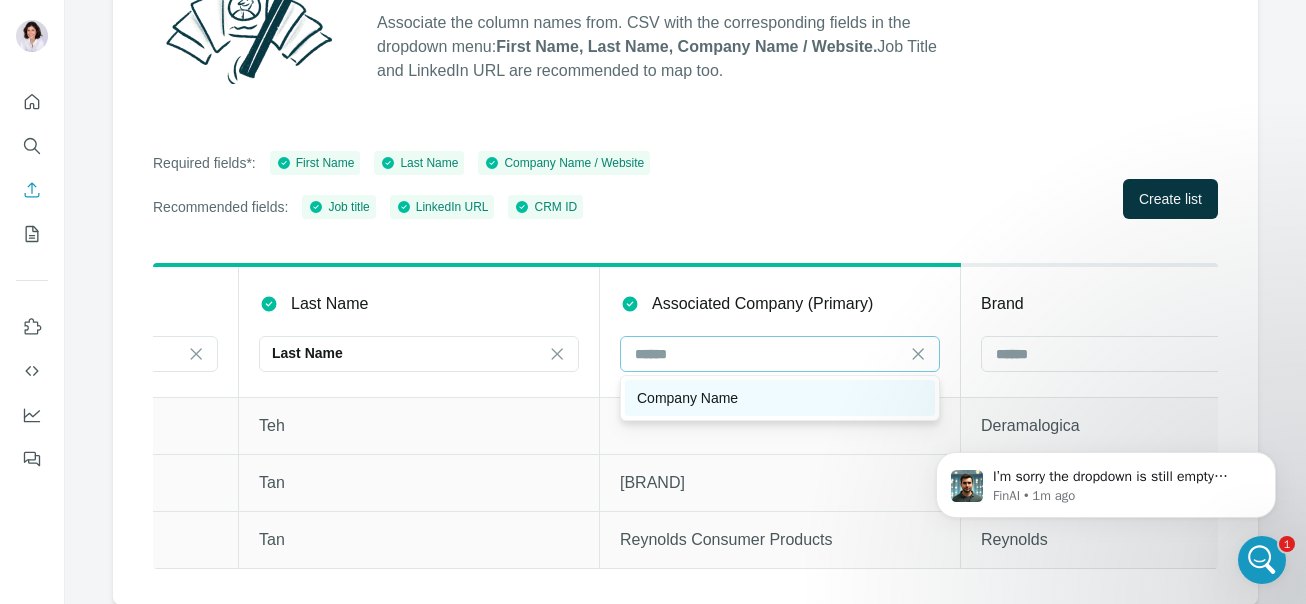 click on "Company Name" at bounding box center (780, 398) 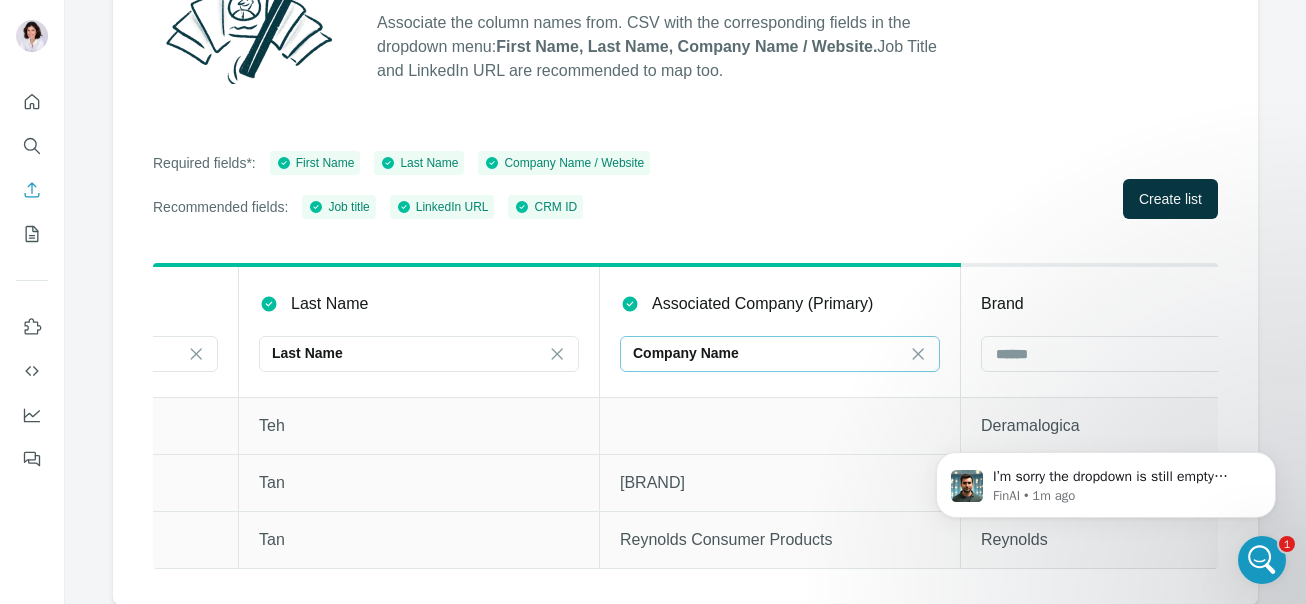 click on "Required fields*: First Name Last Name Company Name / Website Recommended fields: Job title LinkedIn URL CRM ID Create list" at bounding box center [685, 185] 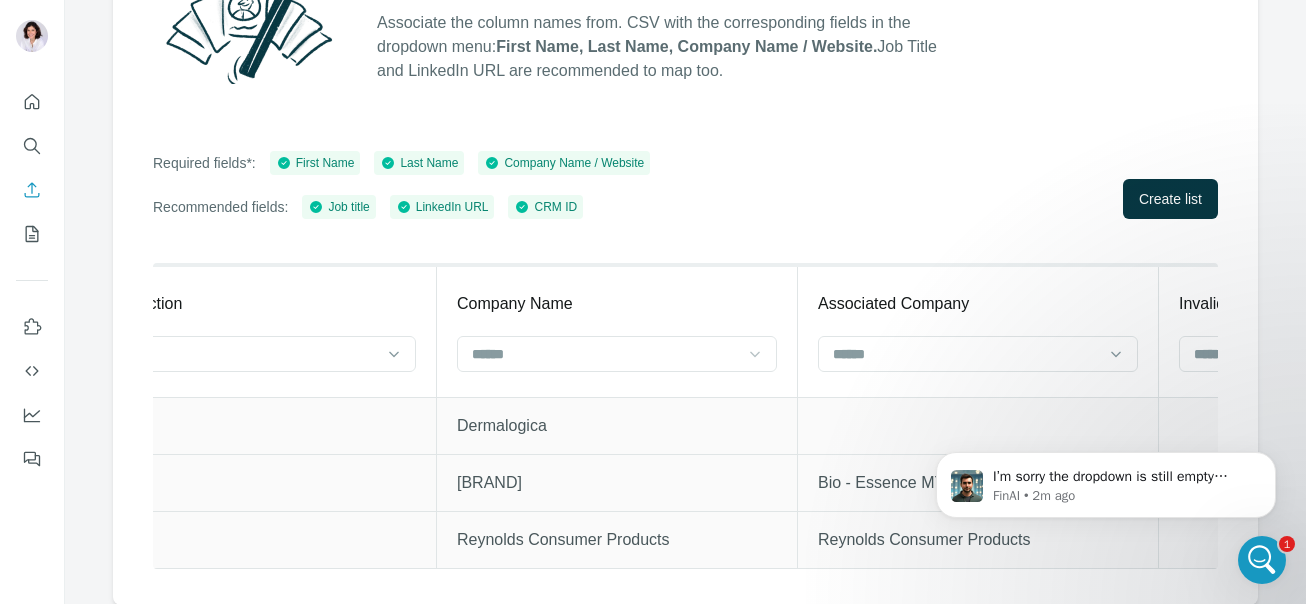 scroll, scrollTop: 0, scrollLeft: 4814, axis: horizontal 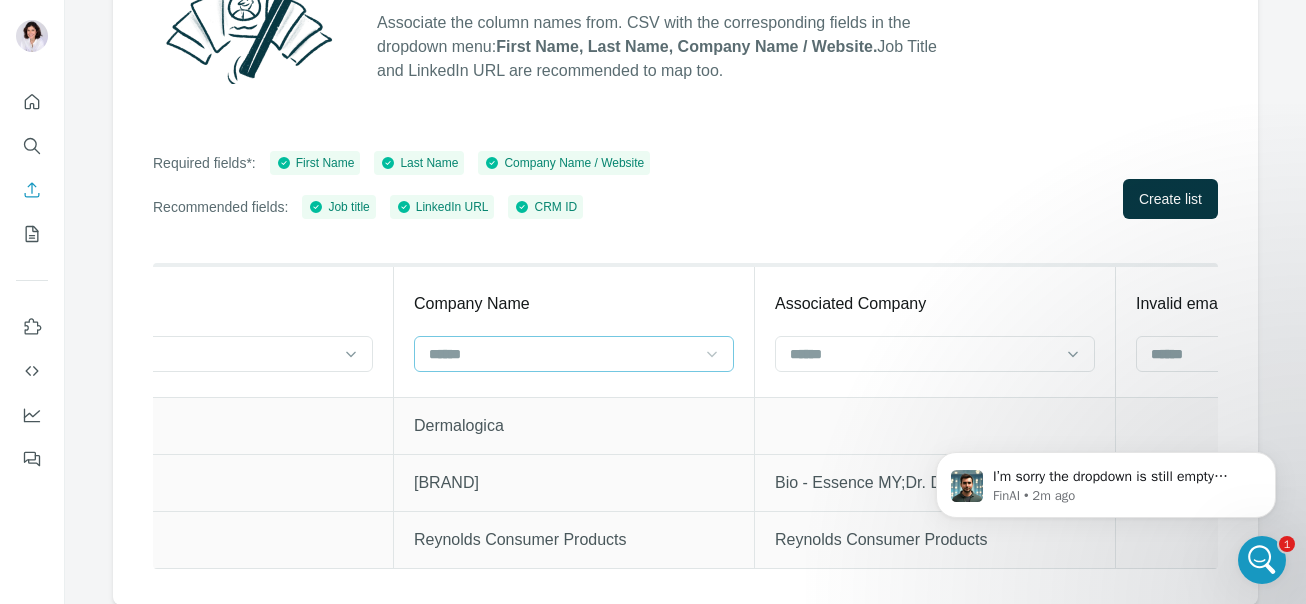 click at bounding box center [562, 354] 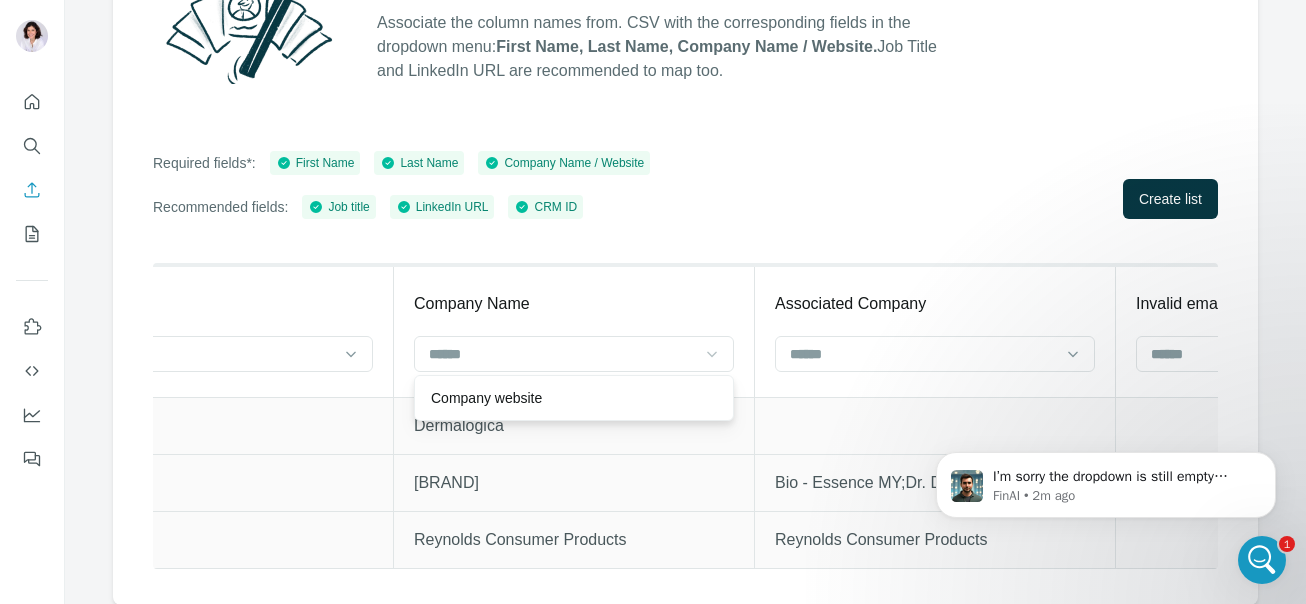 click on "Column Mapping Associate the column names from. CSV with the corresponding fields in the dropdown menu:  [FIRST] [LAST], [COMPANY] / [WEBSITE].  [JOB TITLE] and [LINKEDIN URL] are recommended to map too. Required fields*: [FIRST] [LAST] [COMPANY] / [WEBSITE] Recommended fields: [JOB TITLE] [LINKEDIN URL] [CRM ID] Create list Record ID [CRM ID] [FIRST] [FIRST] [LAST] [LAST] Associated Company (Primary) [COMPANY] [BRAND] Last Contacted [COUNTRY]/[REGION] [EMAIL] Contact owner Lifecycle Stage Mobile Phone Number [PHONE] [JOB TITLE] [JOB FUNCTION] [COMPANY] Associated Company Invalid email Client category Last Activity Date Email hard bounce reason Qualification Status [LINKEDIN URL] [LINKEDIN URL] Create Date [JOB CATEGORY] Last sequence enrolled Associated Company IDs (Primary) Associated Company IDs 132284502144 [FIRST] [LAST] Deramalogica 2025-07-11 13:02 [CITY] [EMAIL] [FIRST] [LAST] Customer #ERROR! [JOB TITLE] Deramalogica LARGE 2025-07-11 13:02 Marketing" at bounding box center (685, 254) 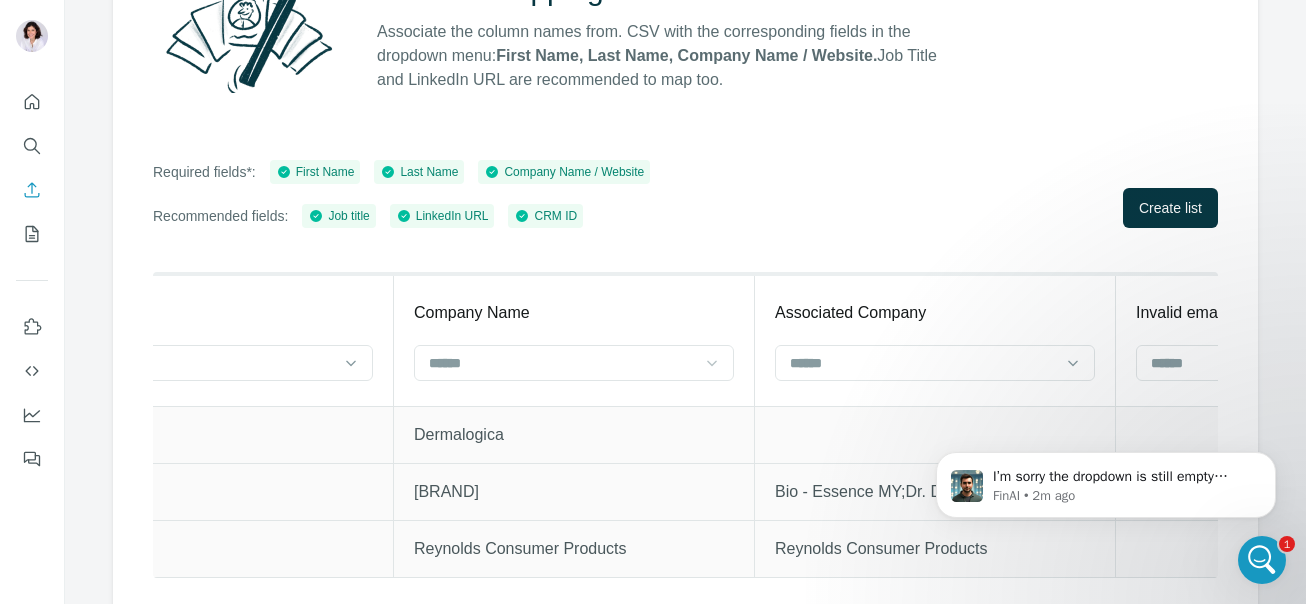 scroll, scrollTop: 253, scrollLeft: 0, axis: vertical 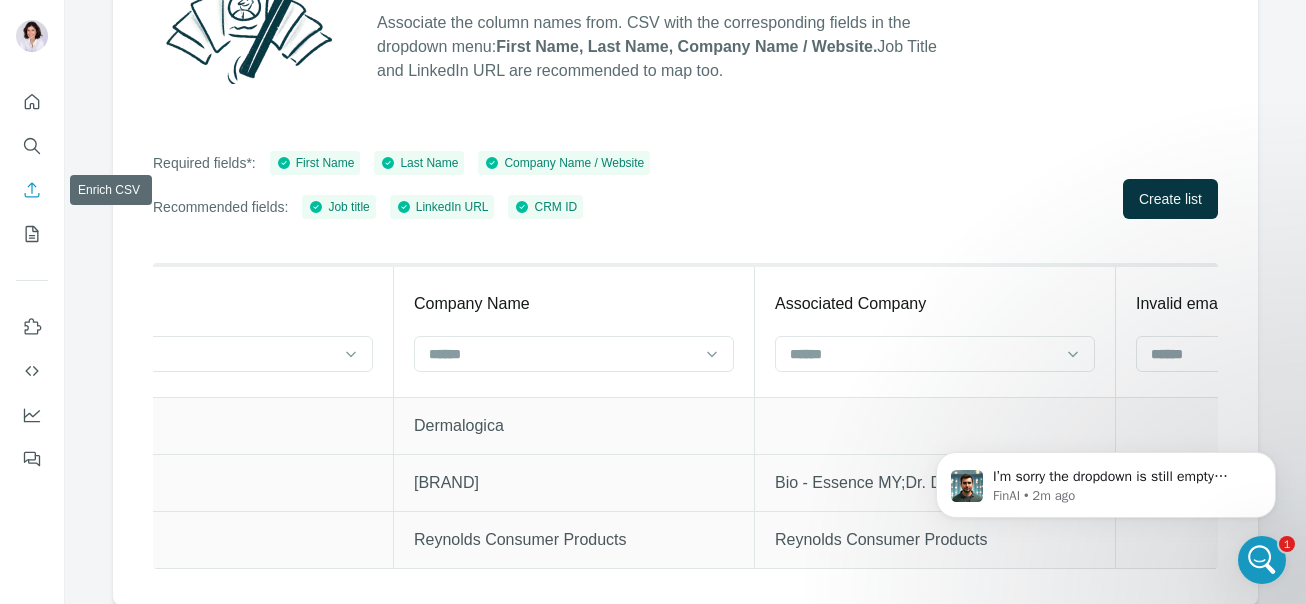 click 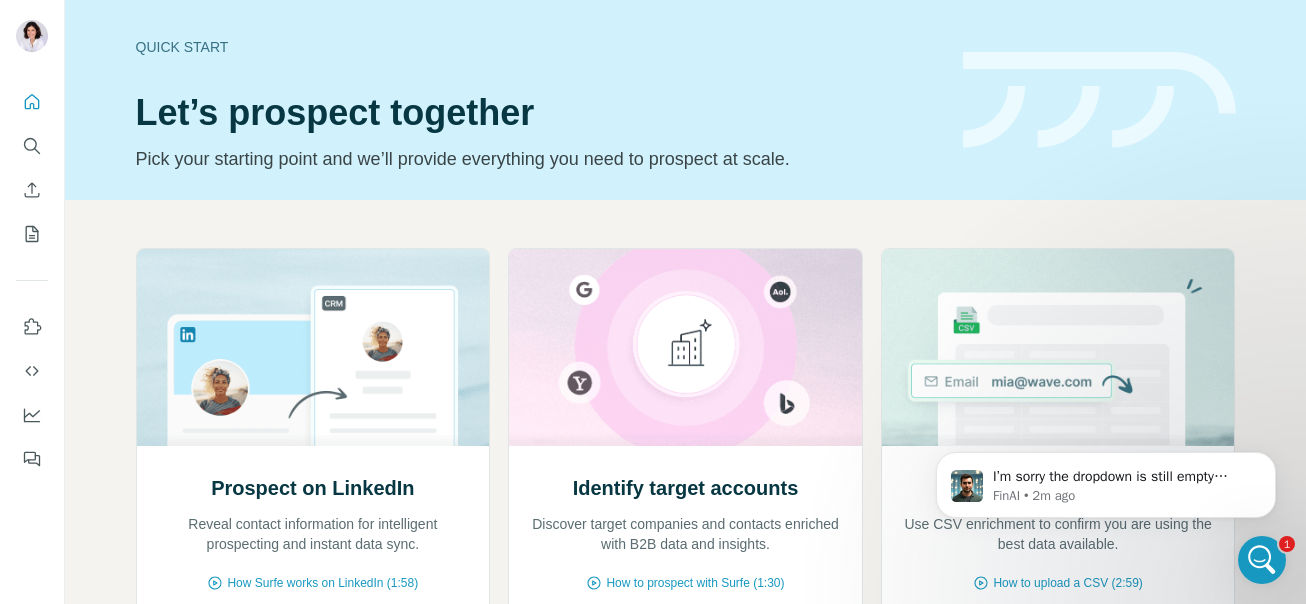 click on "I’m sorry the dropdown is still empty despite the suggestions, and I’m here to help if you need more assistance. Would you like to share more details about your CSV file or the exact steps you’ve taken so we can troubleshoot further? FinAI • 2m ago" at bounding box center (1106, 393) 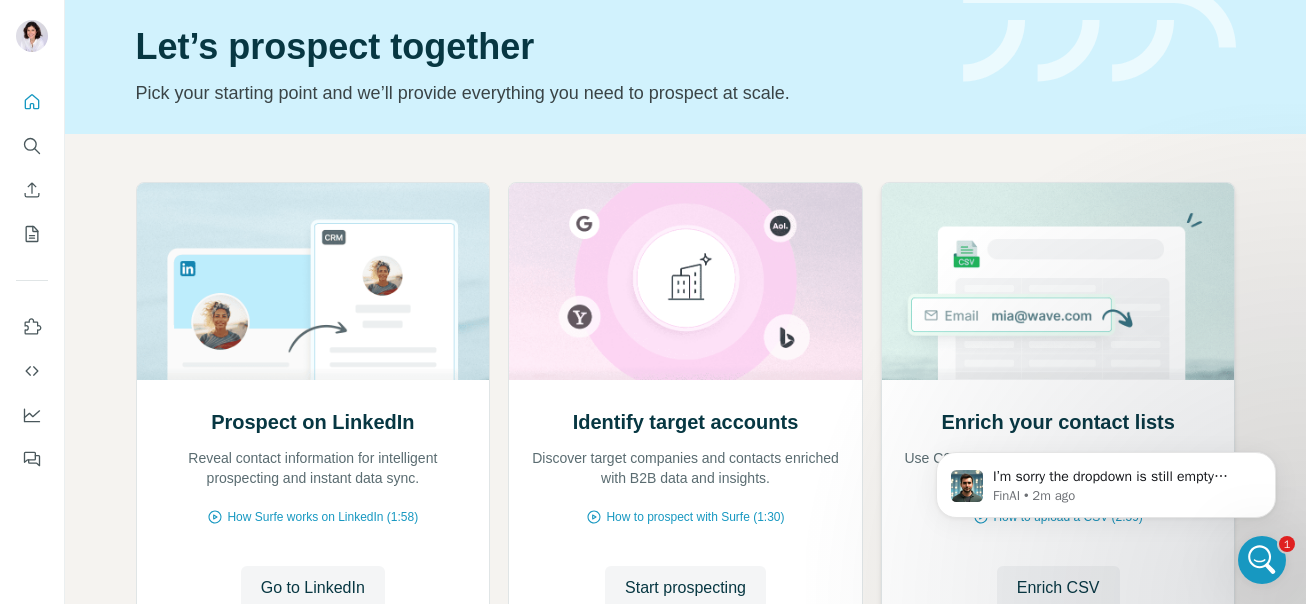 scroll, scrollTop: 72, scrollLeft: 0, axis: vertical 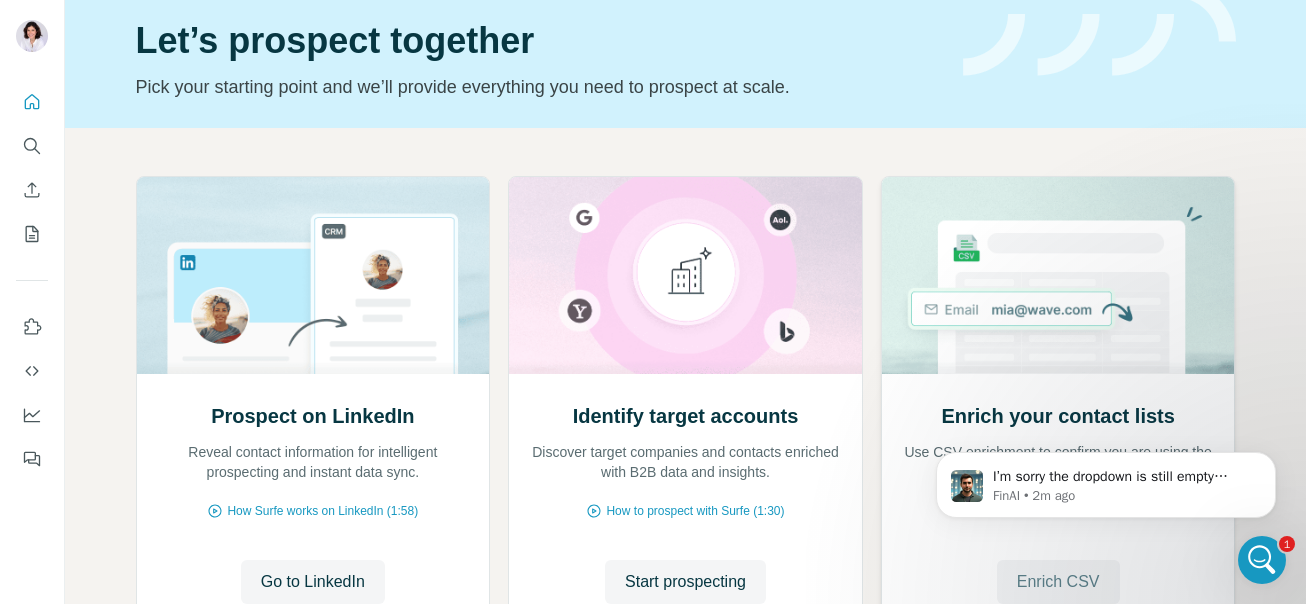 click on "Enrich CSV" at bounding box center (1058, 582) 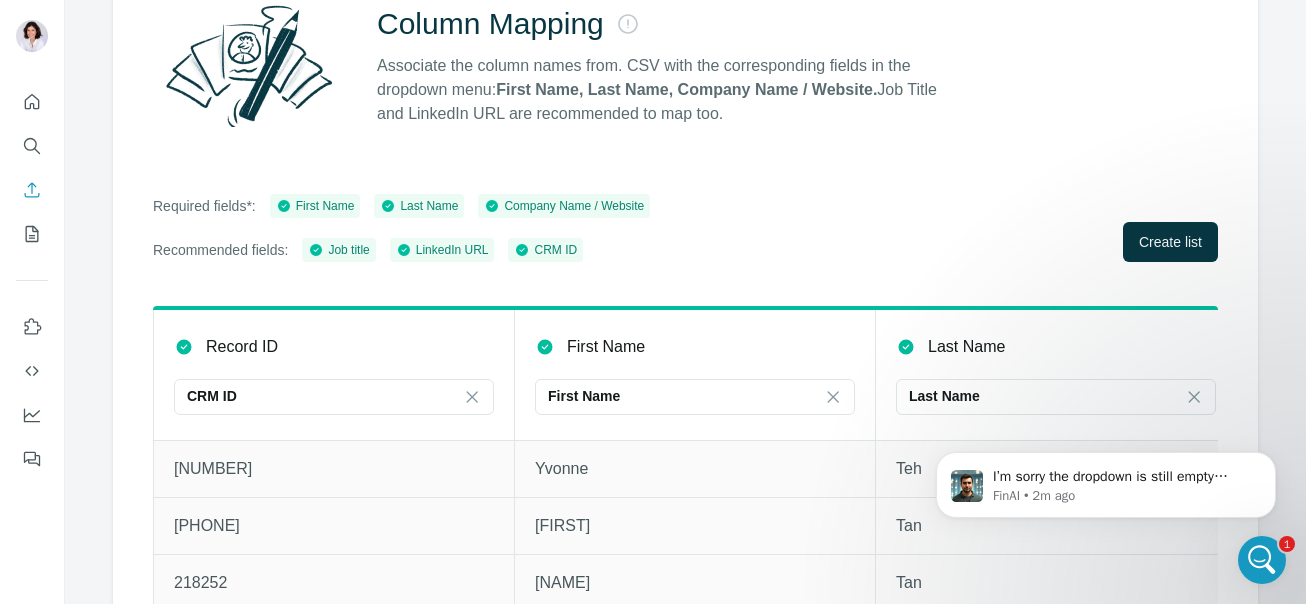 scroll, scrollTop: 213, scrollLeft: 0, axis: vertical 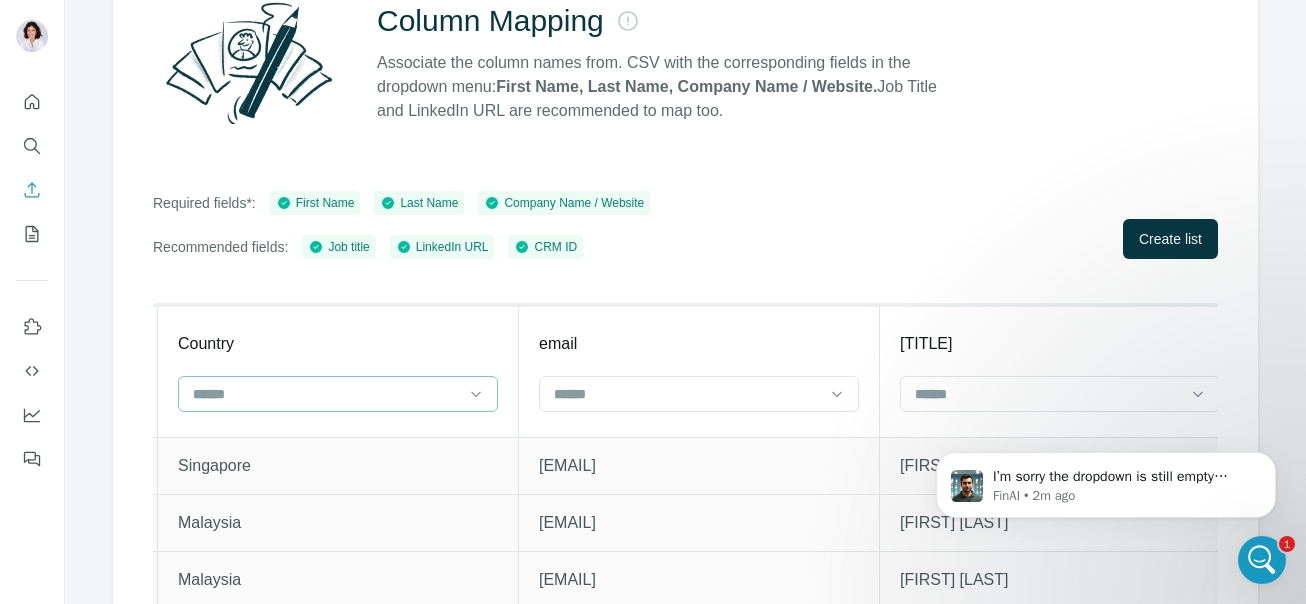 click at bounding box center (326, 394) 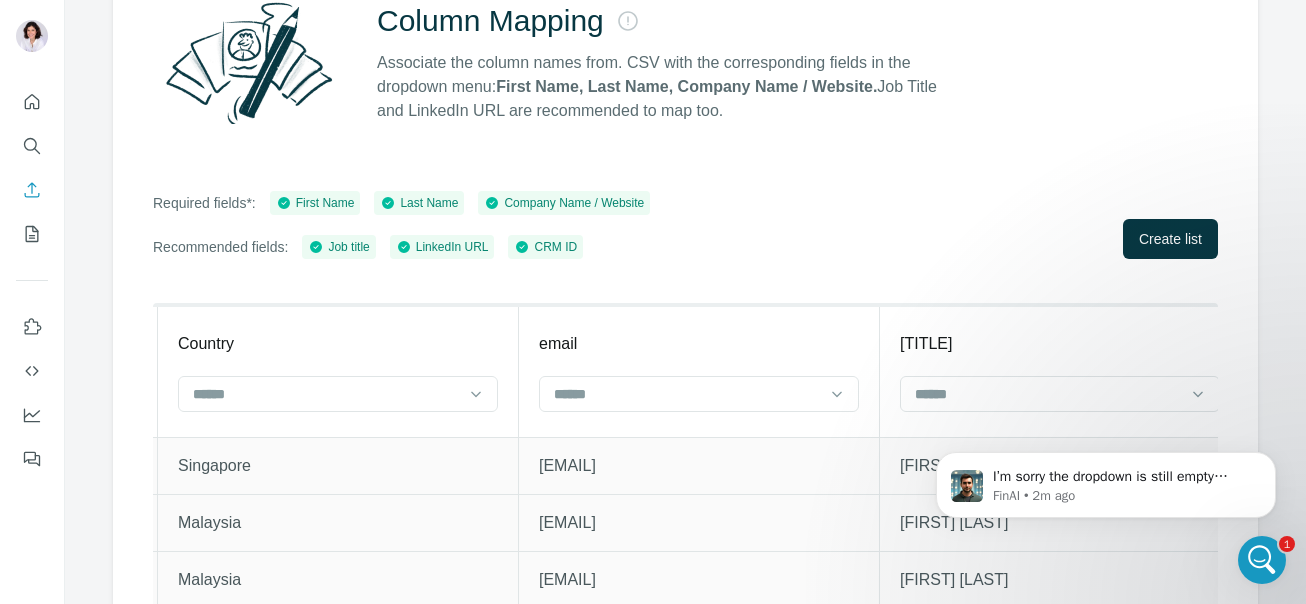 click on "Country" at bounding box center (338, 371) 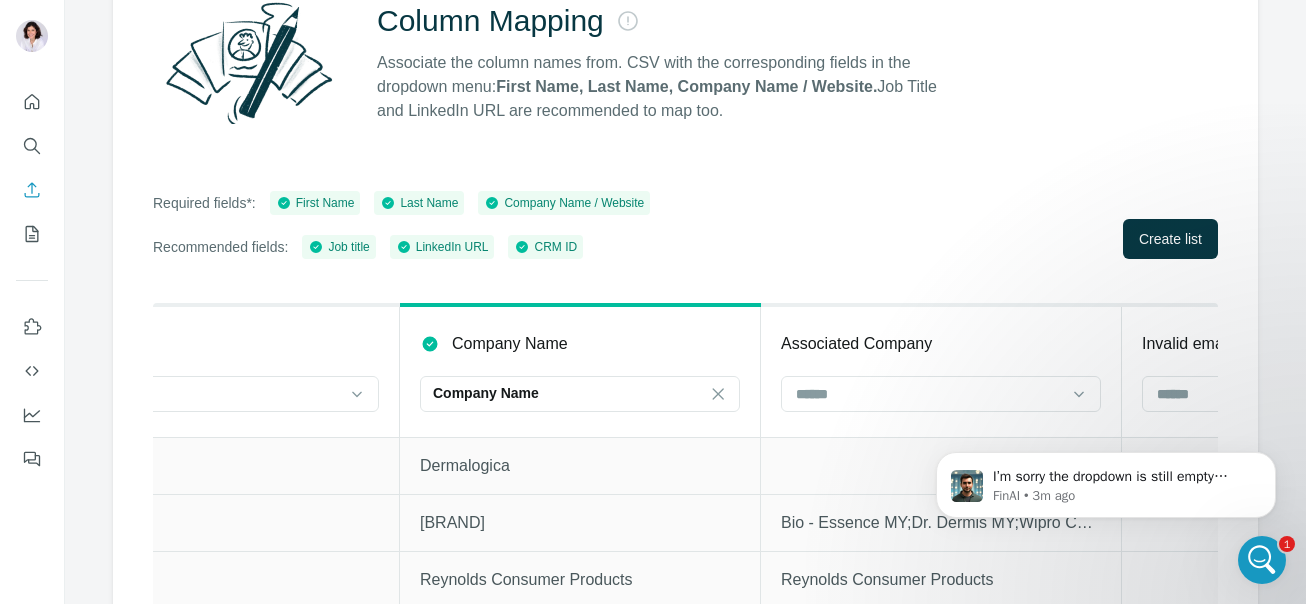 scroll, scrollTop: 0, scrollLeft: 4811, axis: horizontal 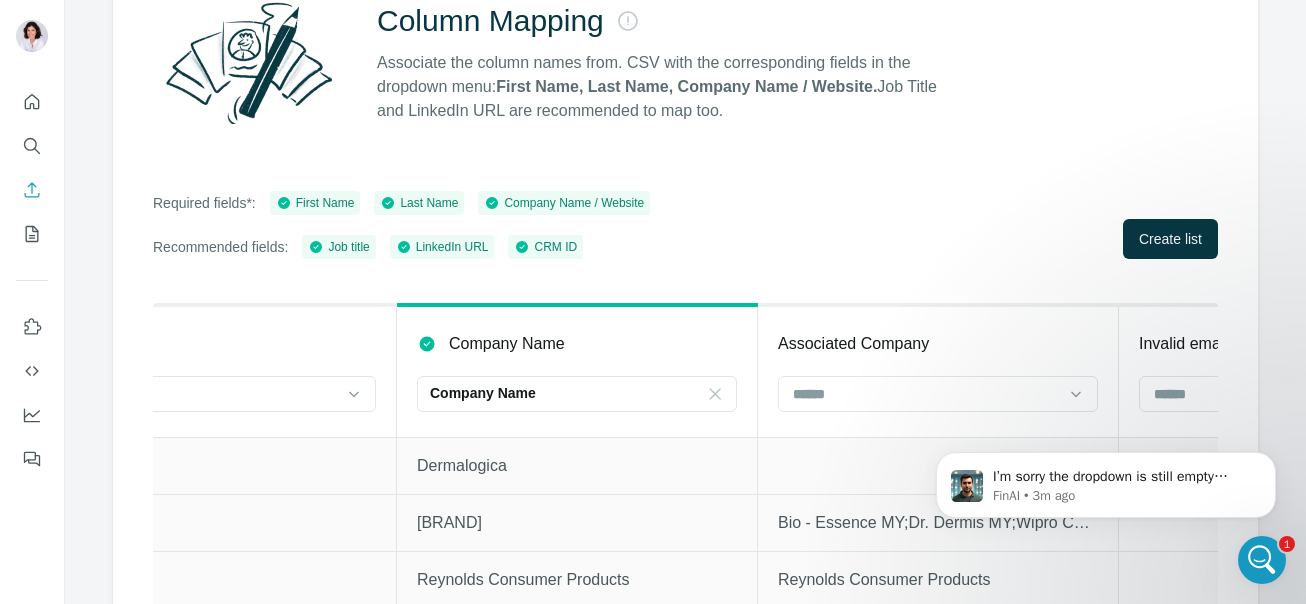 click 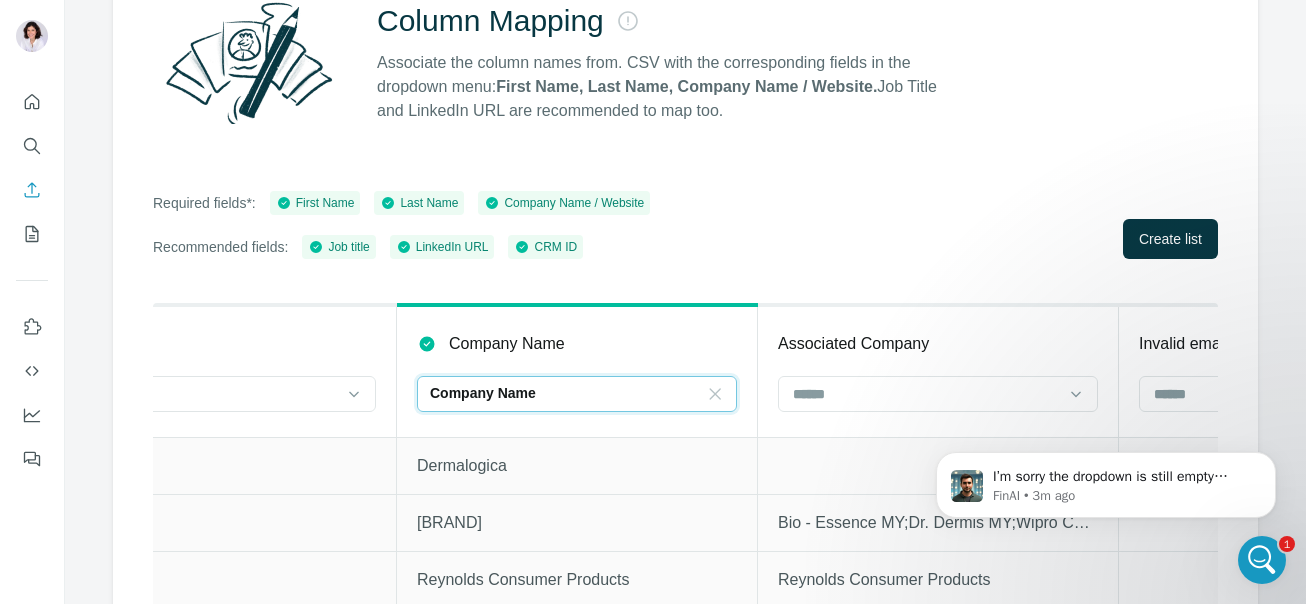 scroll, scrollTop: 0, scrollLeft: 0, axis: both 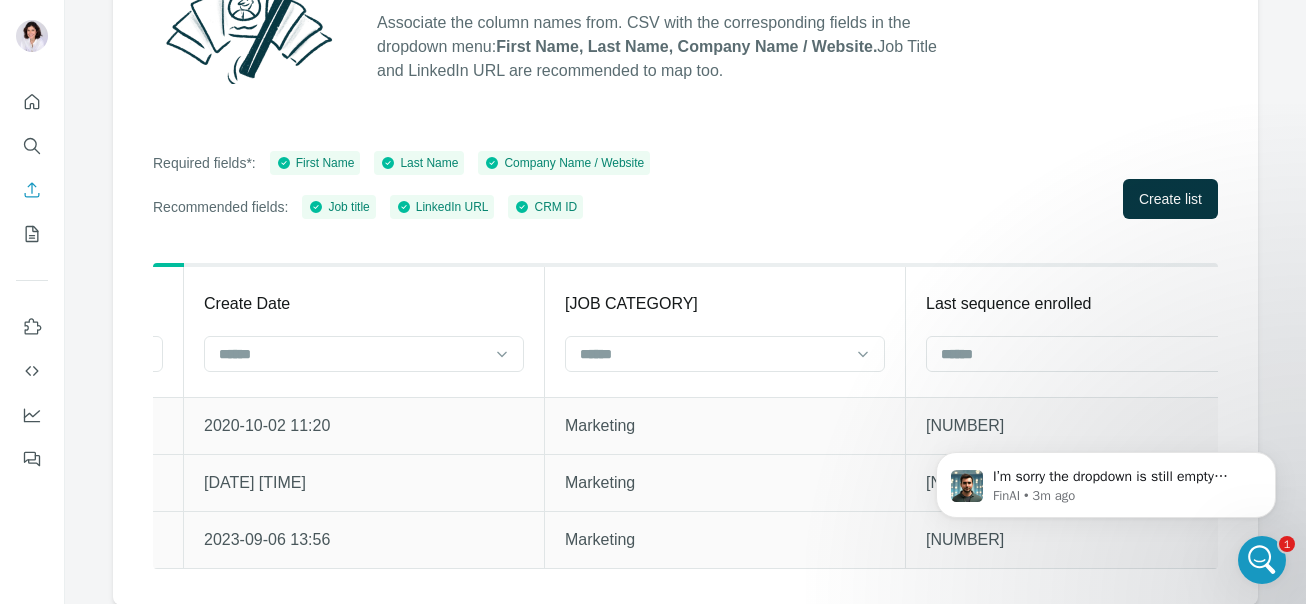 click 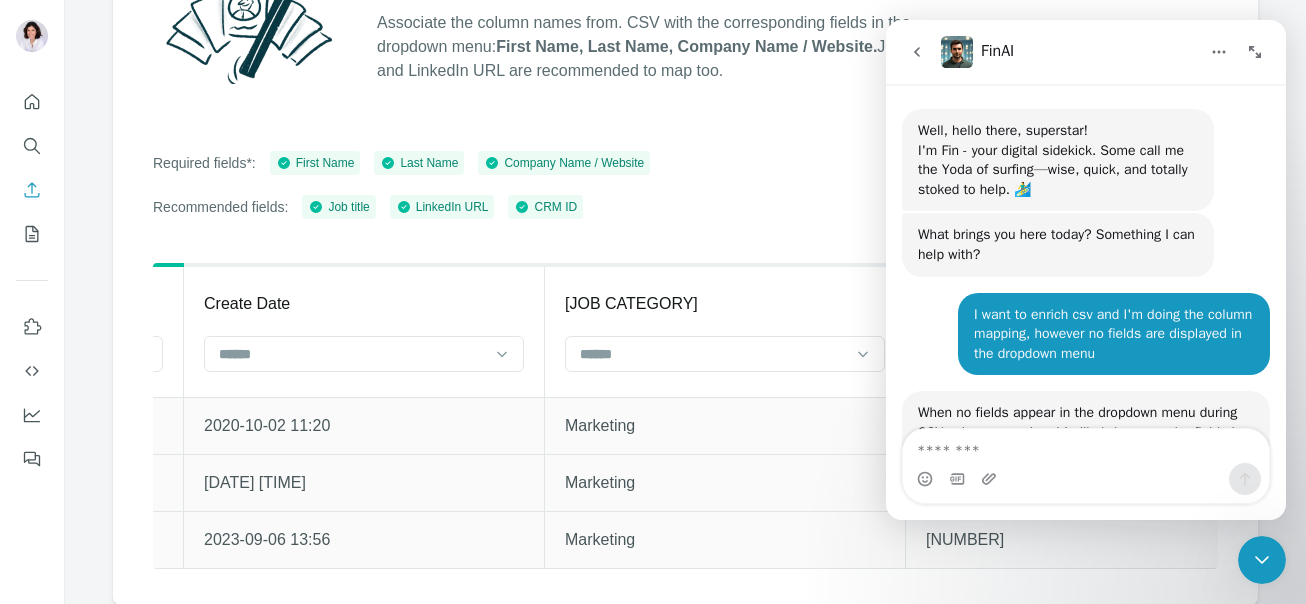 scroll, scrollTop: 3, scrollLeft: 0, axis: vertical 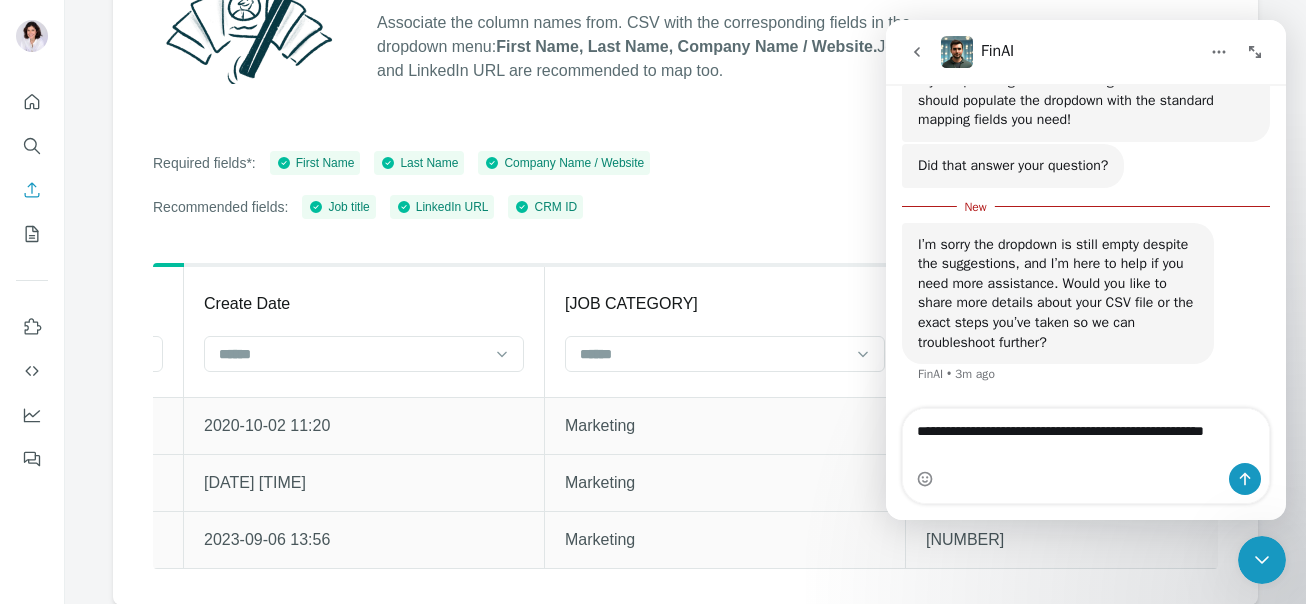 type on "**********" 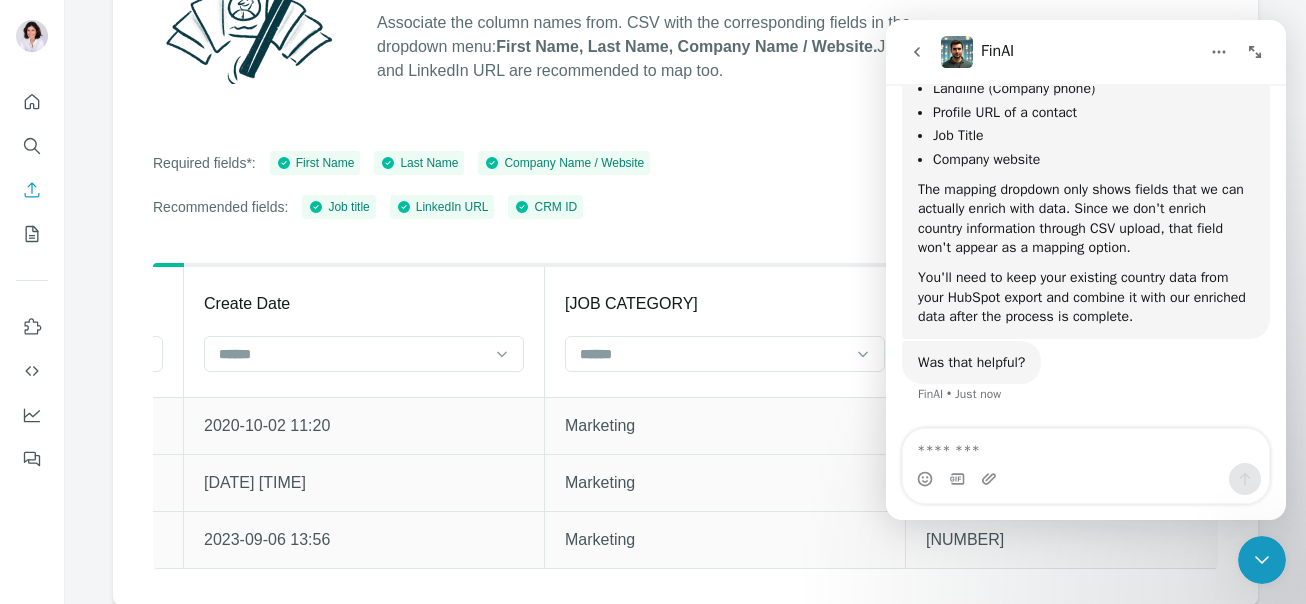 scroll, scrollTop: 4149, scrollLeft: 0, axis: vertical 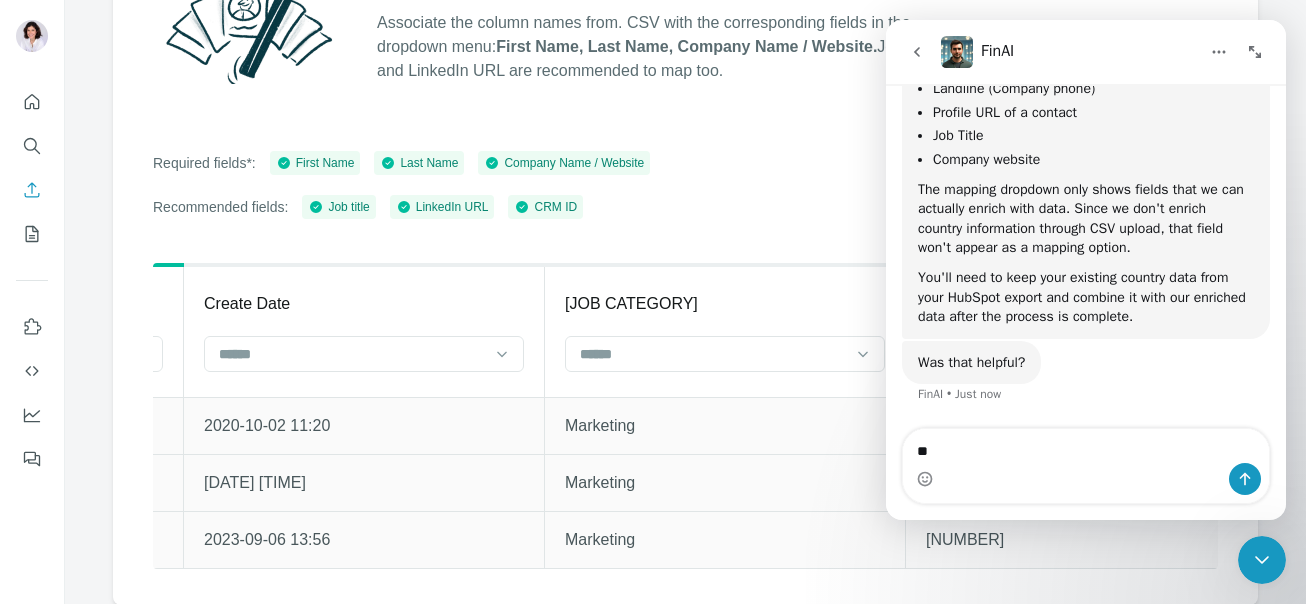 type on "***" 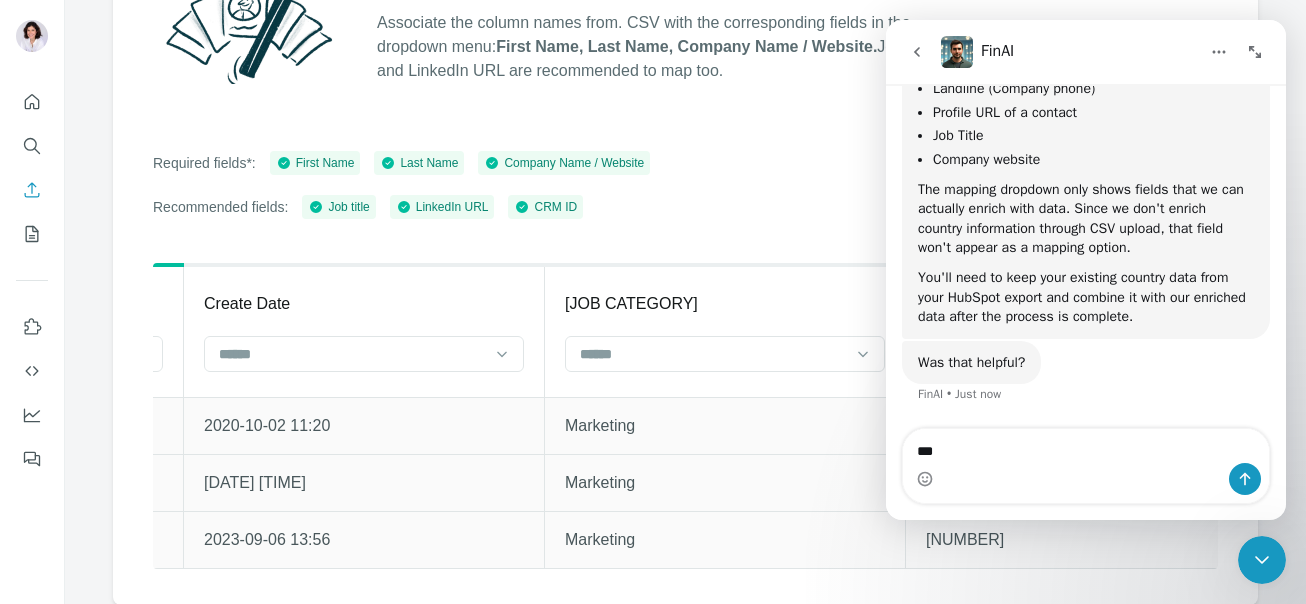 type 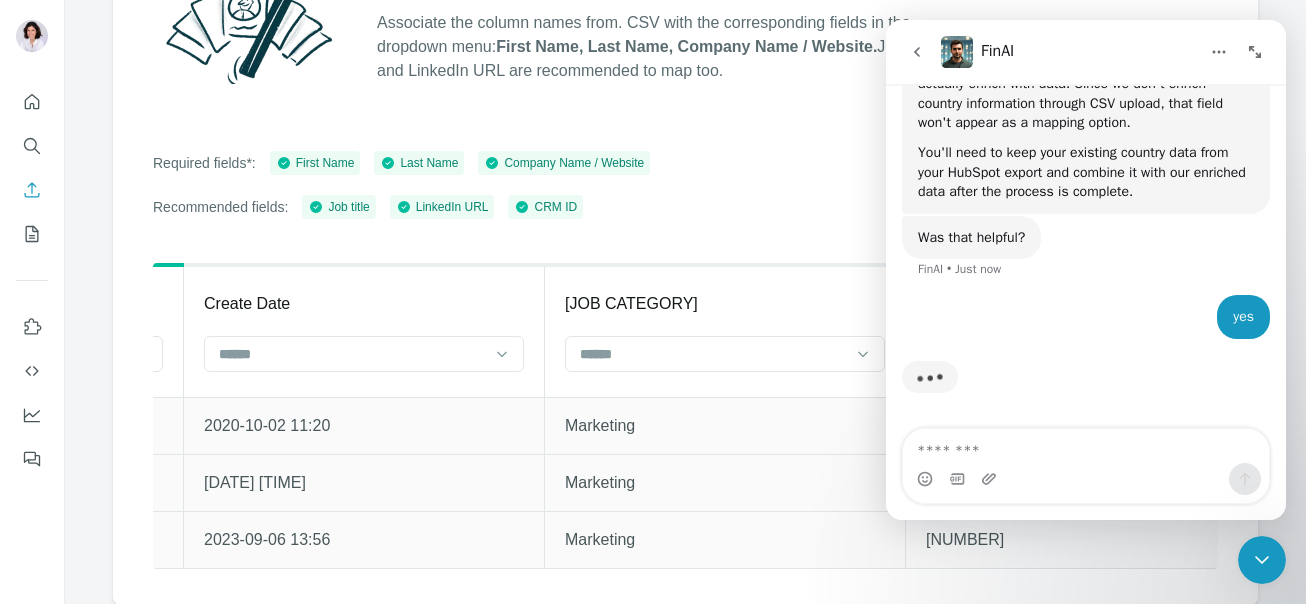scroll, scrollTop: 4274, scrollLeft: 0, axis: vertical 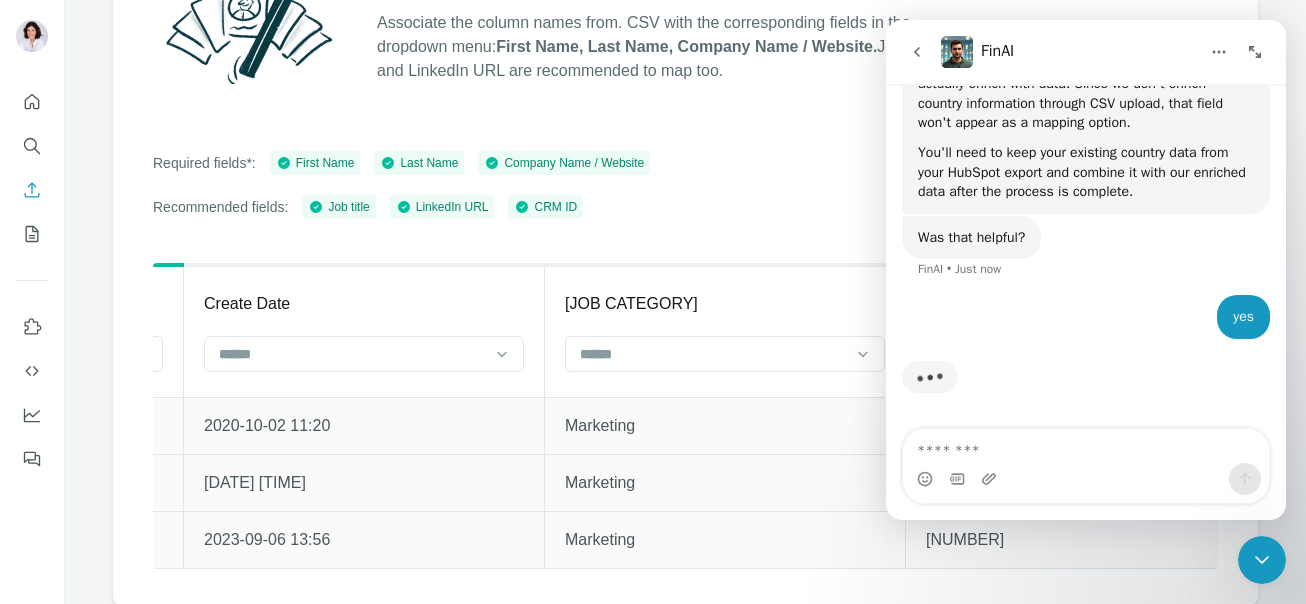 click on "Required fields*: First Name Last Name Company Name / Website Recommended fields: Job title LinkedIn URL CRM ID Create list" at bounding box center (685, 185) 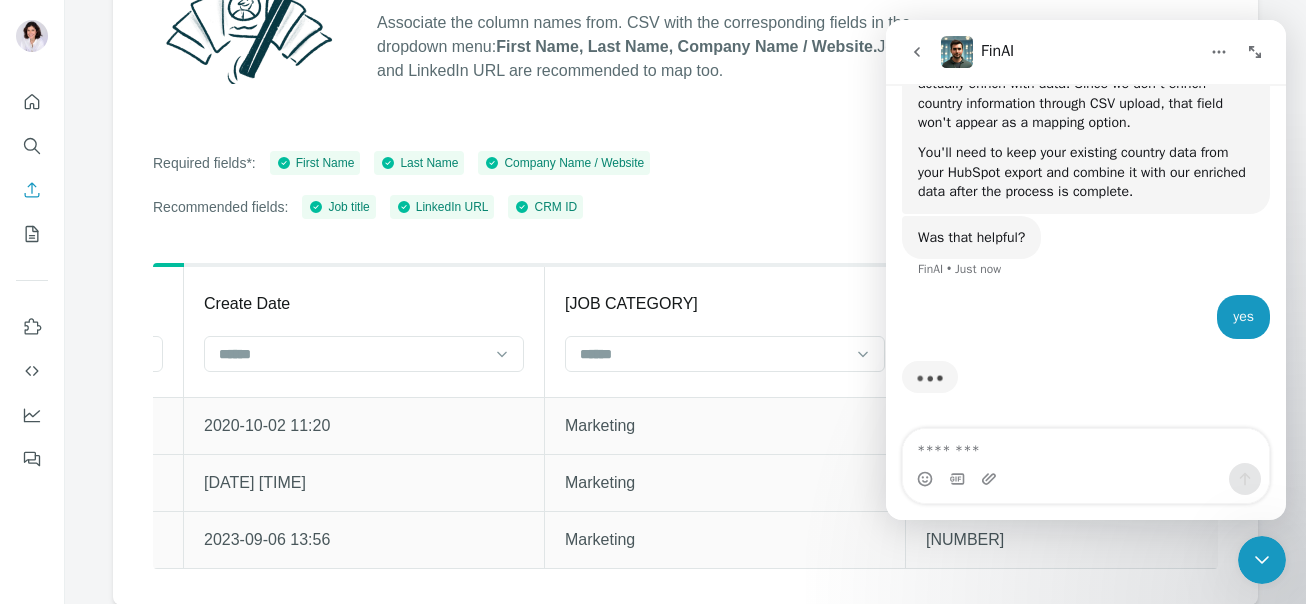 click 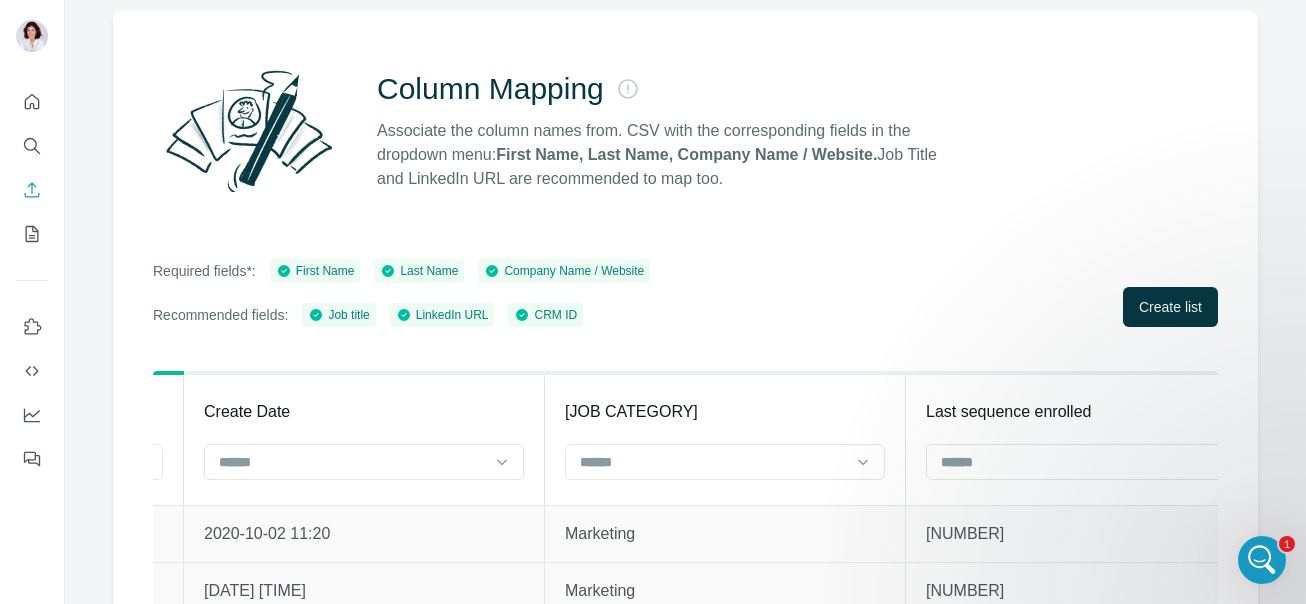 scroll, scrollTop: 253, scrollLeft: 0, axis: vertical 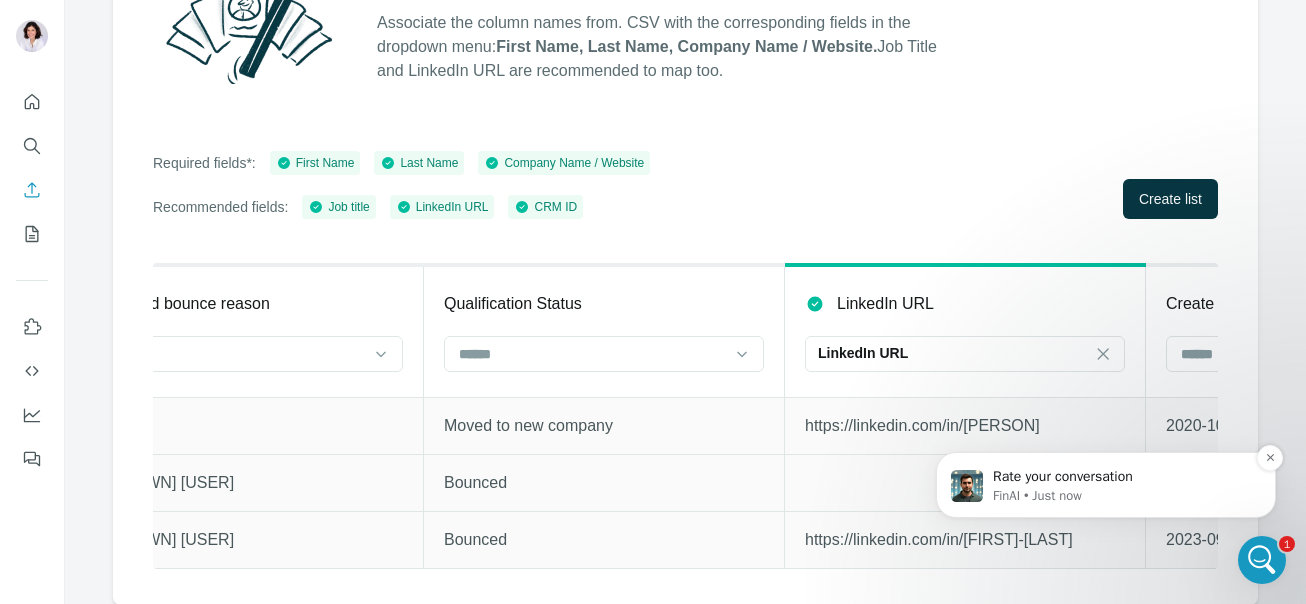 click on "Rate your conversation" at bounding box center (1122, 477) 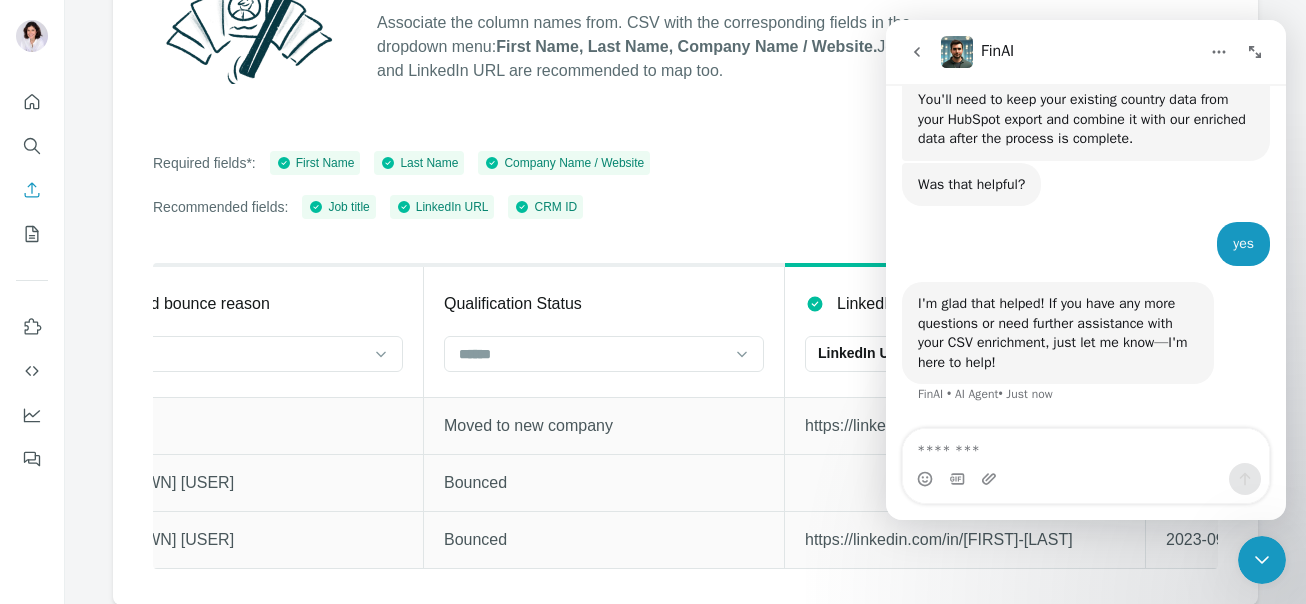 scroll, scrollTop: 0, scrollLeft: 0, axis: both 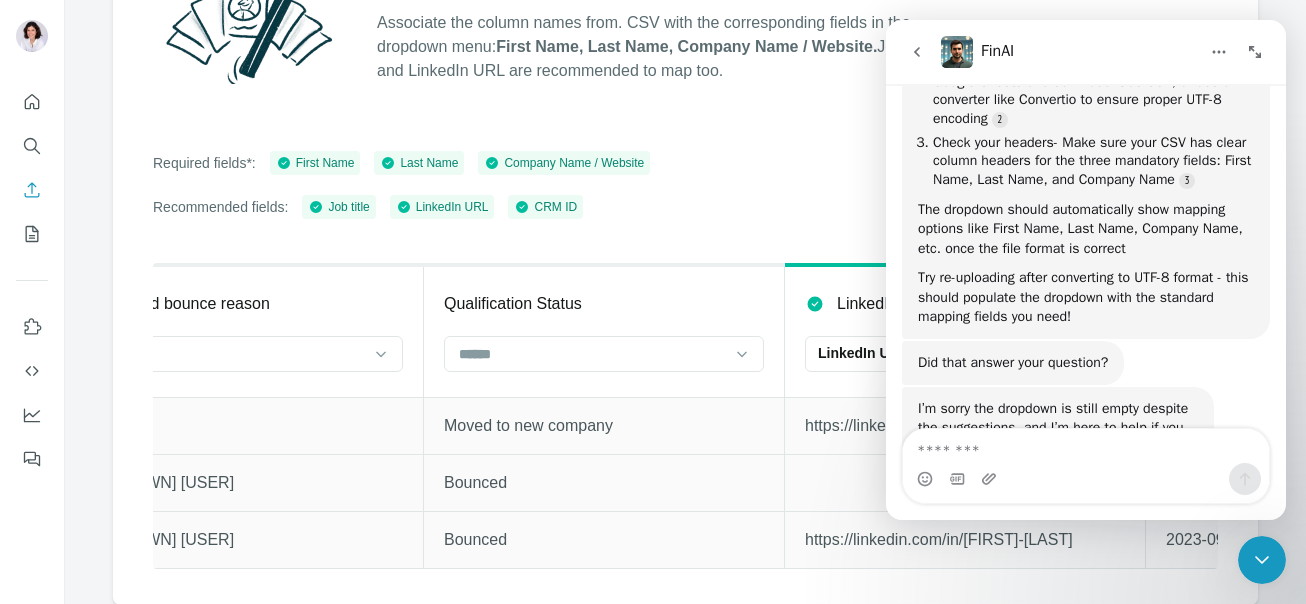 click at bounding box center [1086, 479] 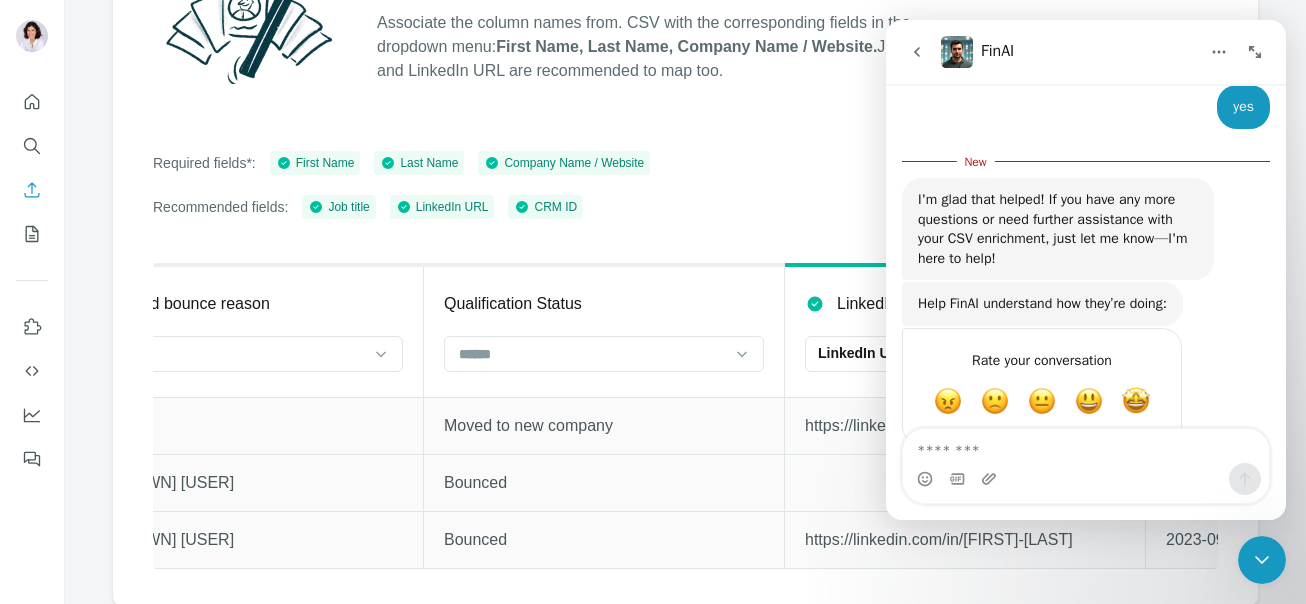 scroll, scrollTop: 4506, scrollLeft: 0, axis: vertical 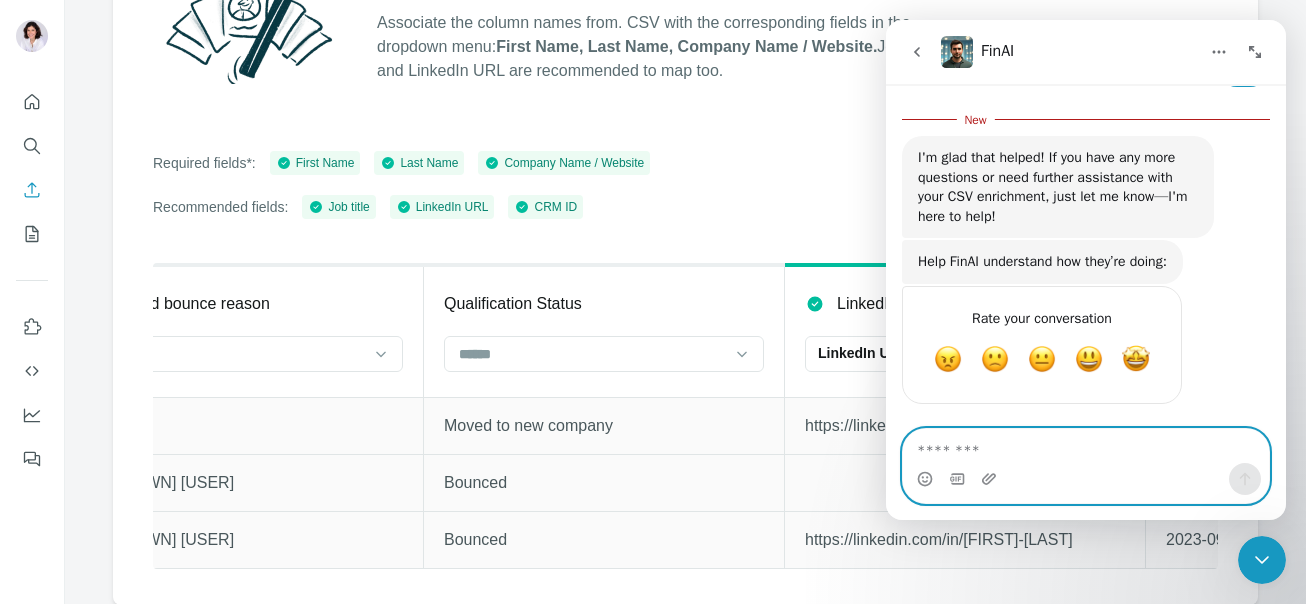 click at bounding box center [1086, 446] 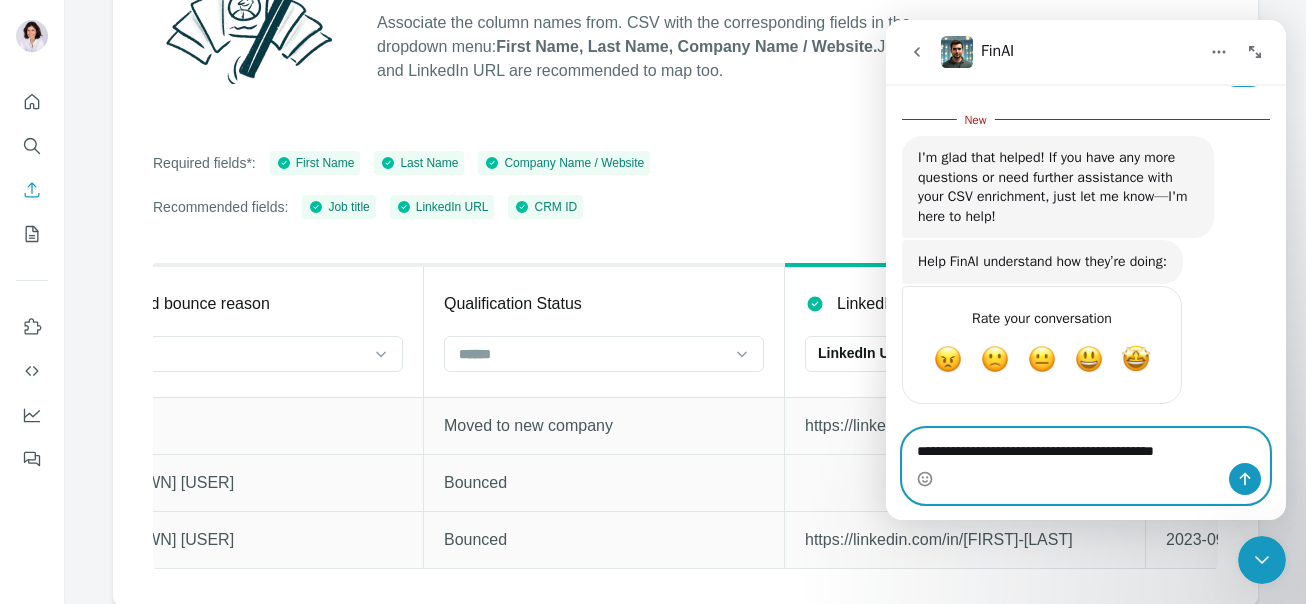 type on "**********" 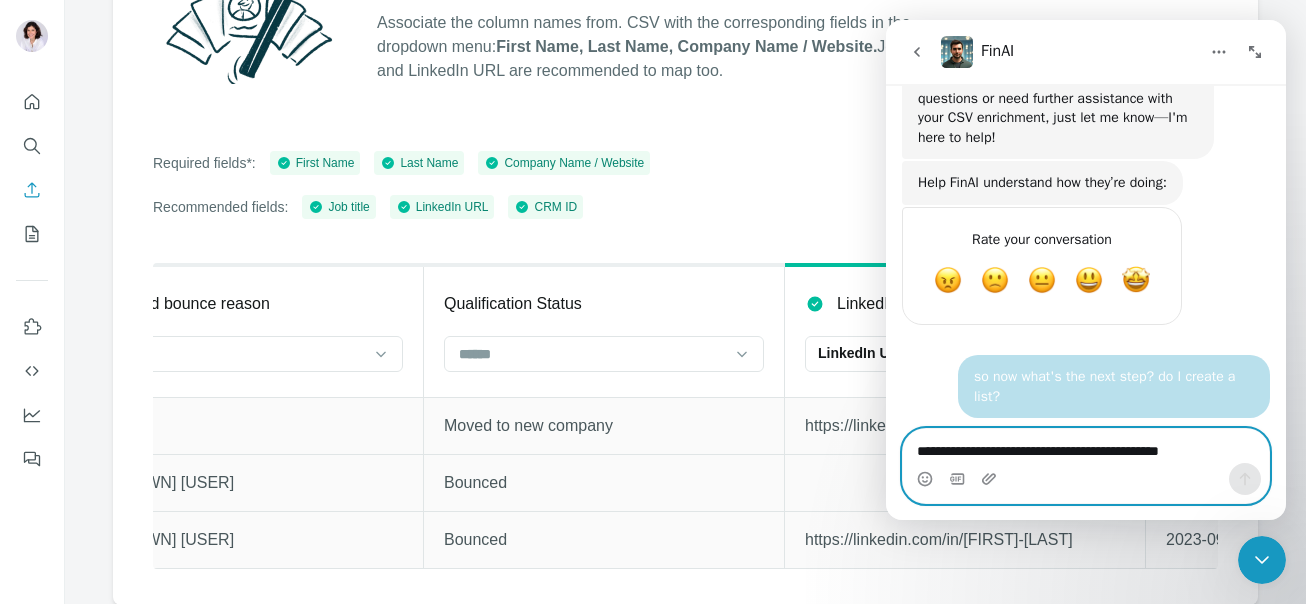 type 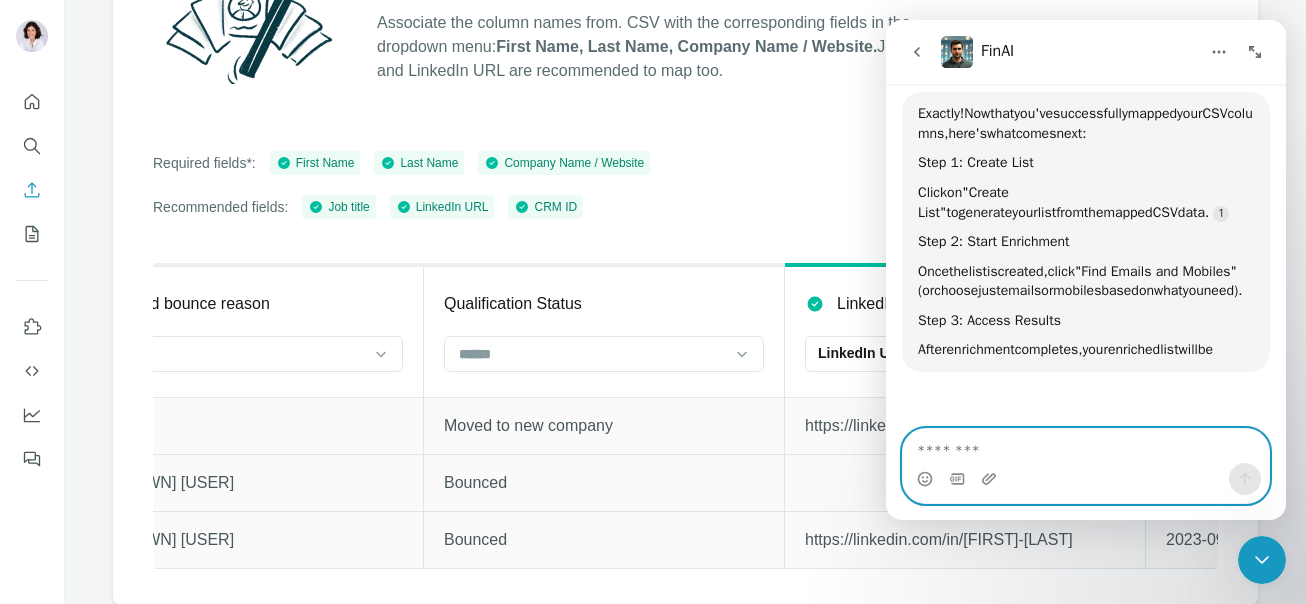 scroll, scrollTop: 4877, scrollLeft: 0, axis: vertical 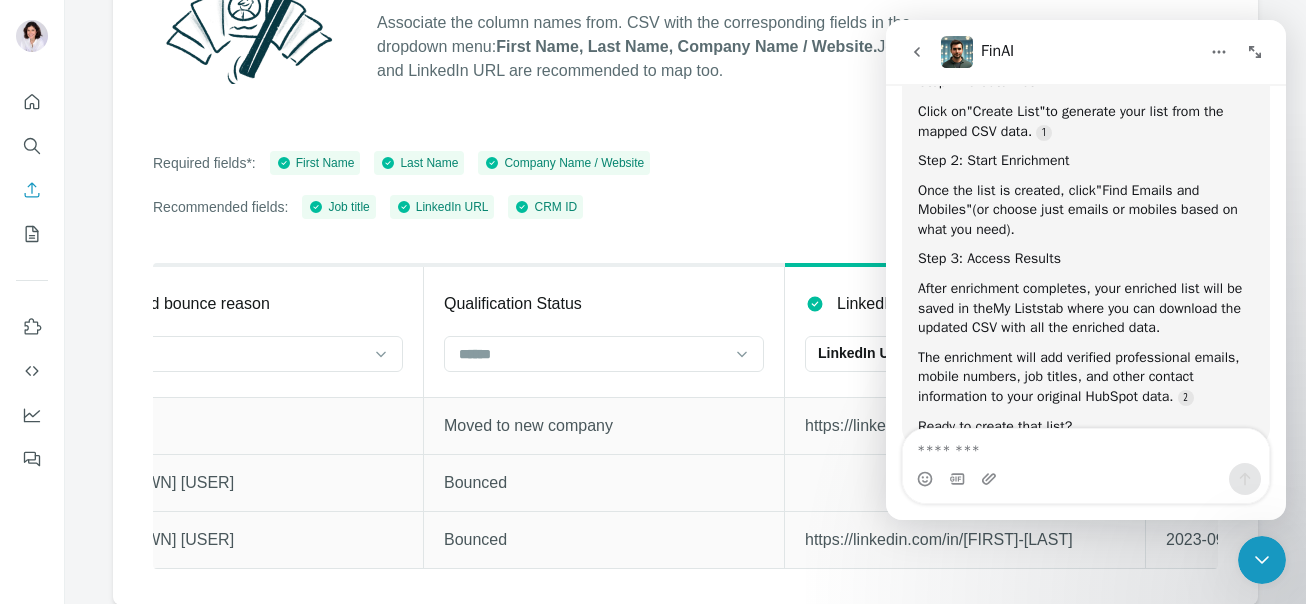 click 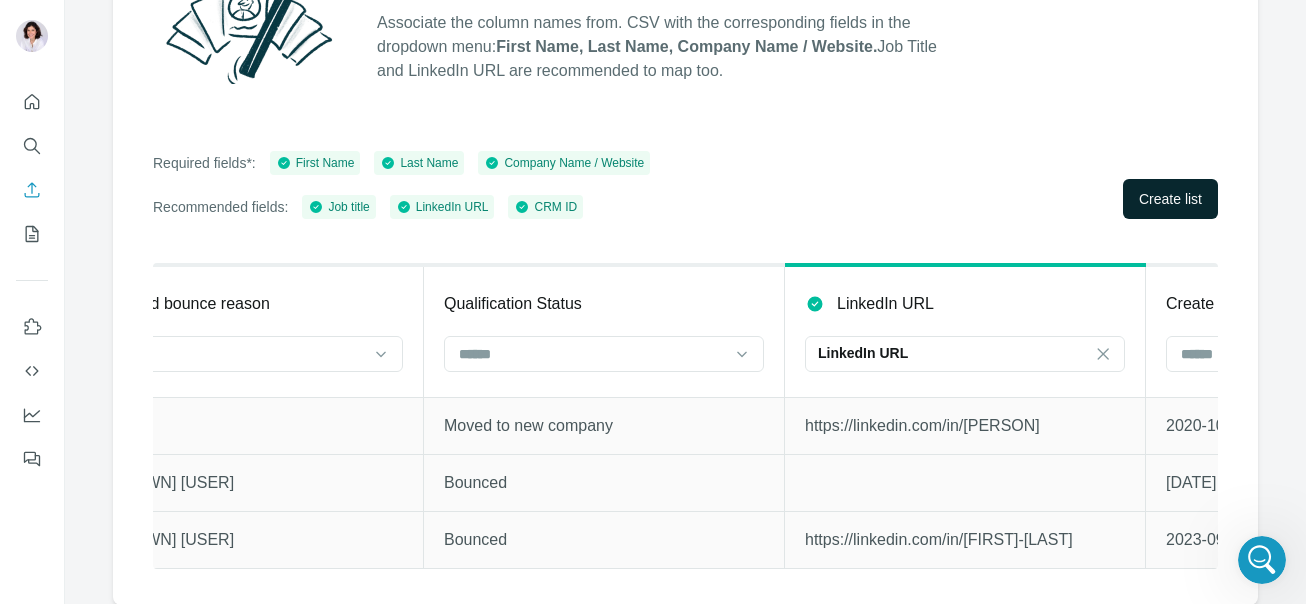 click on "Create list" at bounding box center (1170, 199) 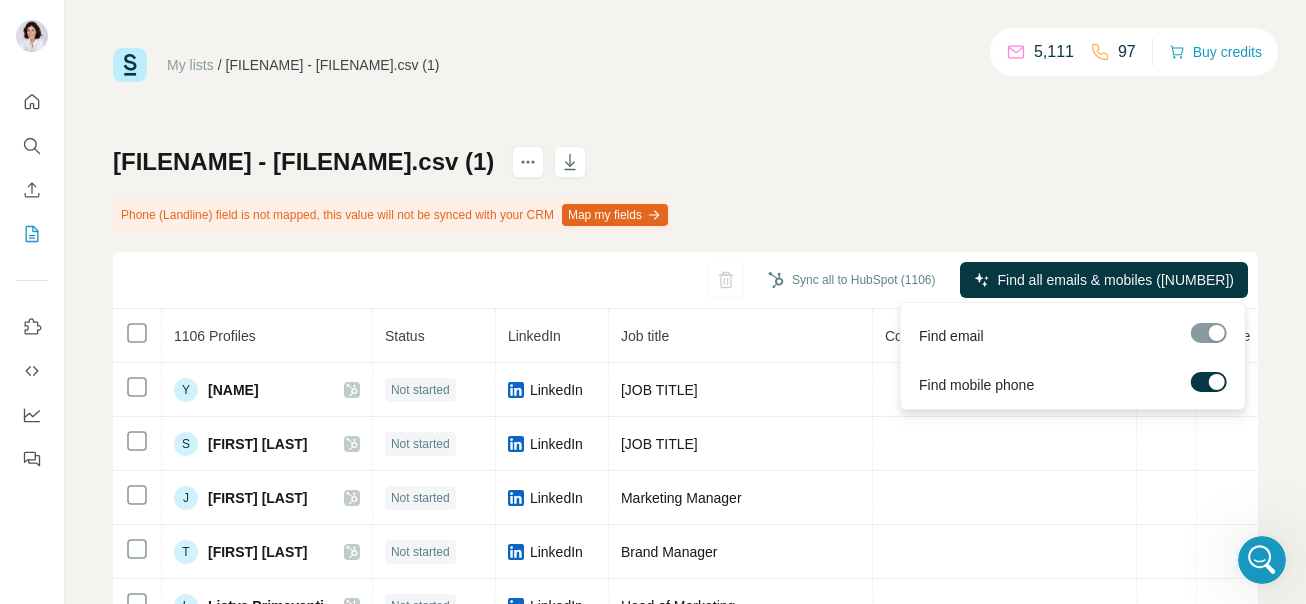 click at bounding box center (1217, 382) 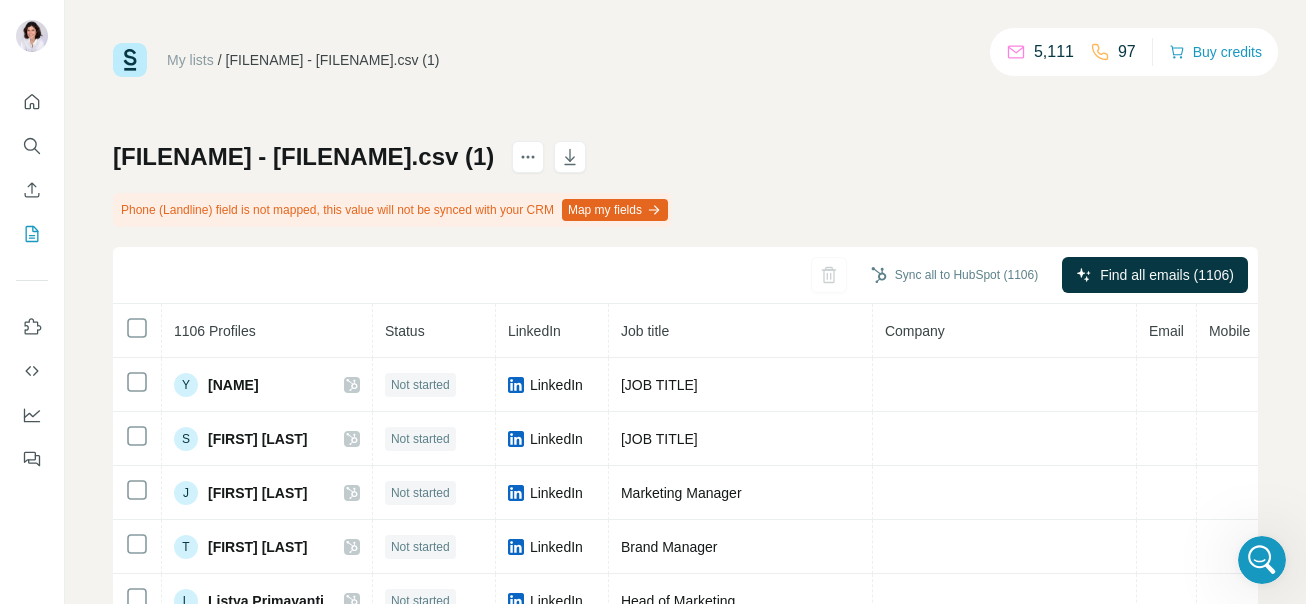 scroll, scrollTop: 7, scrollLeft: 0, axis: vertical 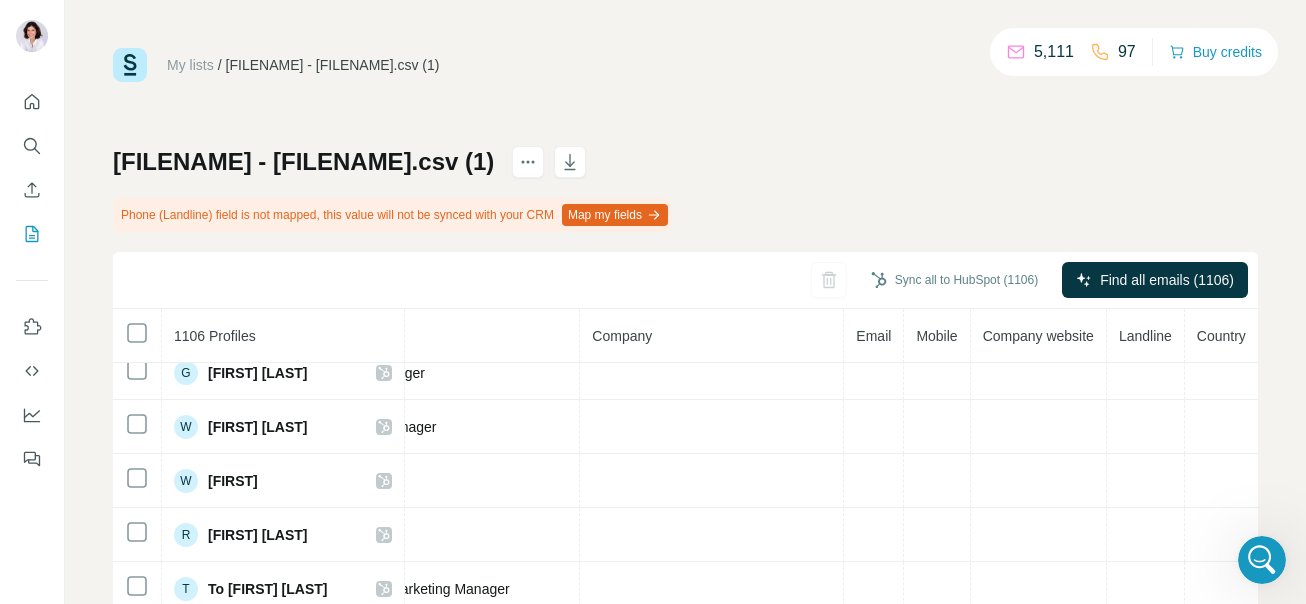 click 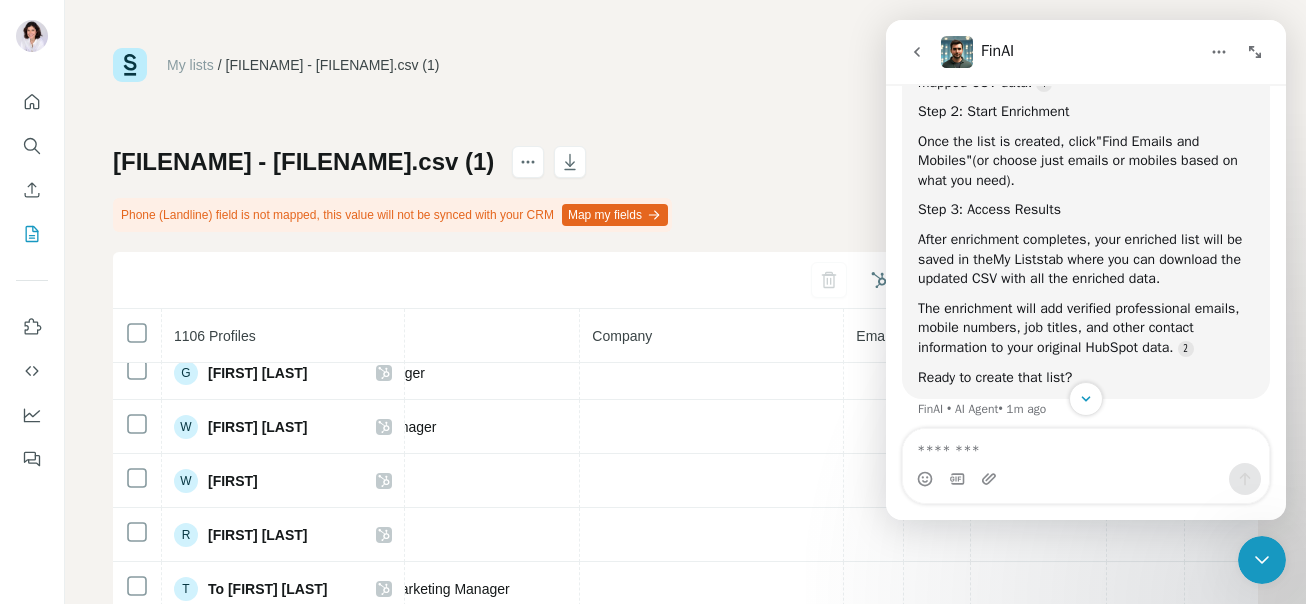 scroll, scrollTop: 4984, scrollLeft: 0, axis: vertical 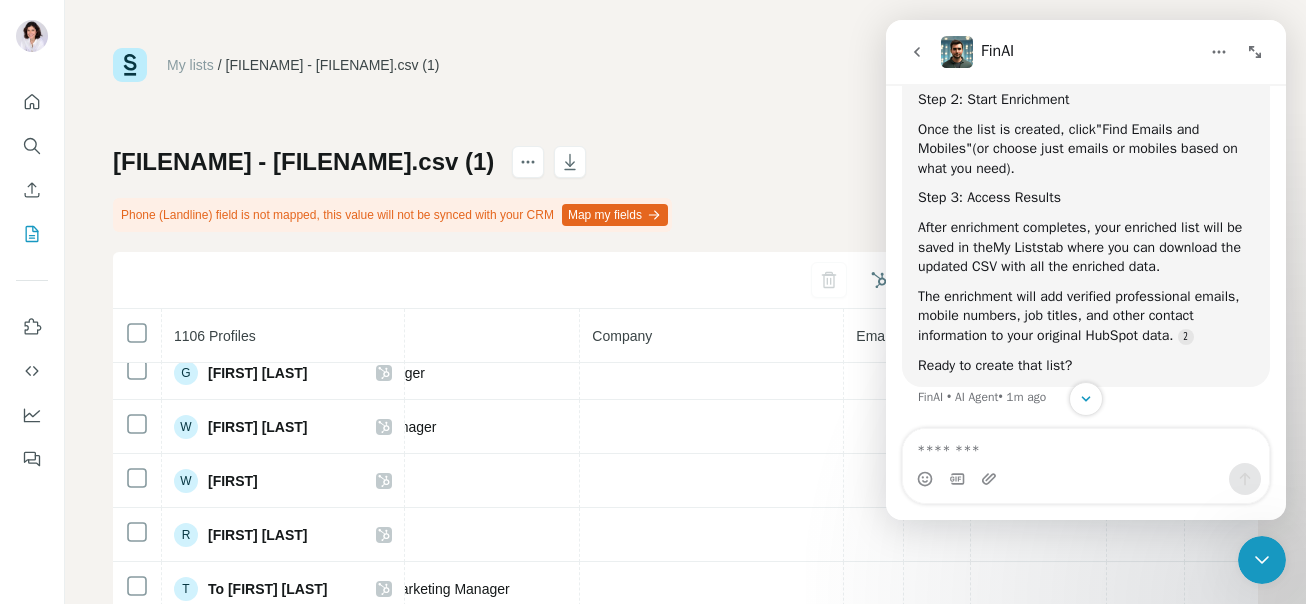 click 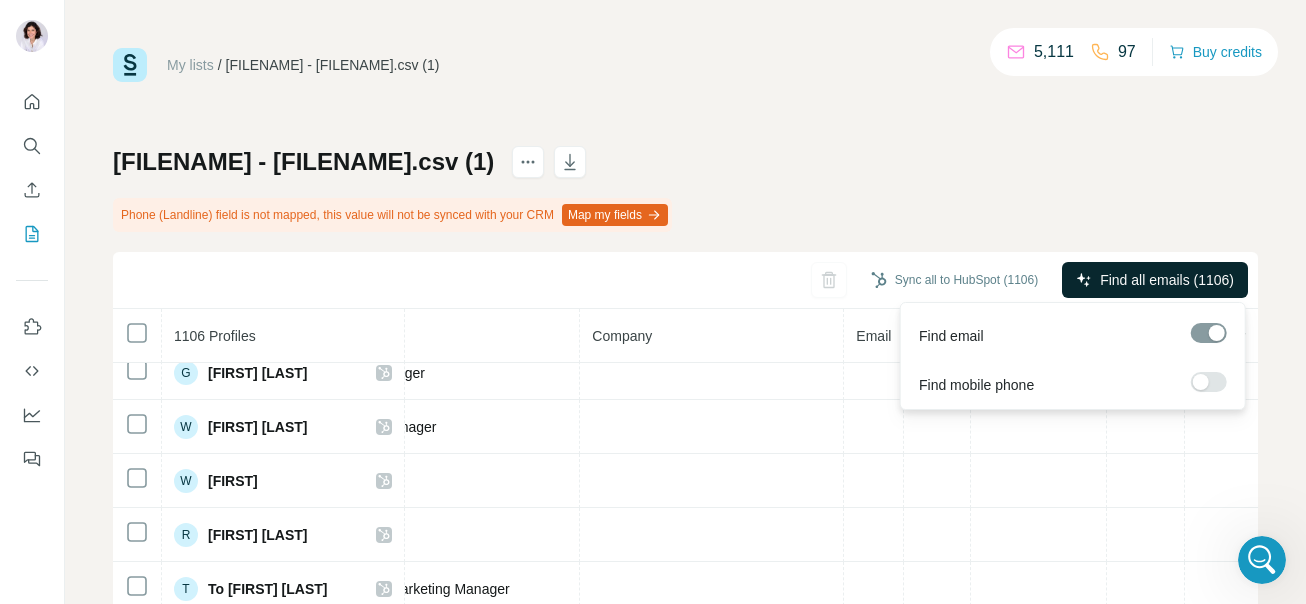 click on "Find all emails (1106)" at bounding box center [1167, 280] 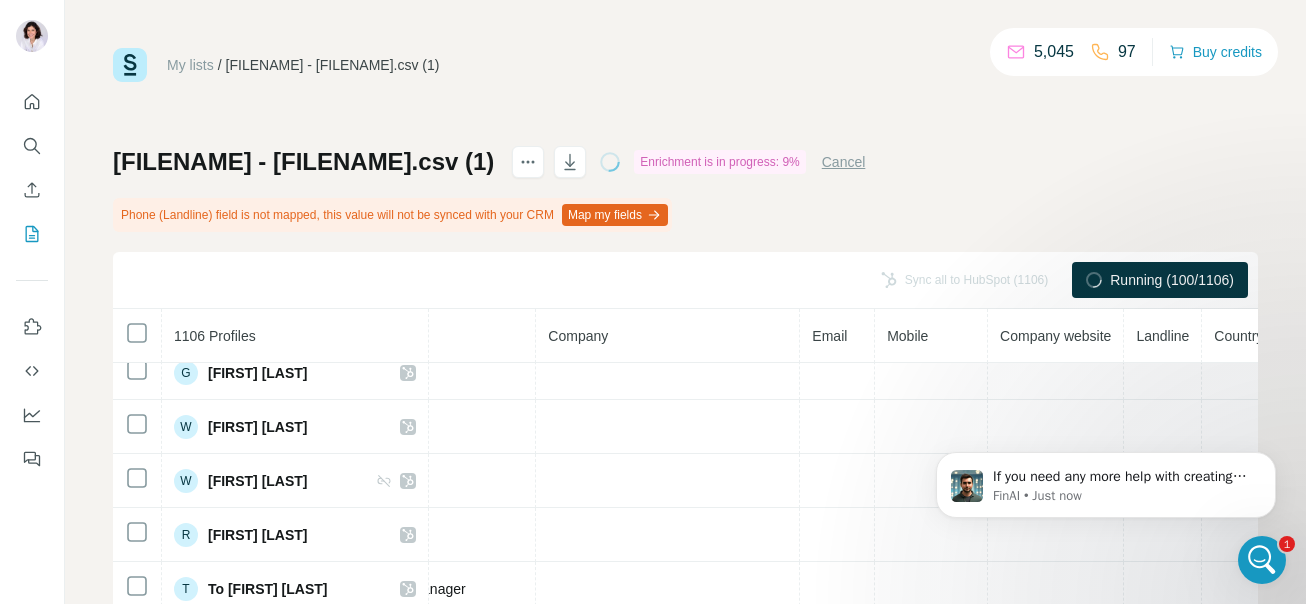 scroll, scrollTop: 0, scrollLeft: 0, axis: both 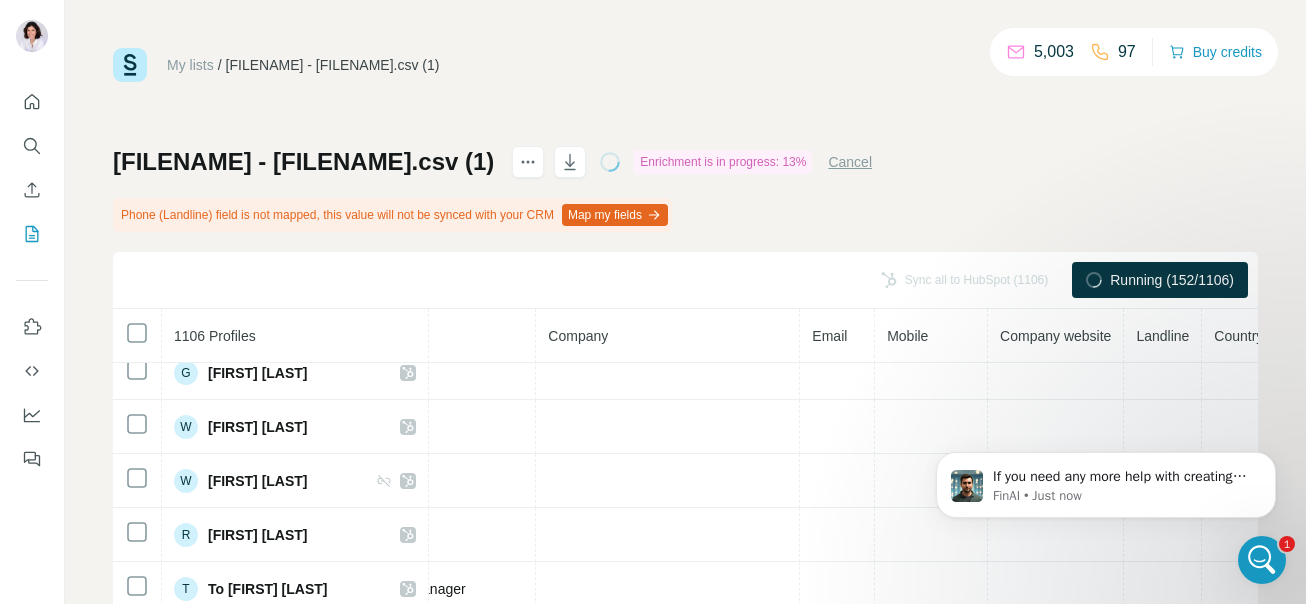 click 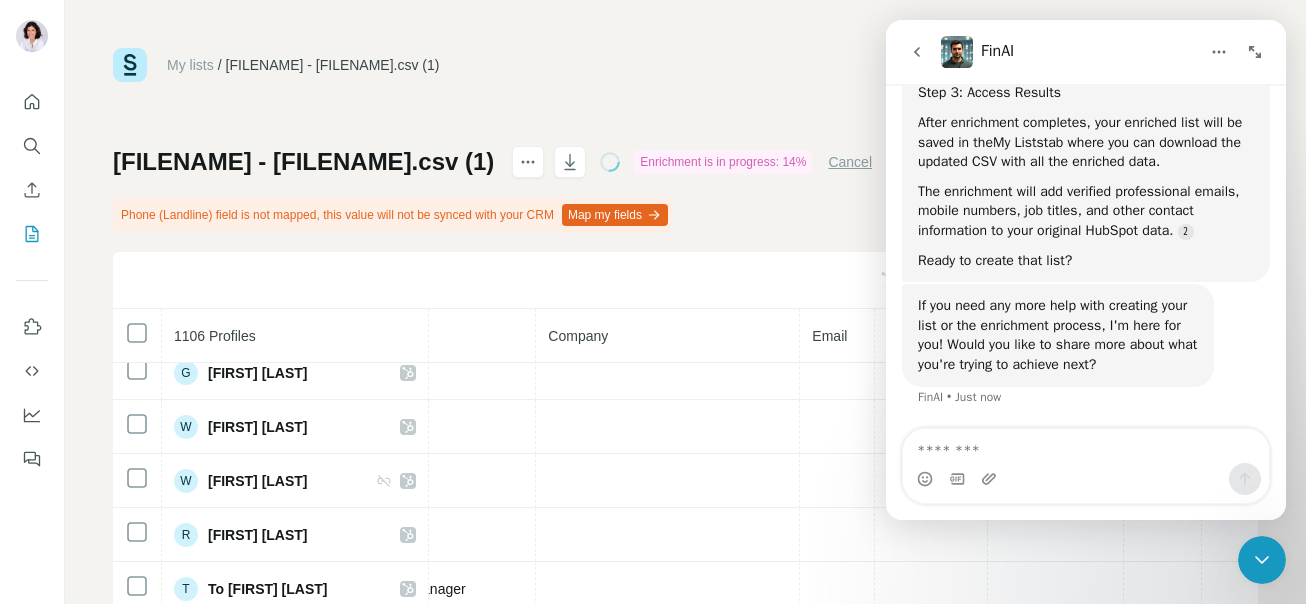 scroll, scrollTop: 5161, scrollLeft: 0, axis: vertical 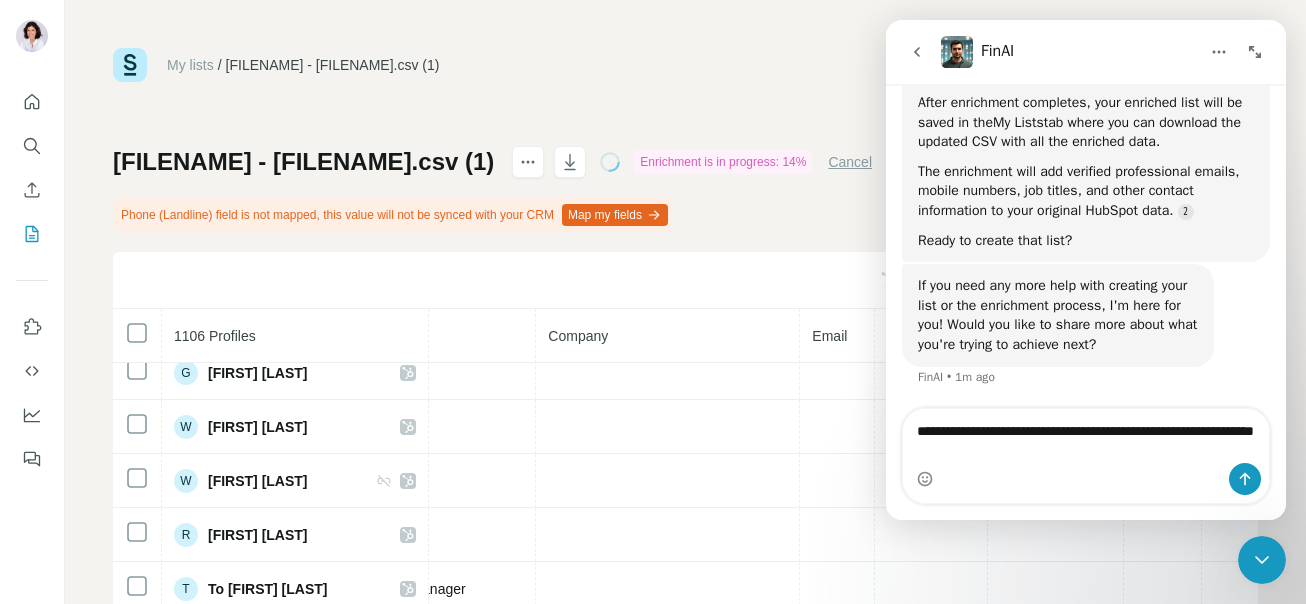 type on "**********" 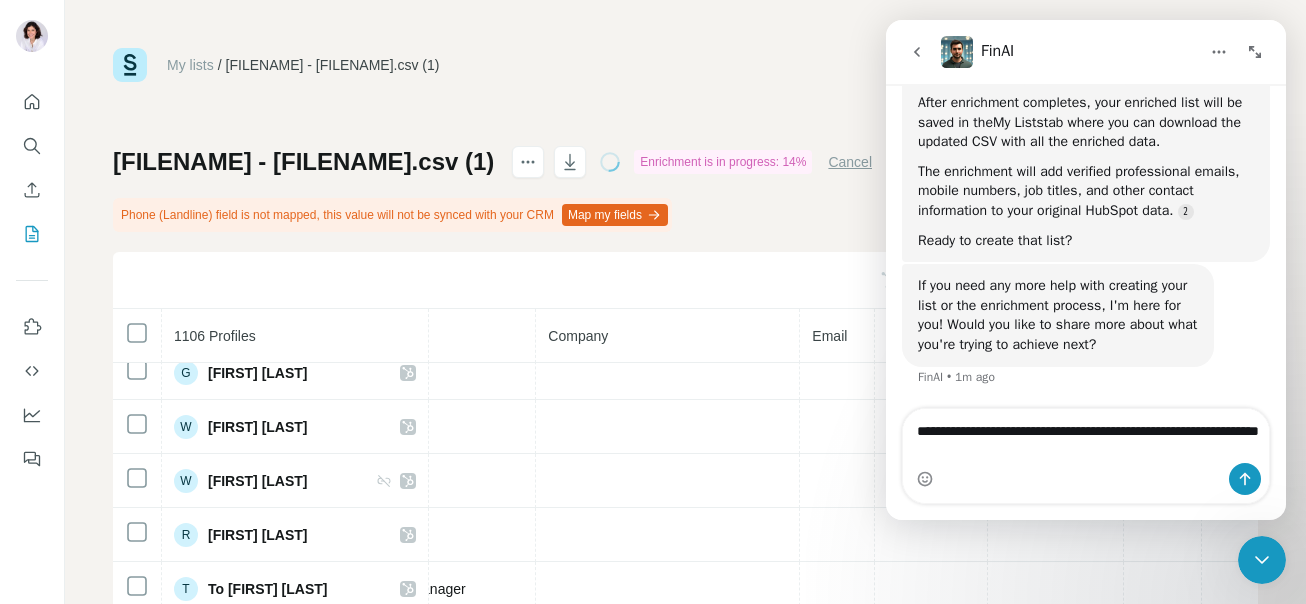 type 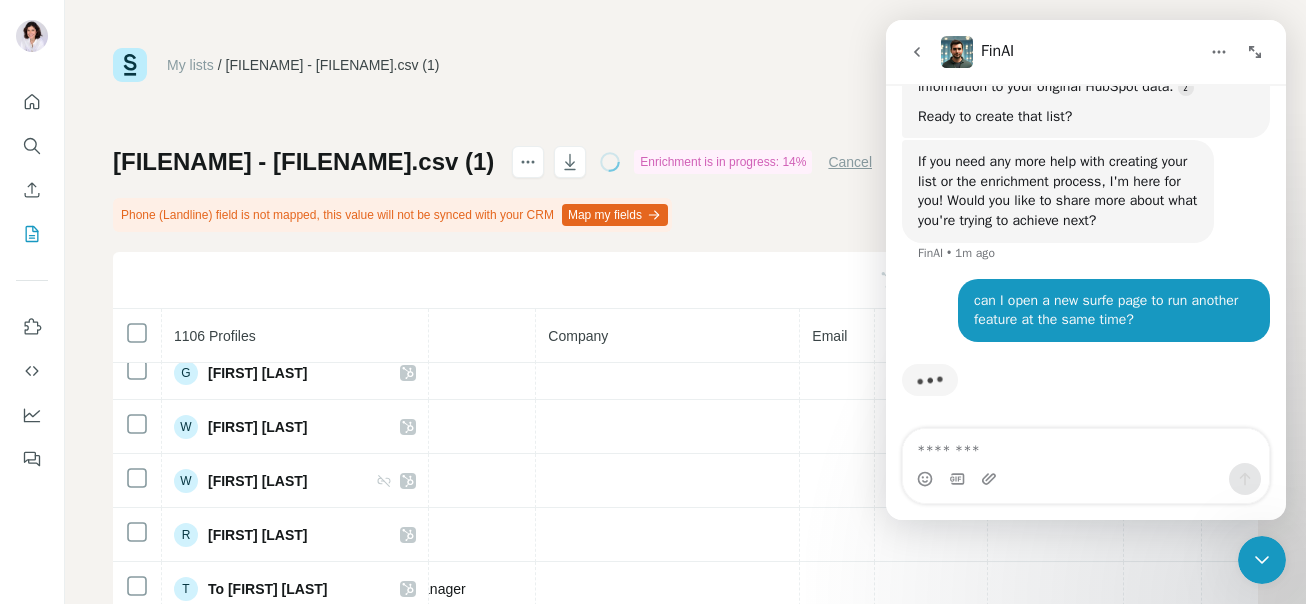 scroll, scrollTop: 5305, scrollLeft: 0, axis: vertical 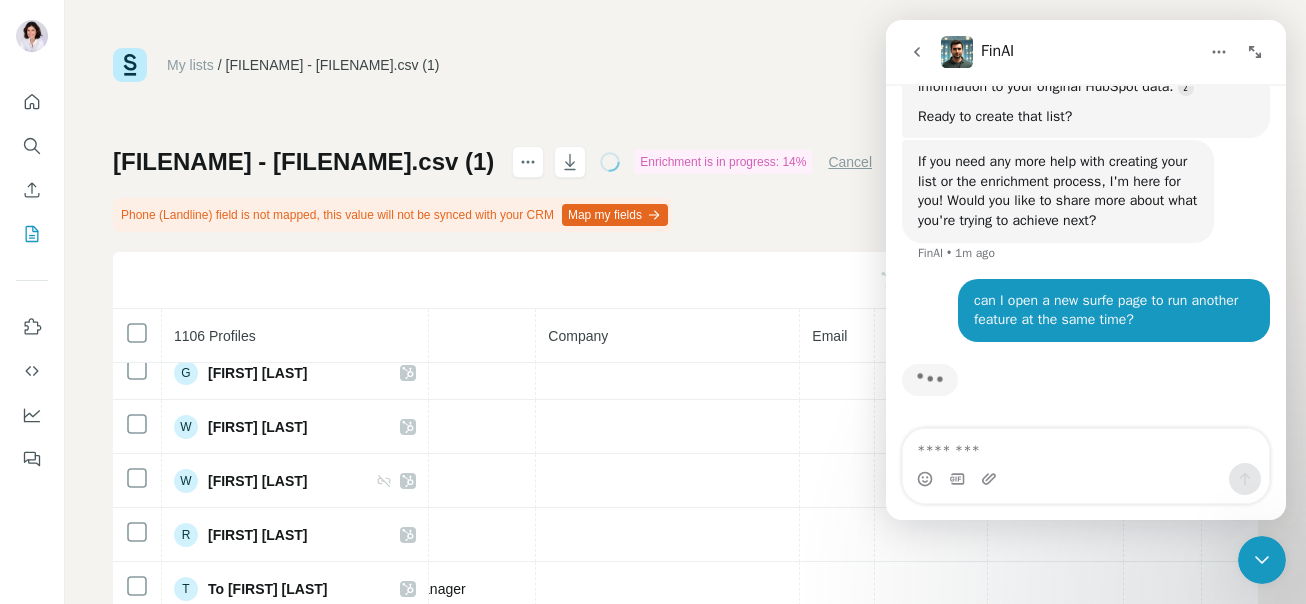click at bounding box center (1086, 446) 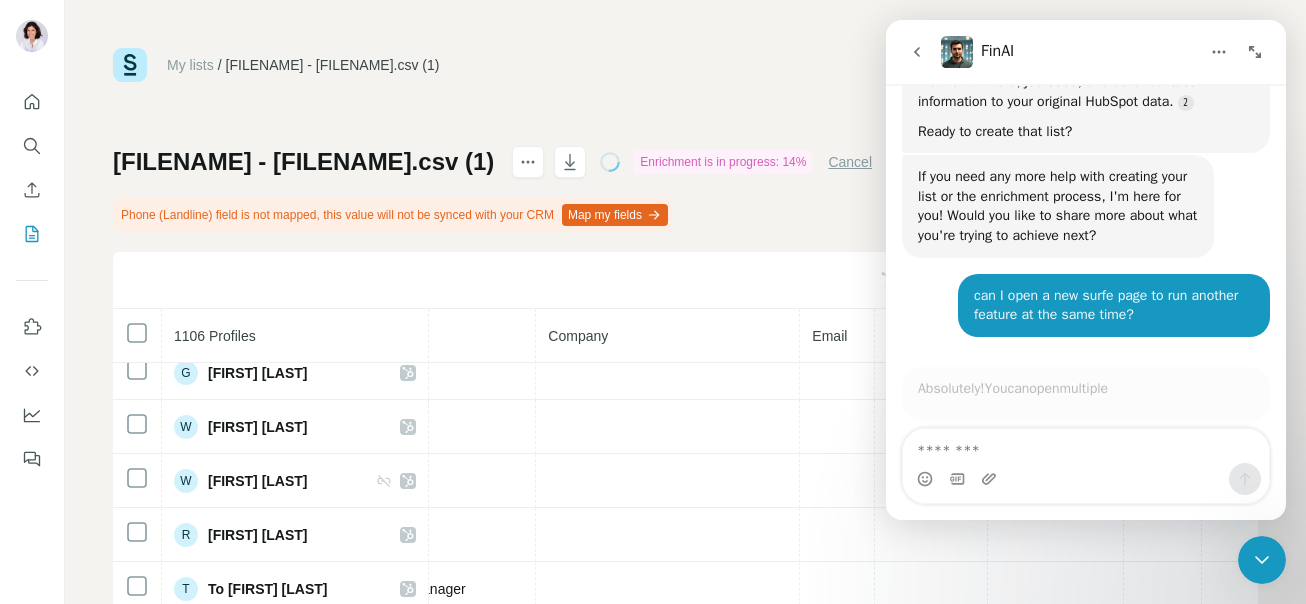 scroll, scrollTop: 5311, scrollLeft: 0, axis: vertical 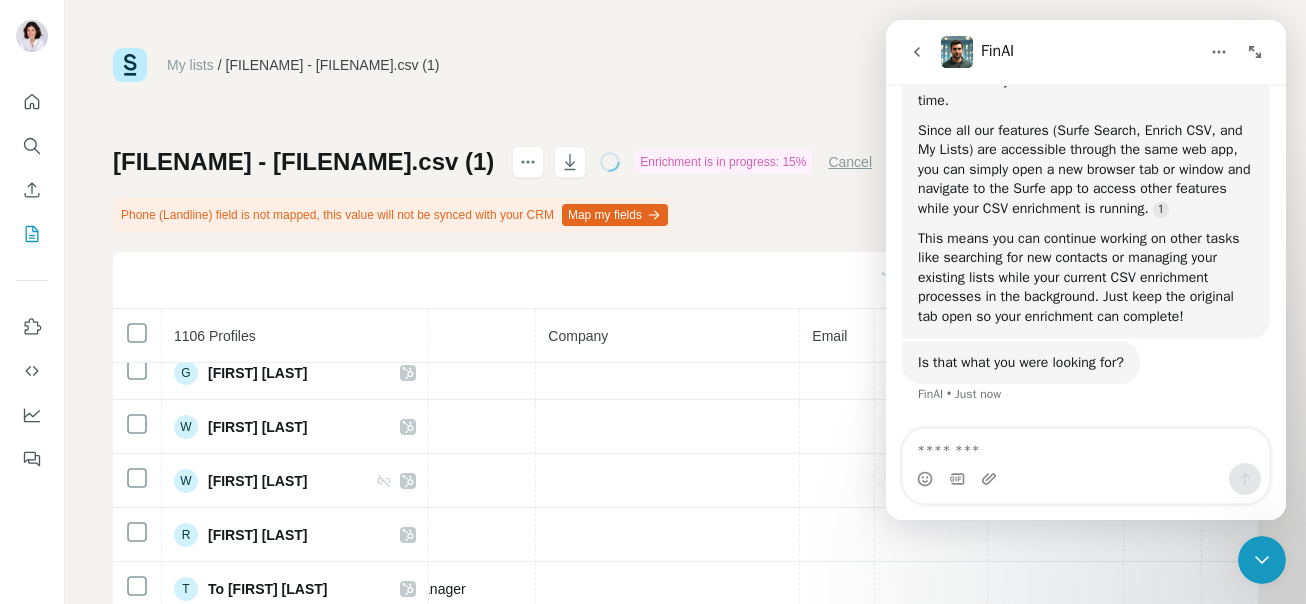 click on "My lists / hubspot-crm-exports-all-contacts-2025-07-12 - hubspot-crm-exports-all-contacts-2025-07-12.csv (1) 4,989 97 Buy credits hubspot-crm-exports-all-contacts-2025-07-12 - hubspot-crm-exports-all-contacts-2025-07-12.csv (1) Enrichment is in progress: 15% Cancel Phone (Landline) field is not mapped, this value will not be synced with your CRM Map my fields Sync all to HubSpot (1106) Running (170/1106) 1106 Profiles Status LinkedIn Job title Company Email Mobile Company website Landline Country Y Yvonne Teh Searching LinkedIn business development manager S Siew Tan Searching LinkedIn Asia Sales Director J Janis Ho Searching LinkedIn Marketing Manager T Trini Tan Searching LinkedIn Brand Manager L Listya Primayanti Searching LinkedIn Head of Marketing J Jacob Clavano Searching LinkedIn Director - Client Leadership G Gabrielle Lim Searching LinkedIn Marketing Manager J Jane Teo Searching LinkedIn Office Administrator Y Yosephine Regina Searching LinkedIn Assistant Regional Retail Education Manager (TR APAC) H" at bounding box center [685, 302] 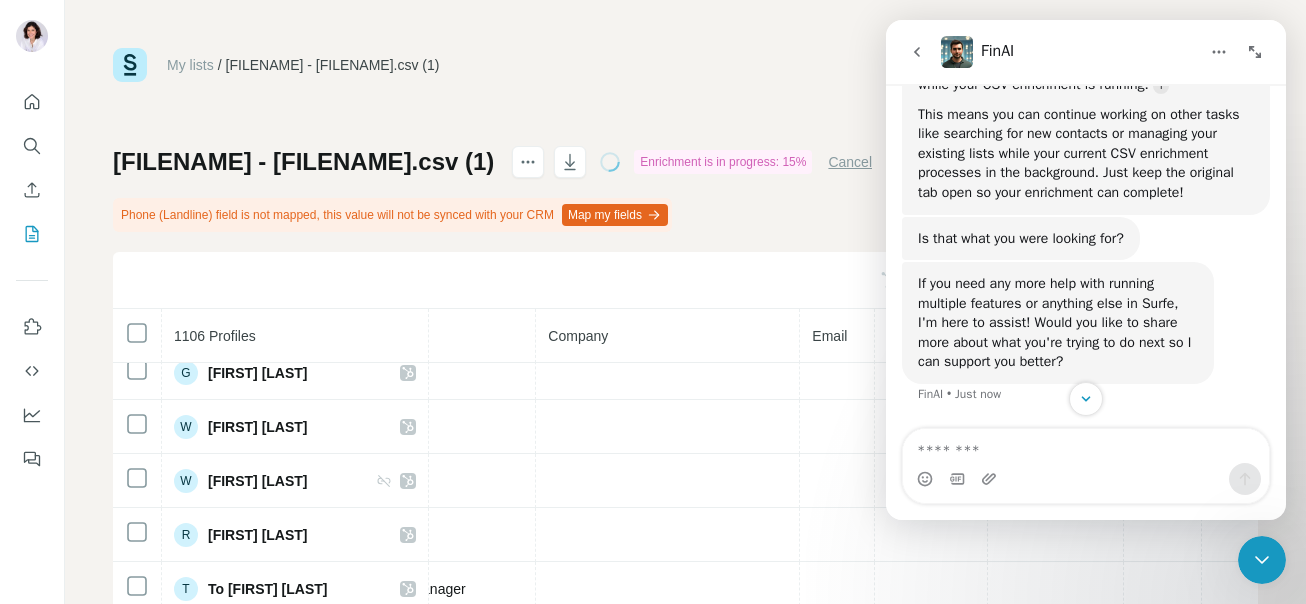 scroll, scrollTop: 5764, scrollLeft: 0, axis: vertical 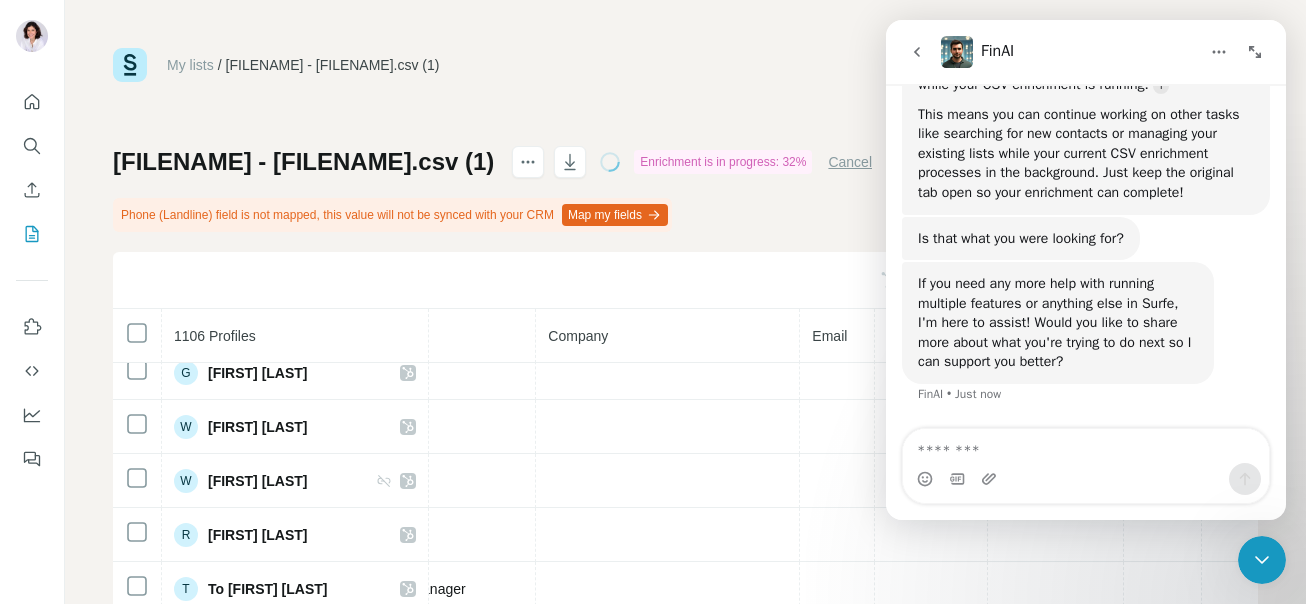 click 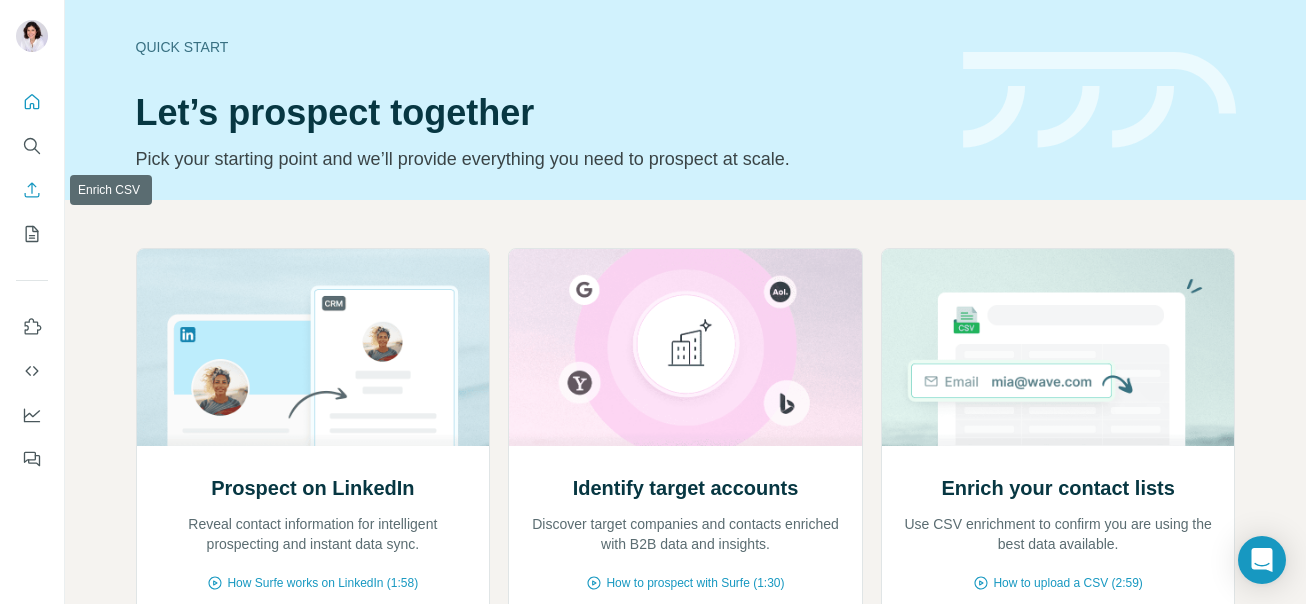 scroll, scrollTop: 0, scrollLeft: 0, axis: both 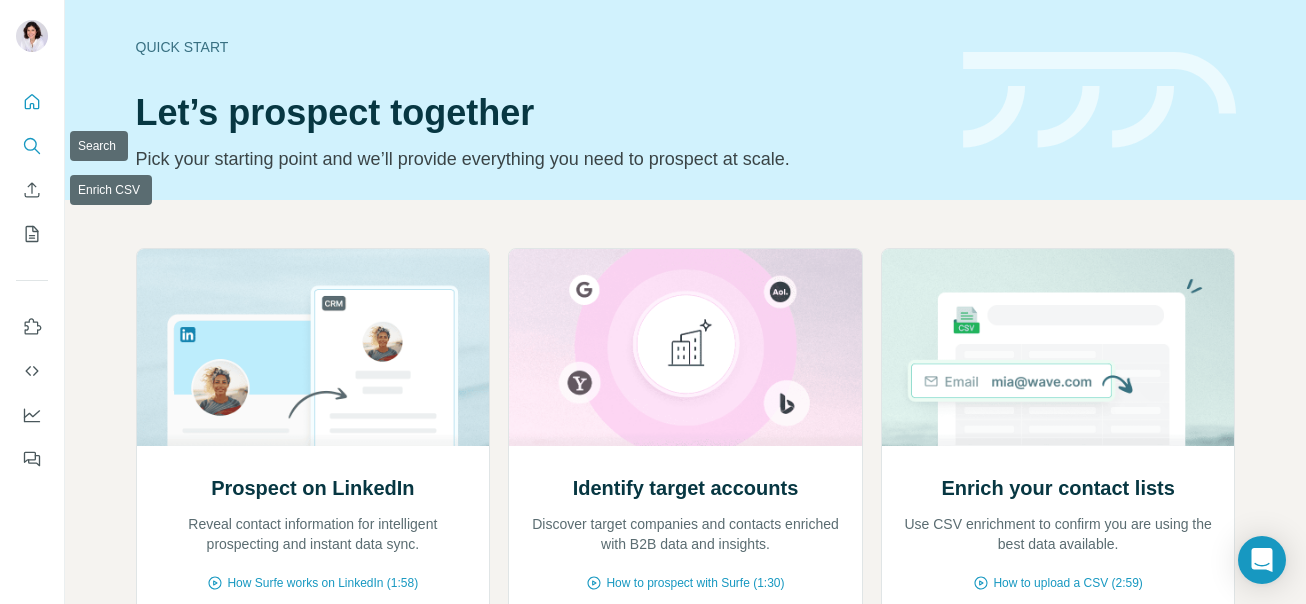 click 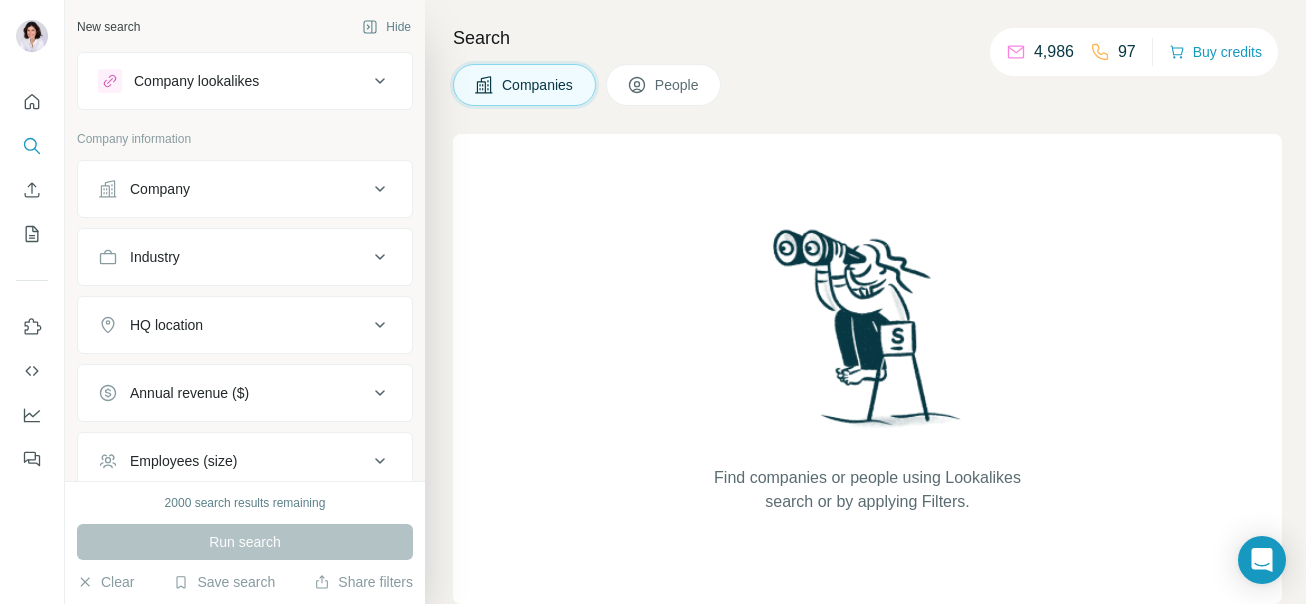 click on "People" at bounding box center [664, 85] 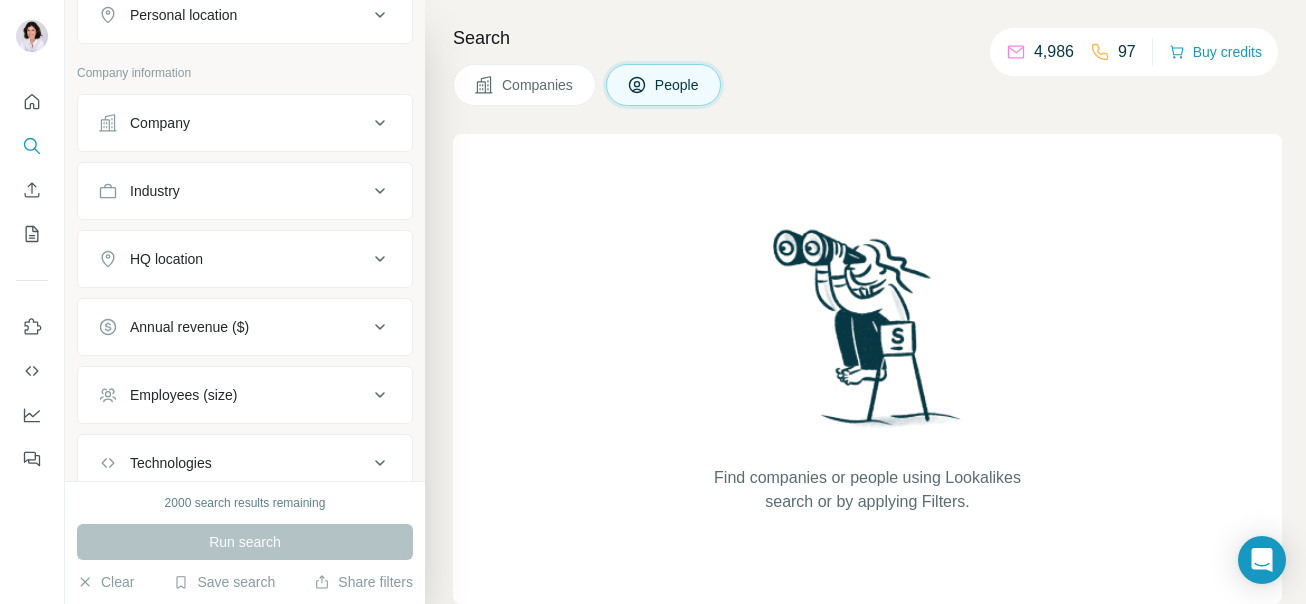 scroll, scrollTop: 394, scrollLeft: 0, axis: vertical 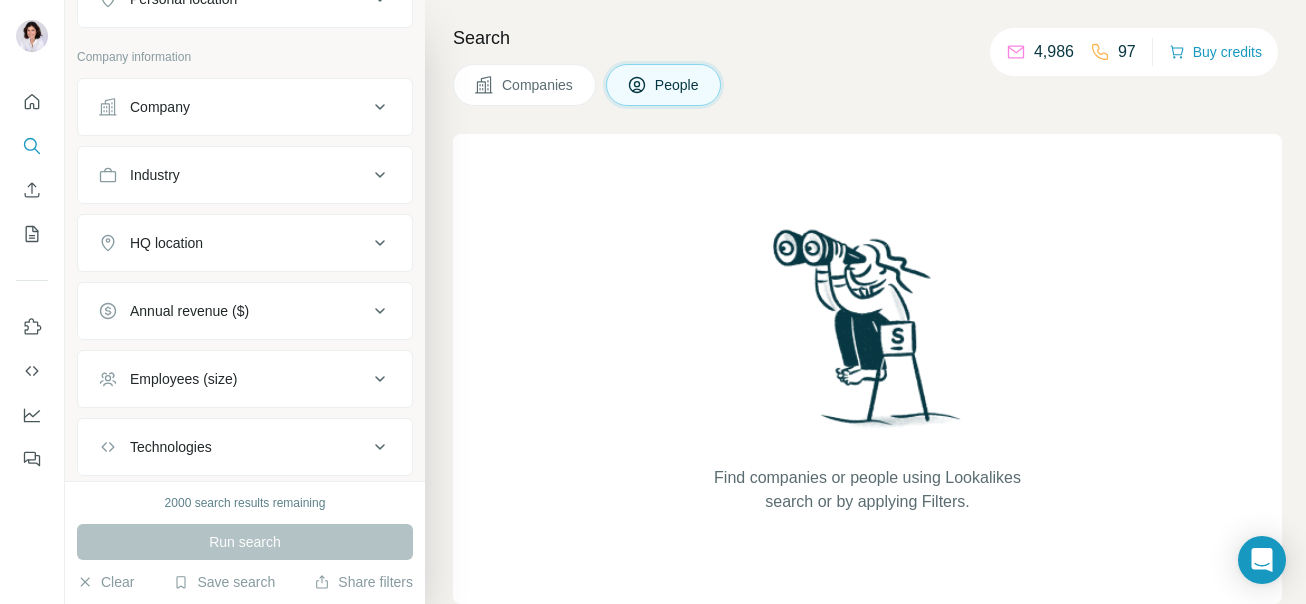 click on "Company" at bounding box center (245, 107) 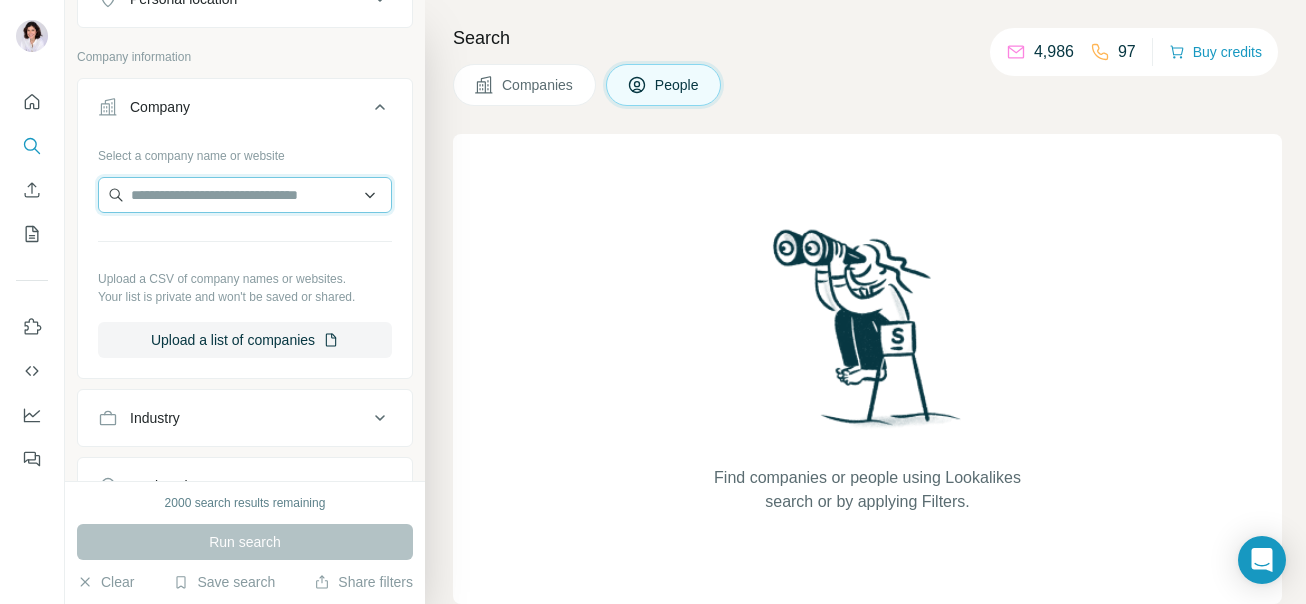 click at bounding box center [245, 195] 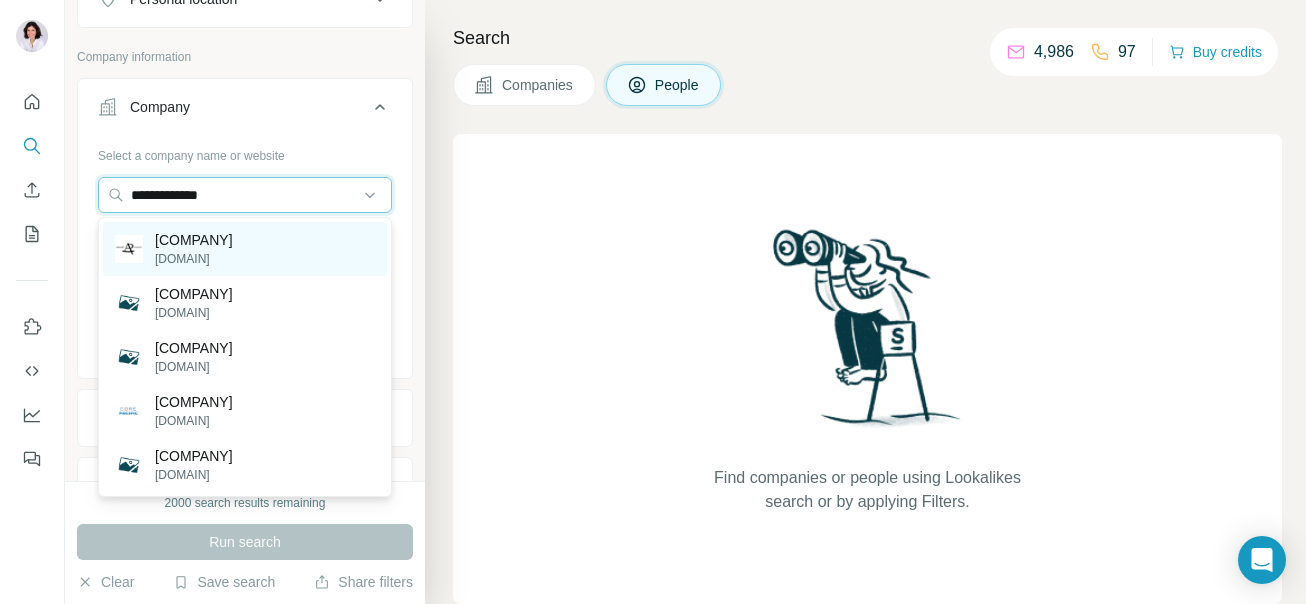 type on "**********" 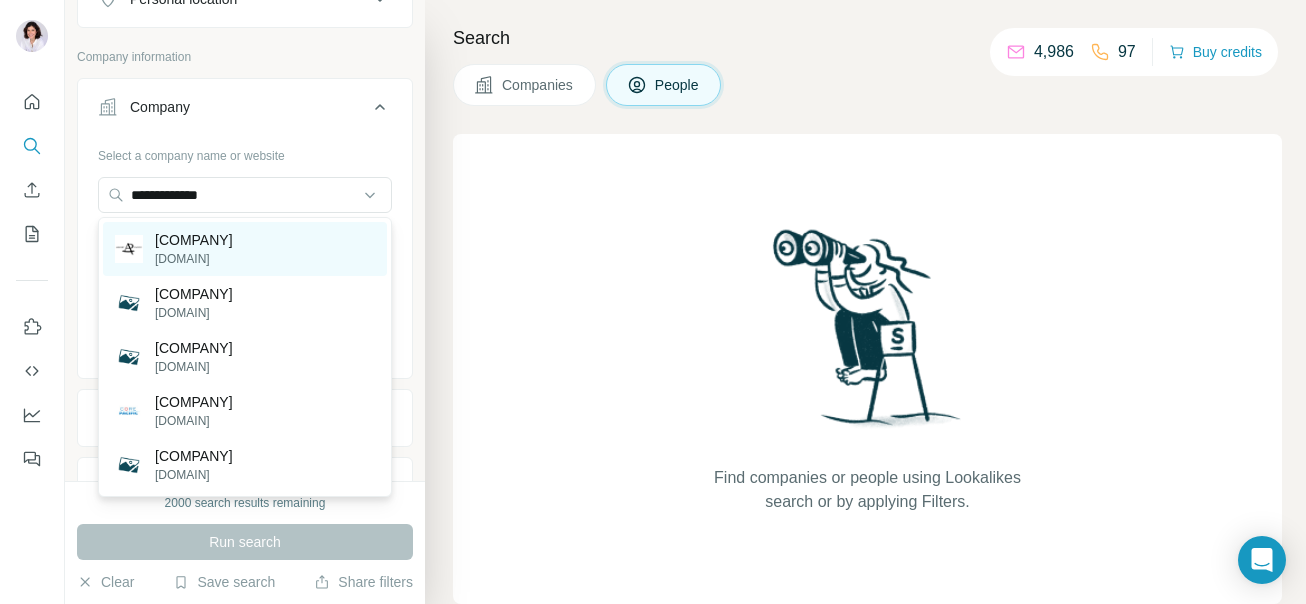 click on "Armory Pacific armorypacific.com" at bounding box center (245, 249) 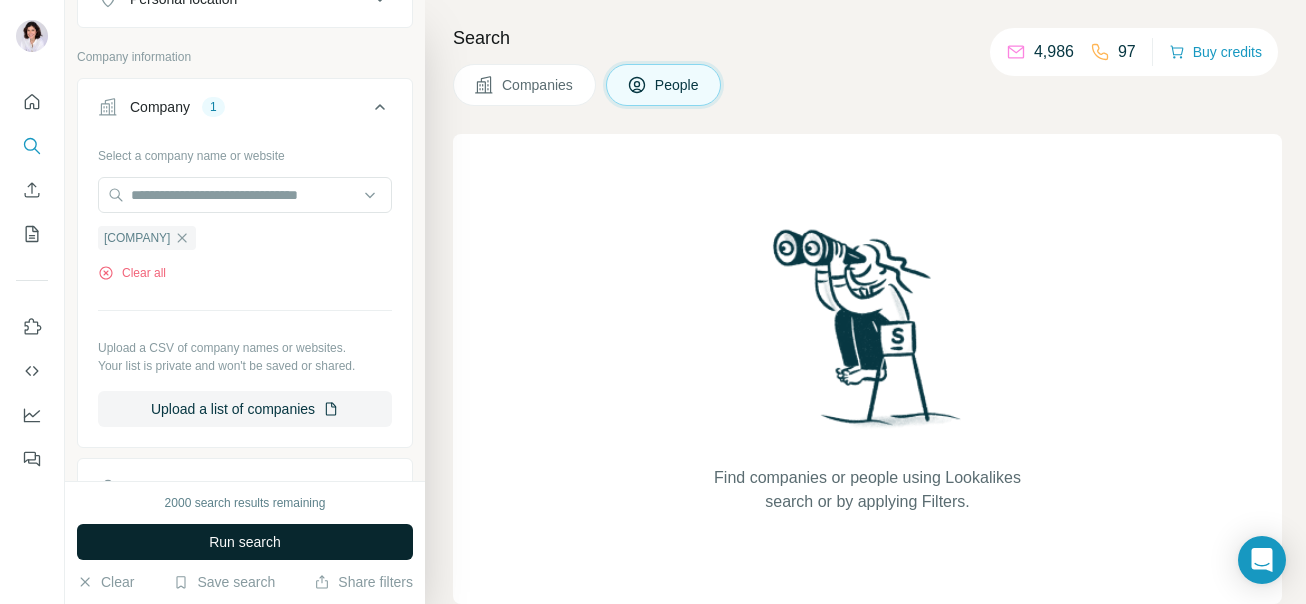 click on "Run search" at bounding box center (245, 542) 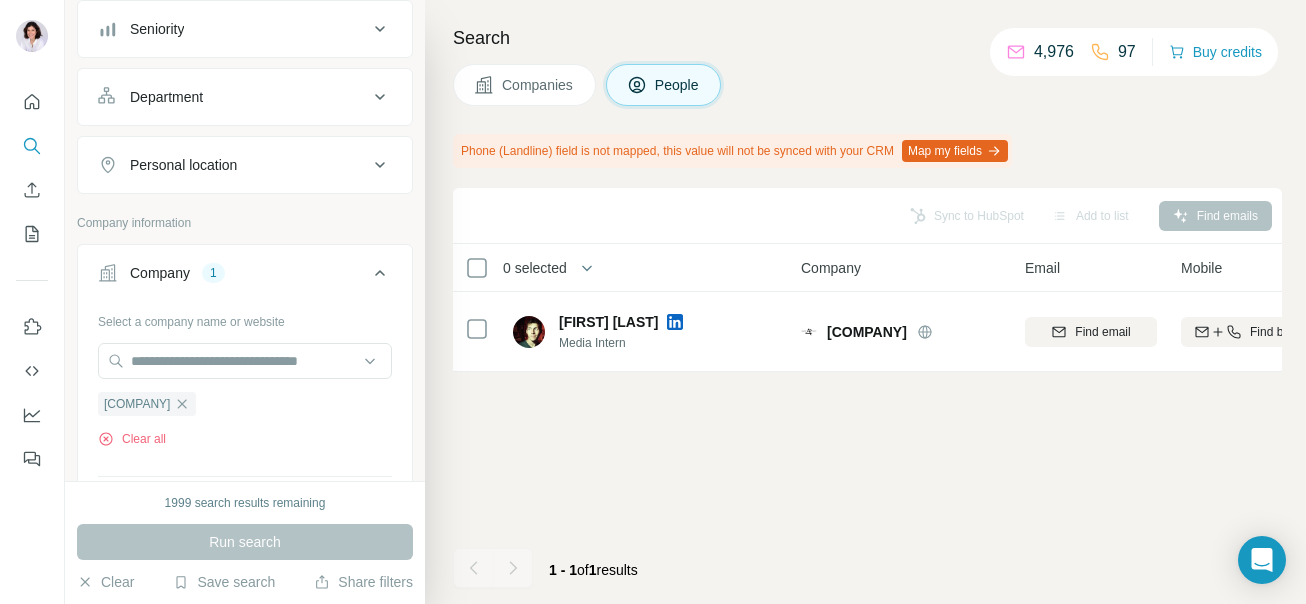 scroll, scrollTop: 209, scrollLeft: 0, axis: vertical 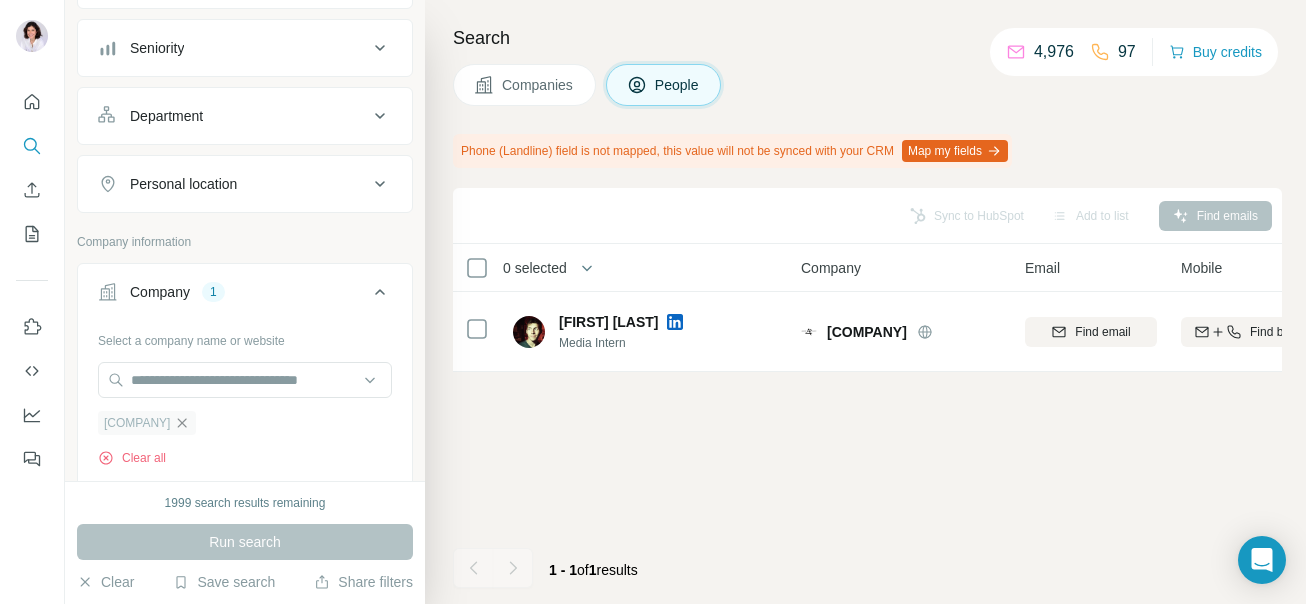 click 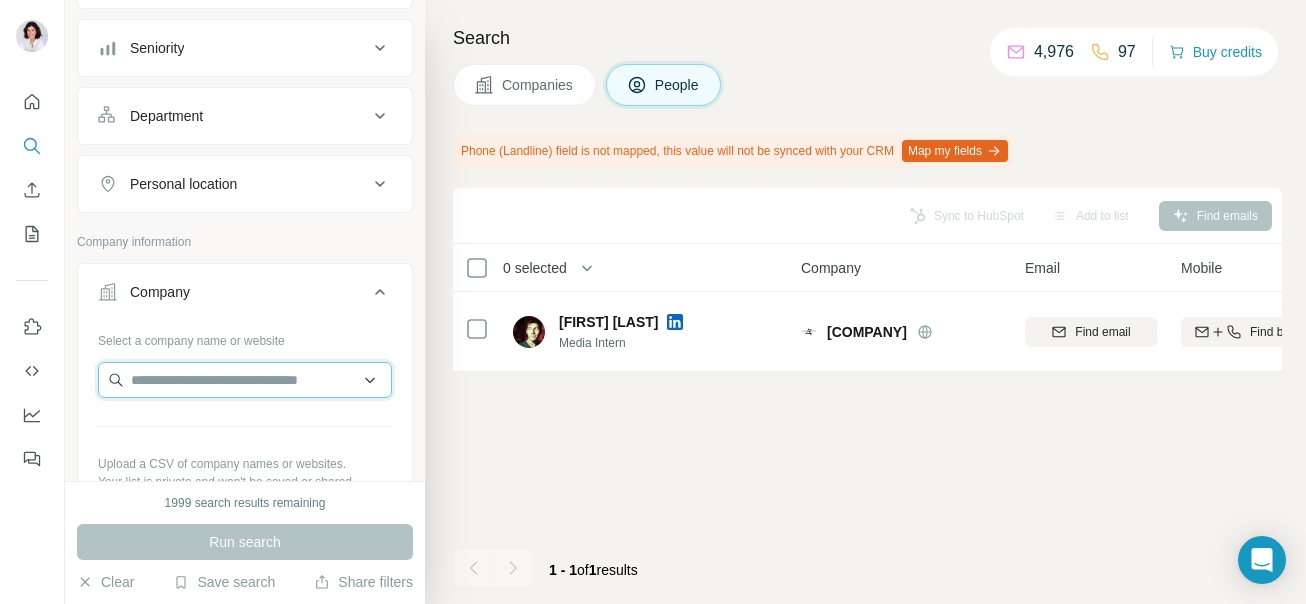 click at bounding box center (245, 380) 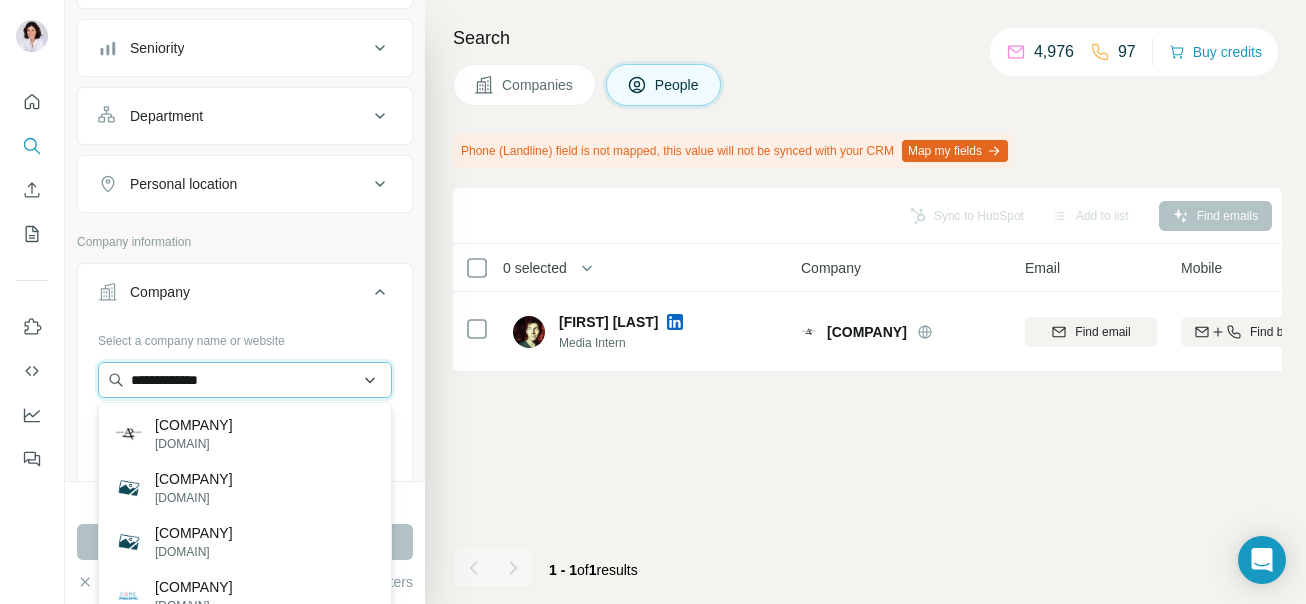 click on "**********" at bounding box center (245, 380) 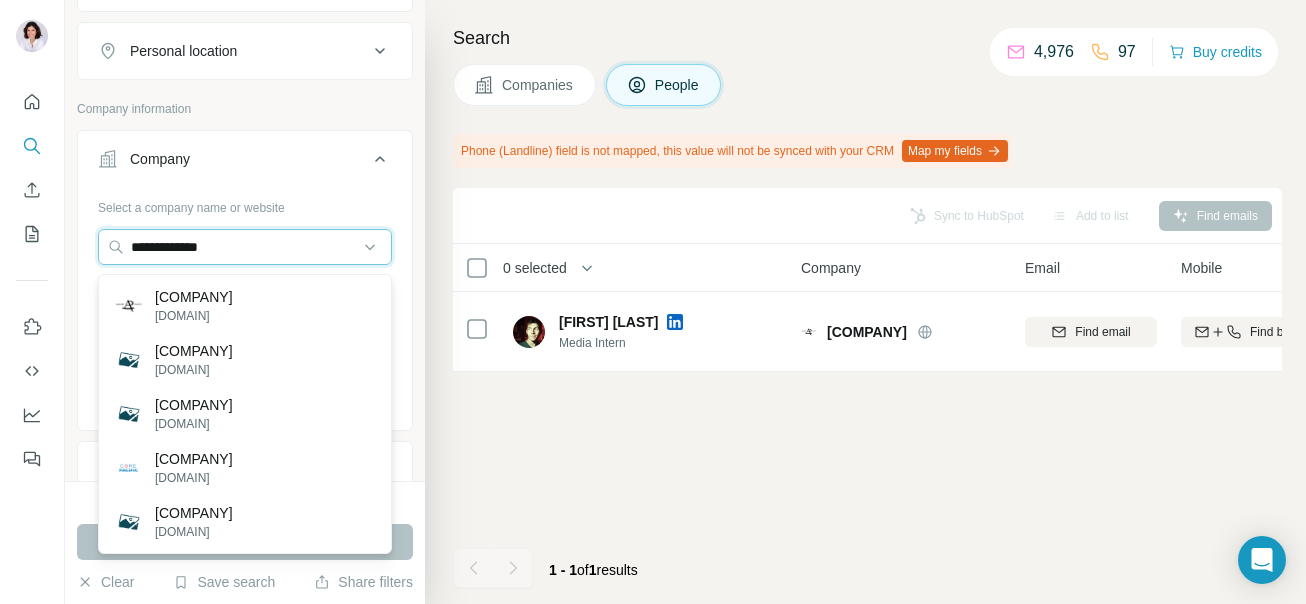 scroll, scrollTop: 335, scrollLeft: 0, axis: vertical 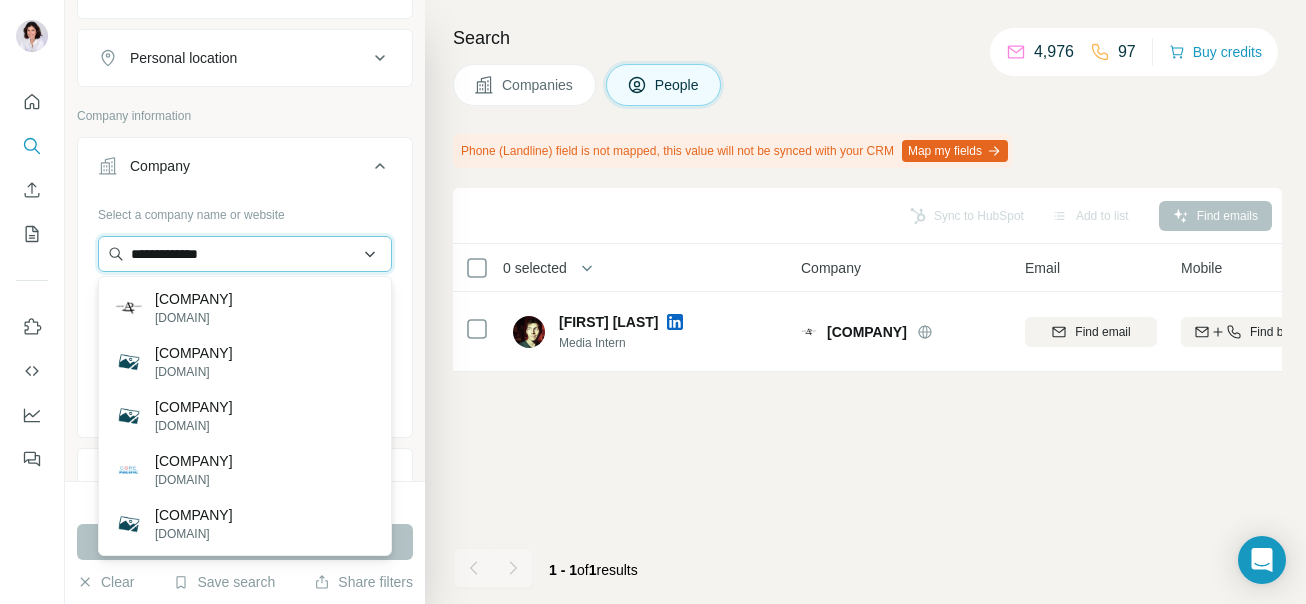 click on "**********" at bounding box center (245, 254) 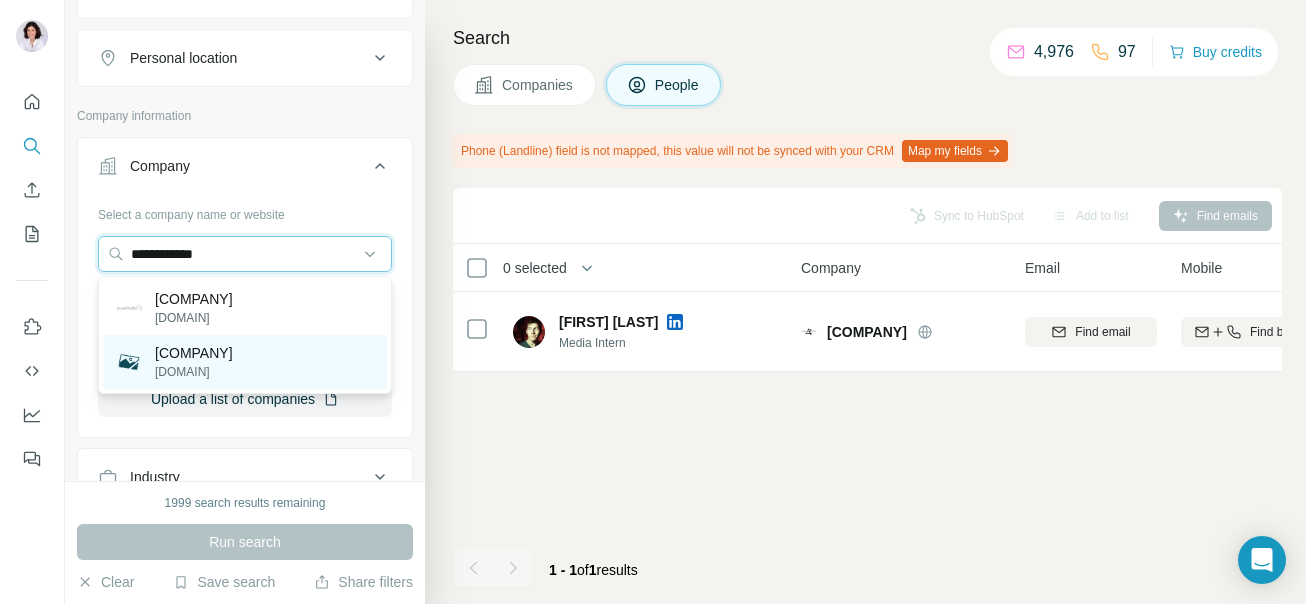 type on "**********" 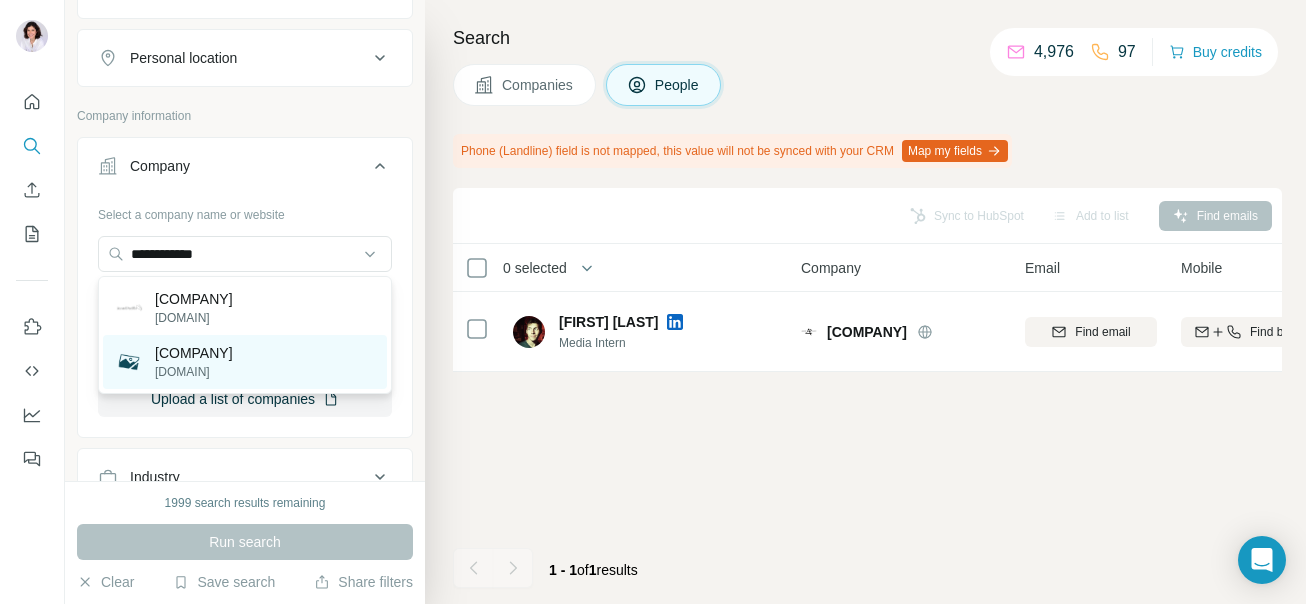 click on "Amorepacific Corporation" at bounding box center (194, 353) 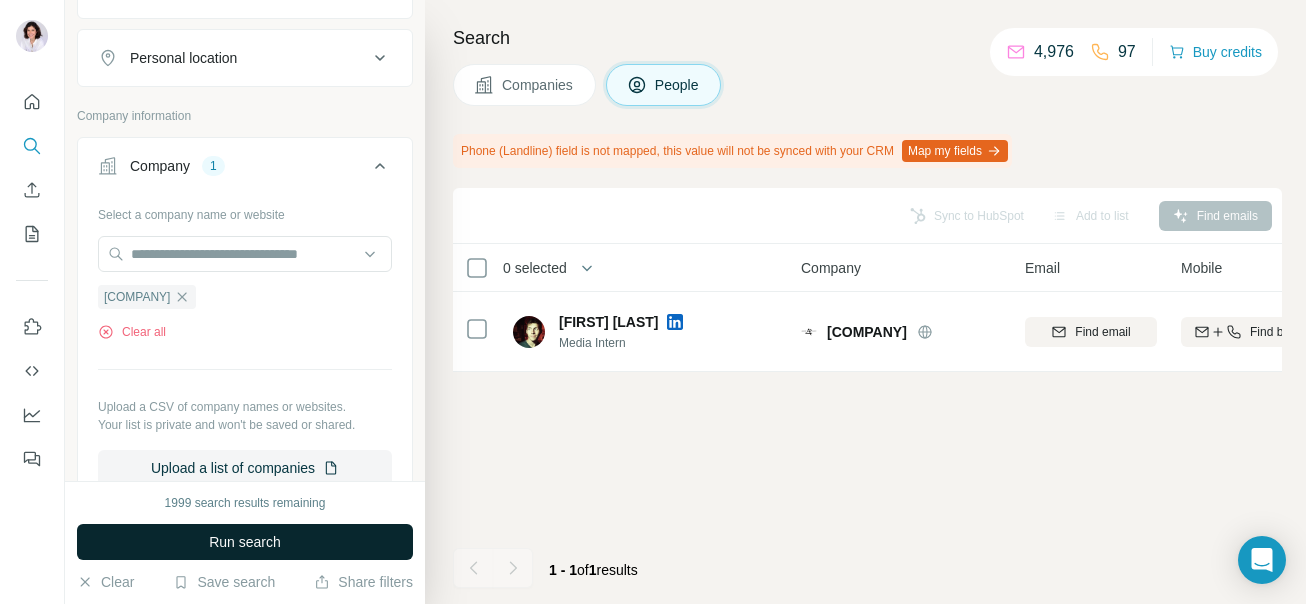click on "Run search" at bounding box center [245, 542] 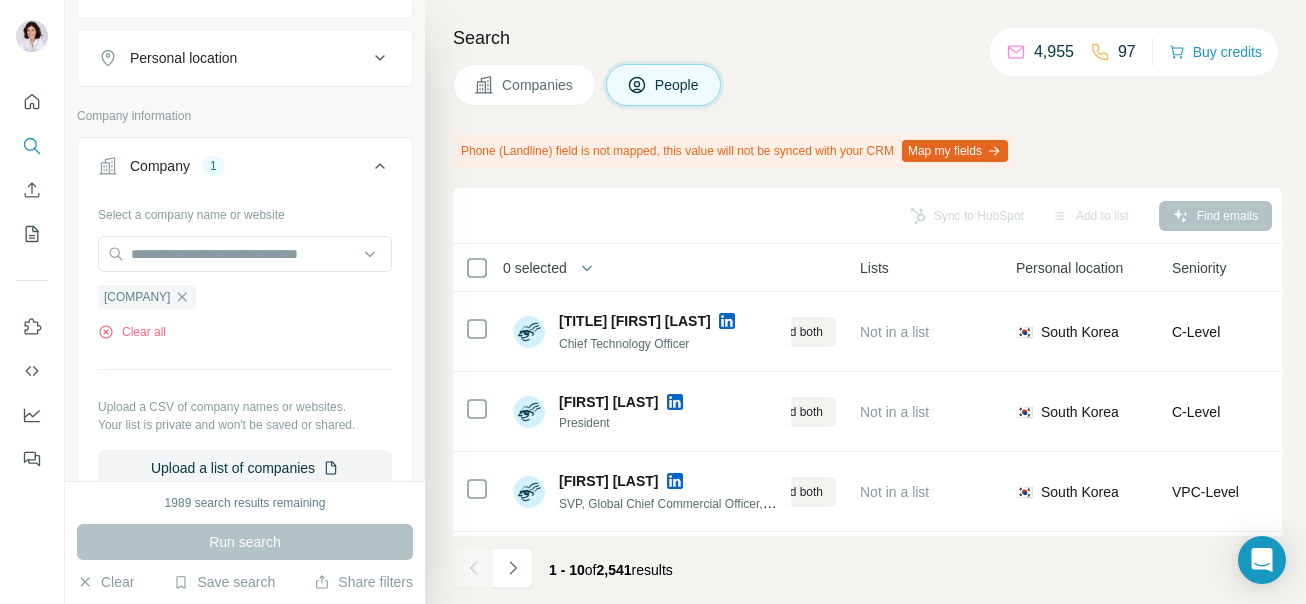 scroll, scrollTop: 0, scrollLeft: 480, axis: horizontal 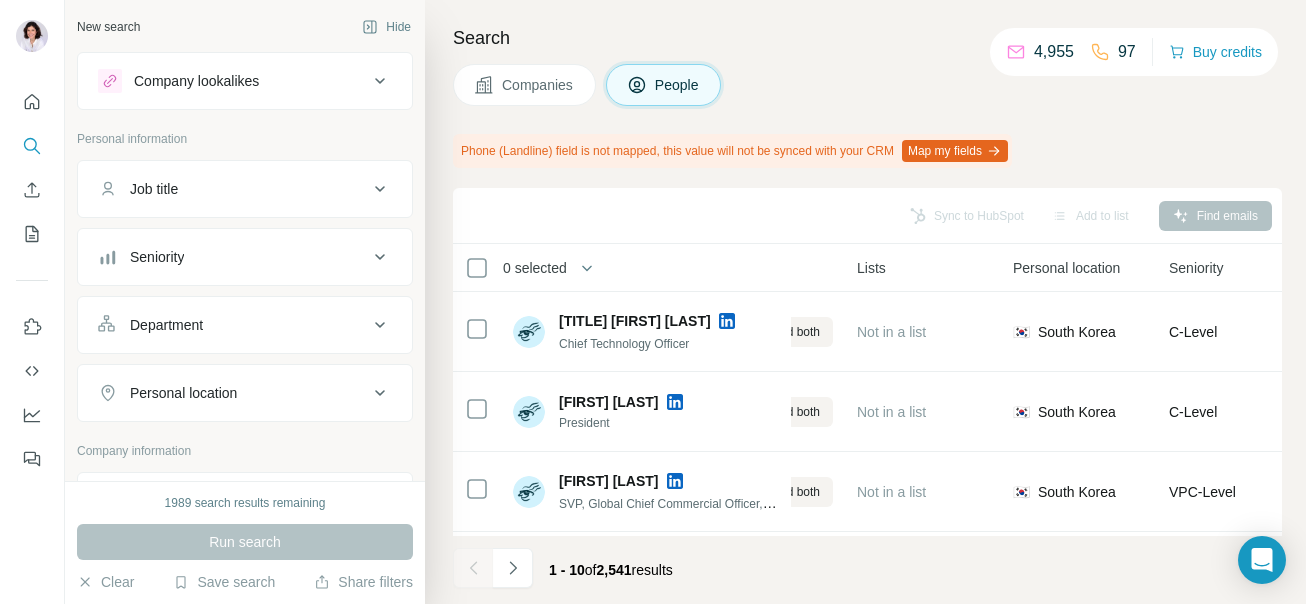 click on "Personal location" at bounding box center (233, 393) 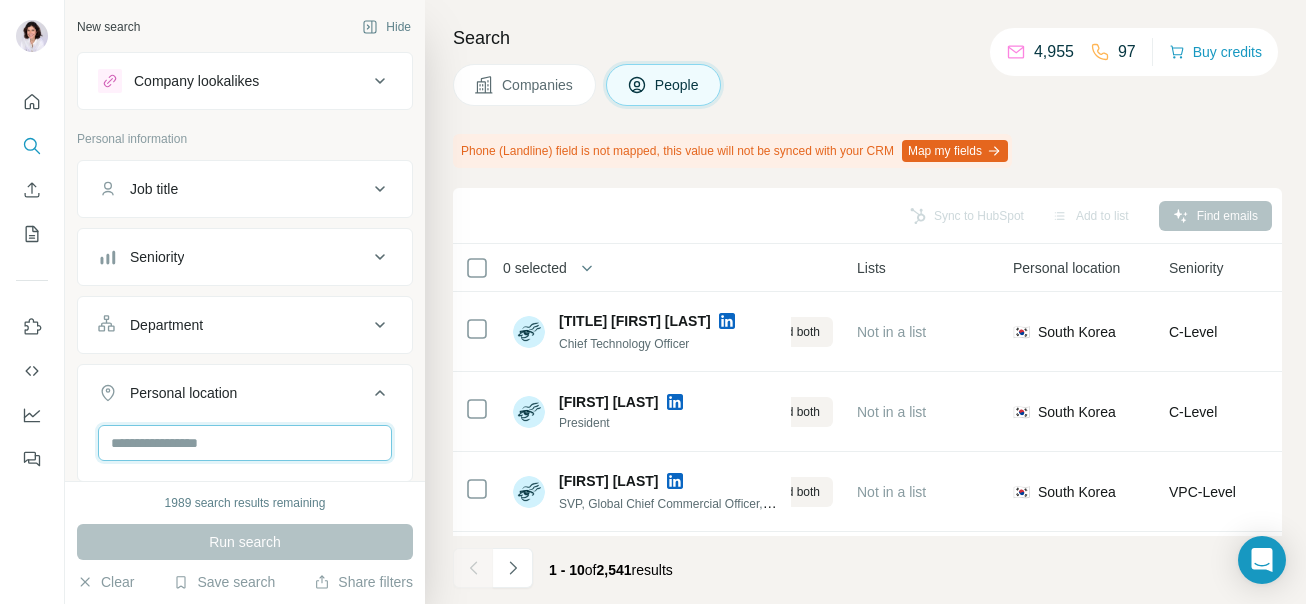 click at bounding box center (245, 443) 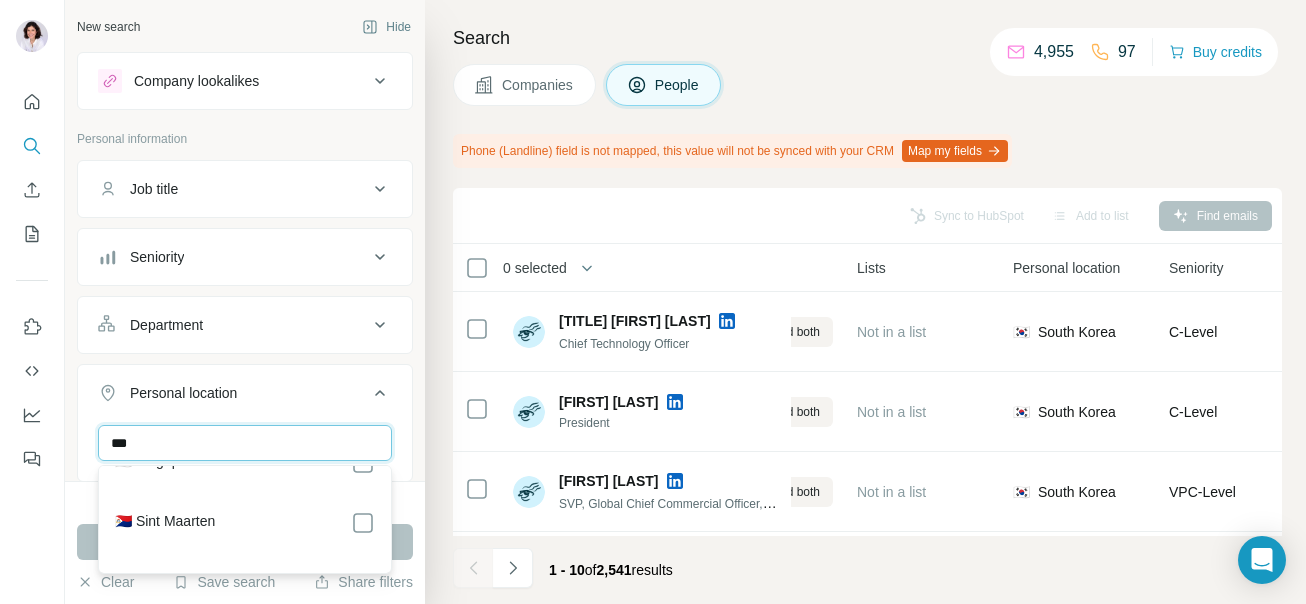 scroll, scrollTop: 0, scrollLeft: 0, axis: both 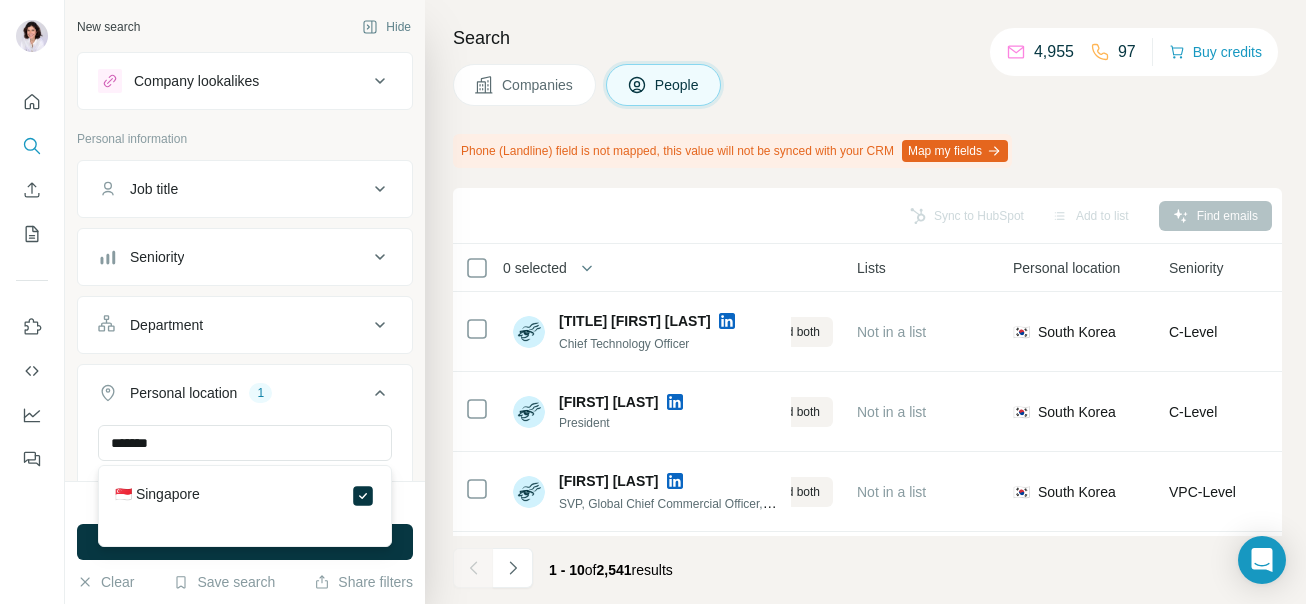 click on "🇸🇬 Singapore" at bounding box center [245, 496] 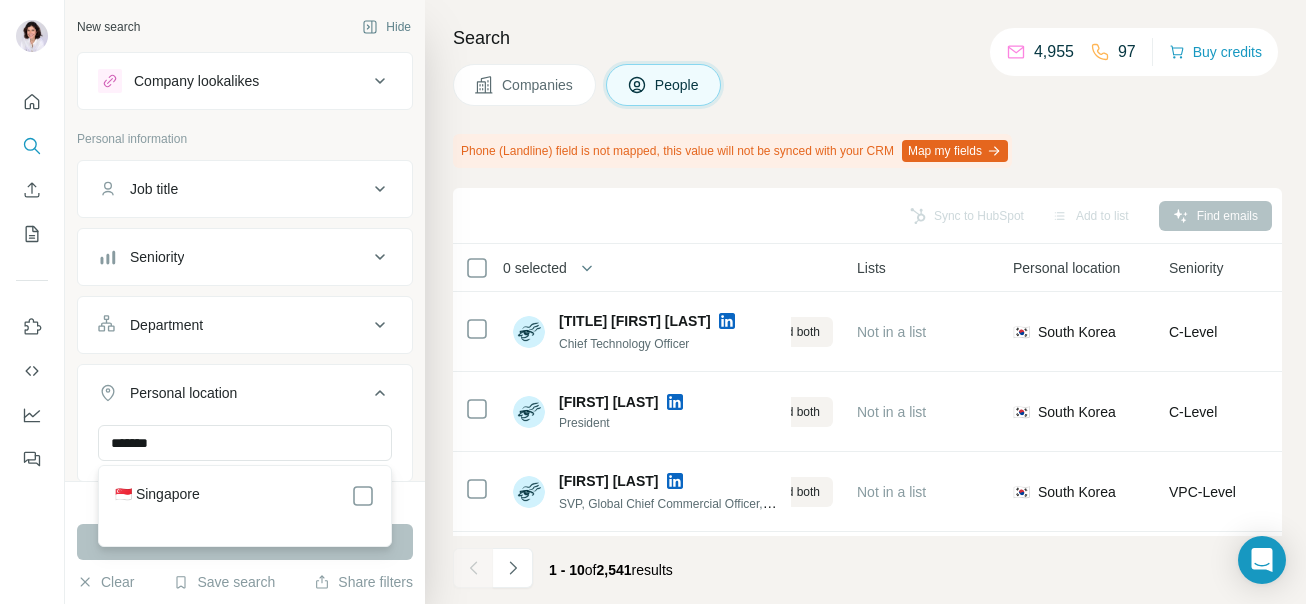 click on "🇸🇬 Singapore" at bounding box center [157, 496] 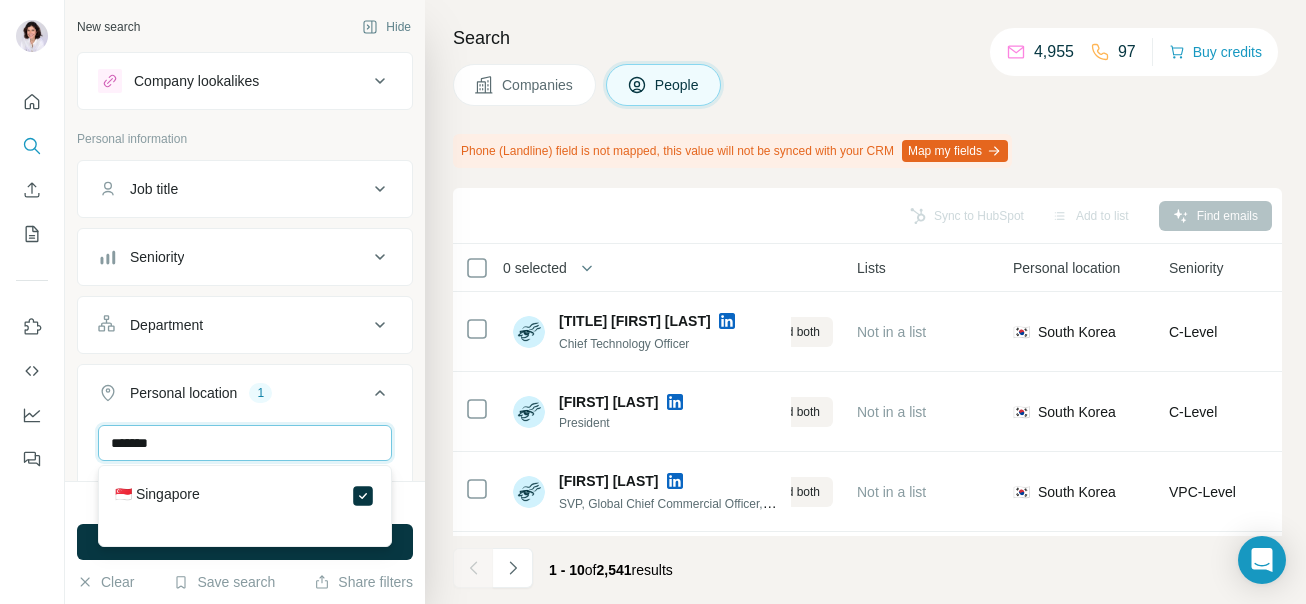 click on "*******" at bounding box center [245, 443] 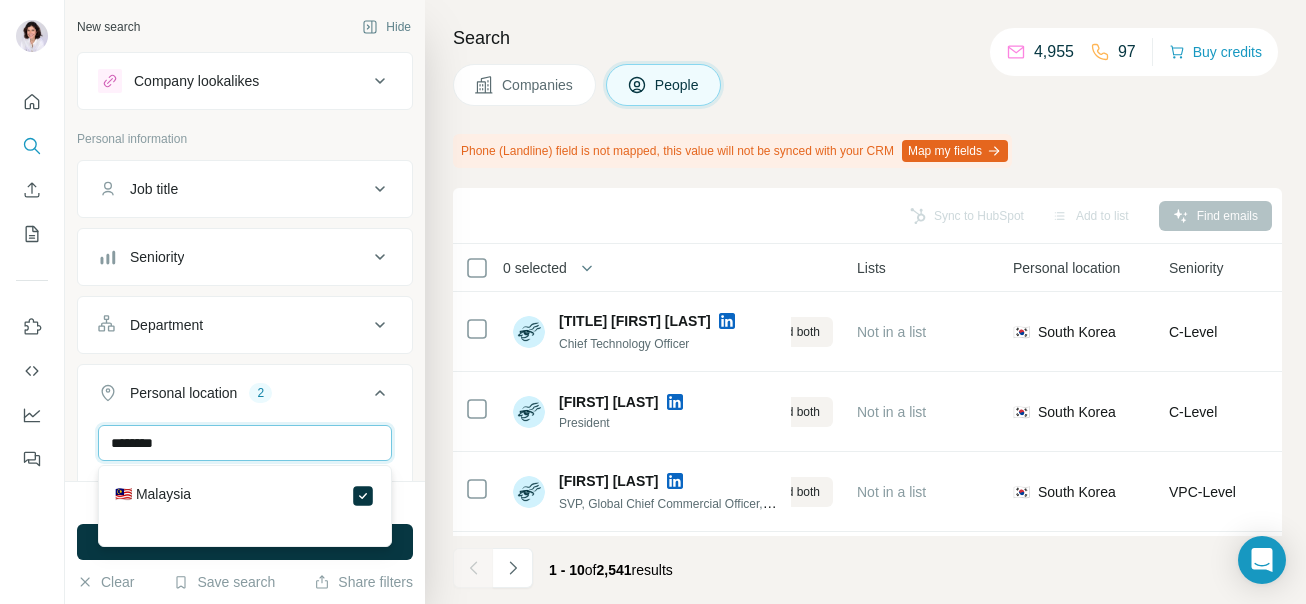 click on "********" at bounding box center [245, 443] 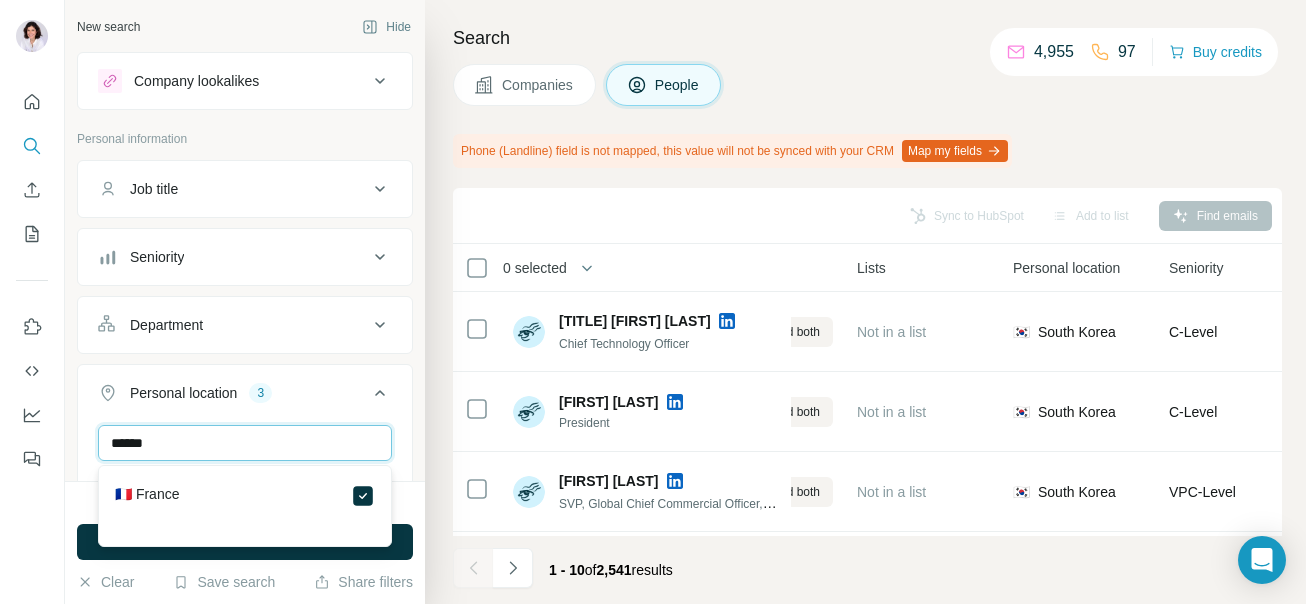 click on "******" at bounding box center (245, 443) 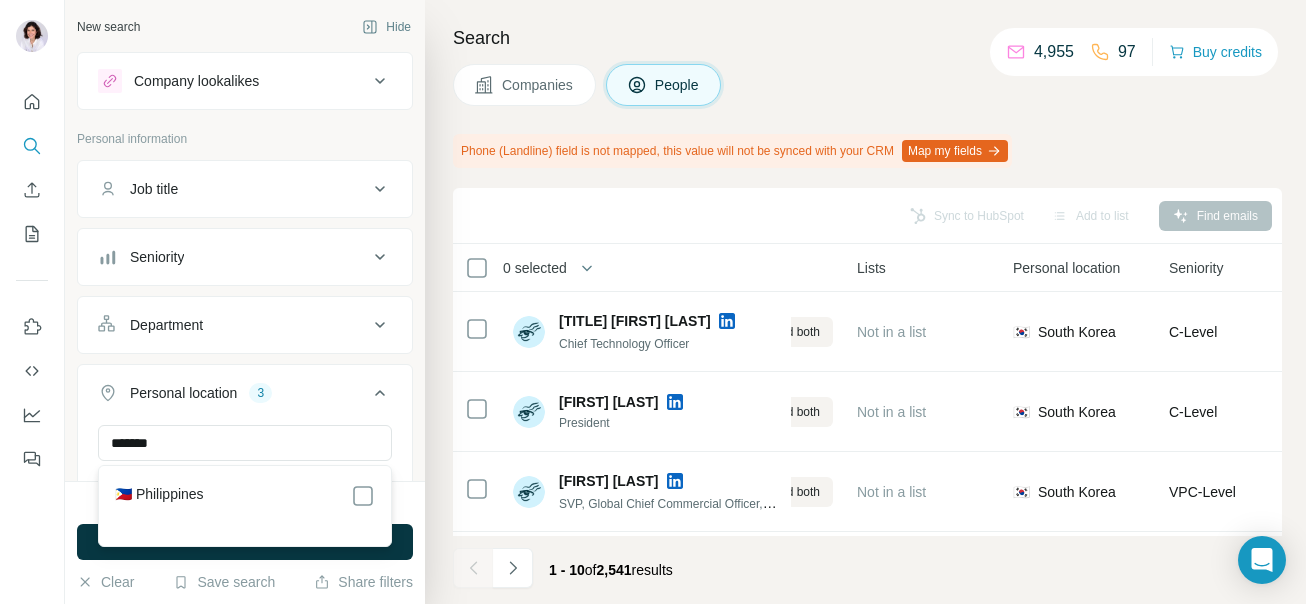 click on "🇵🇭 Philippines" at bounding box center (245, 496) 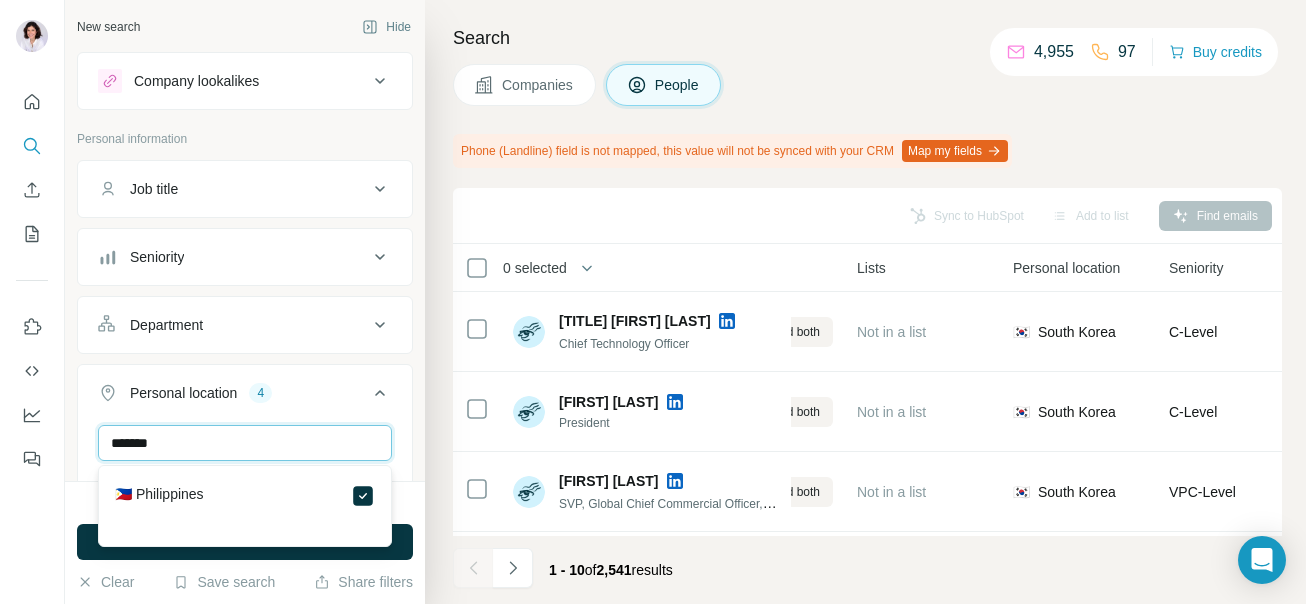 click on "*******" at bounding box center [245, 443] 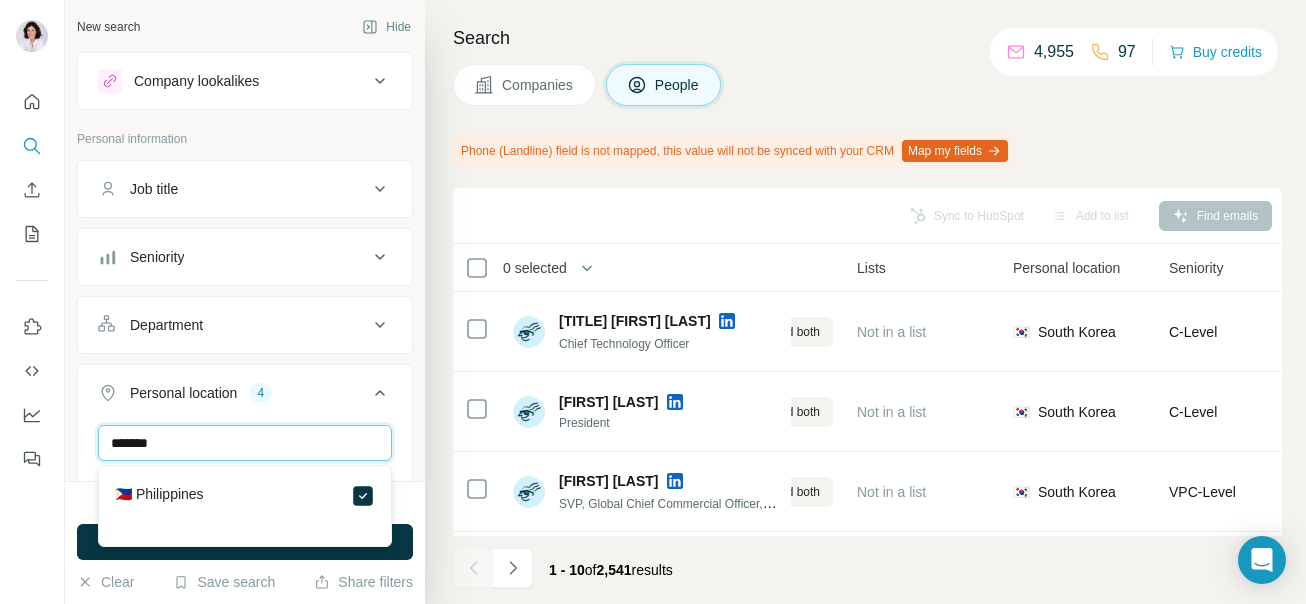 click on "*******" at bounding box center [245, 443] 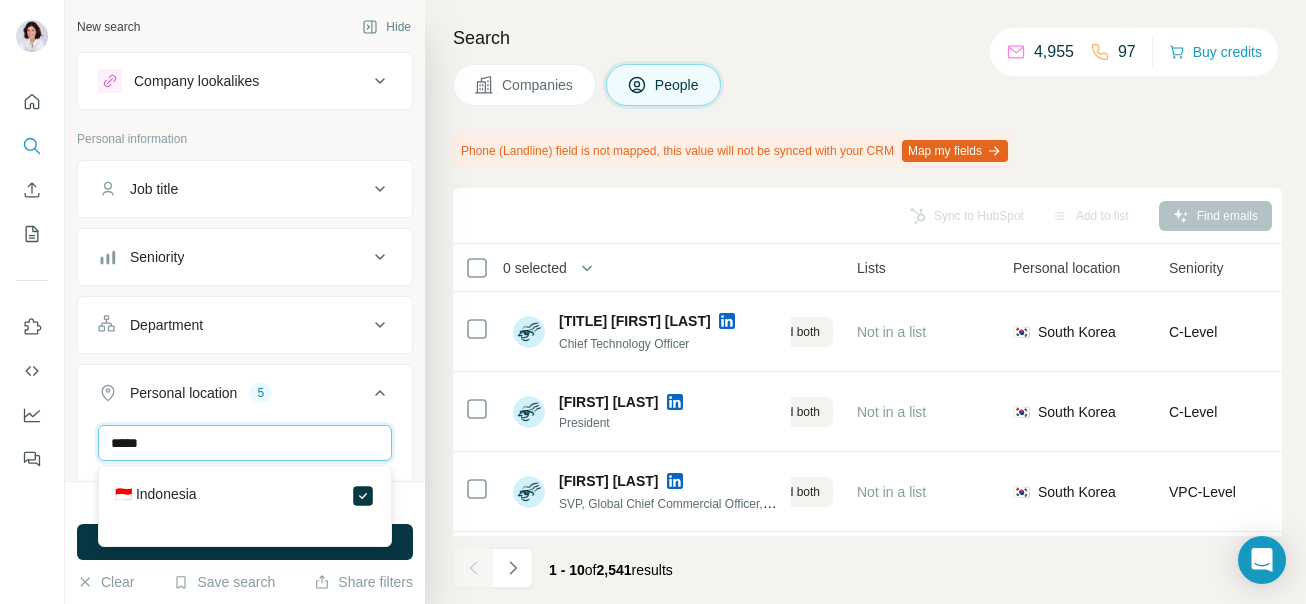 click on "*****" at bounding box center (245, 443) 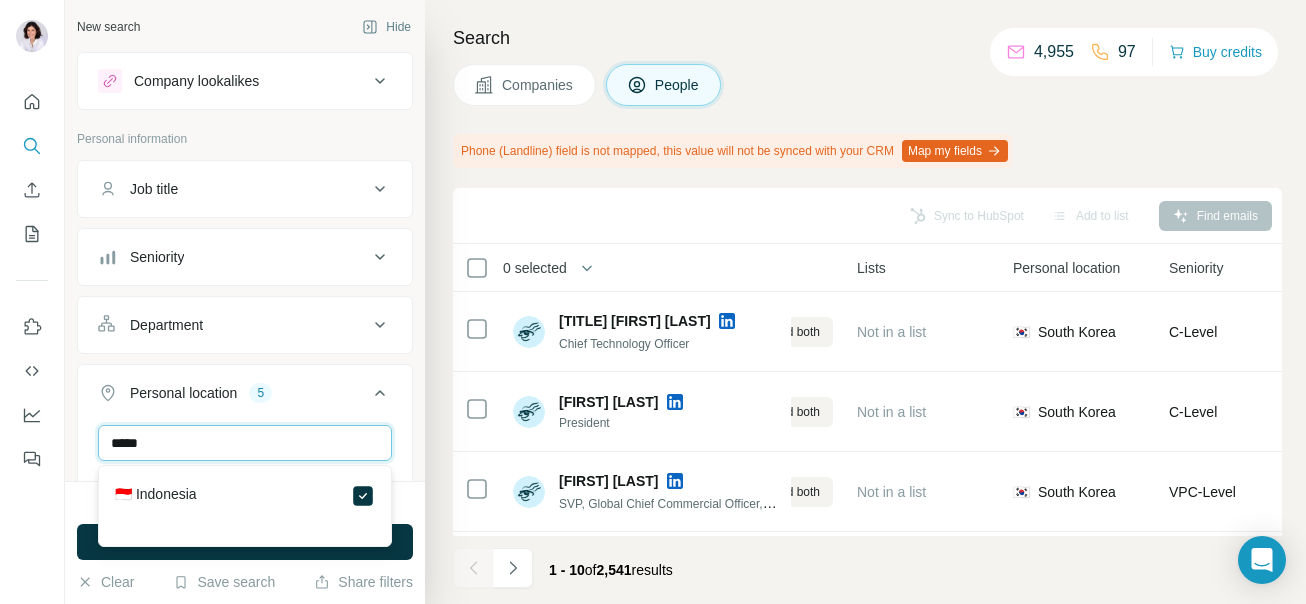 click on "*****" at bounding box center [245, 443] 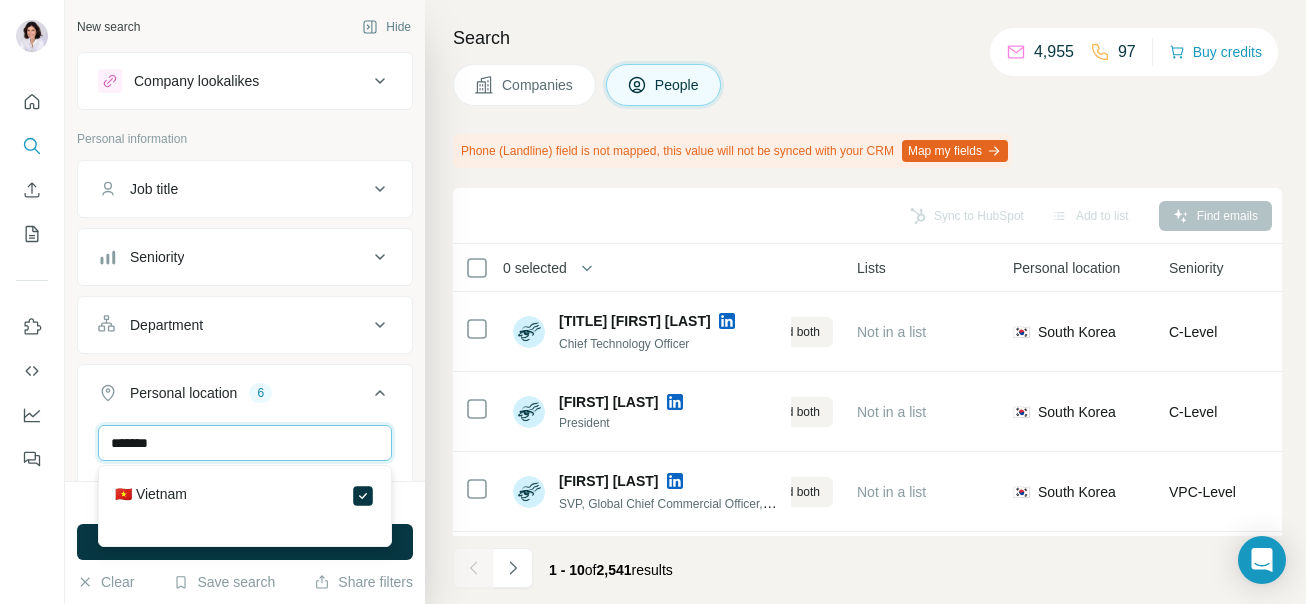 click on "*******" at bounding box center (245, 443) 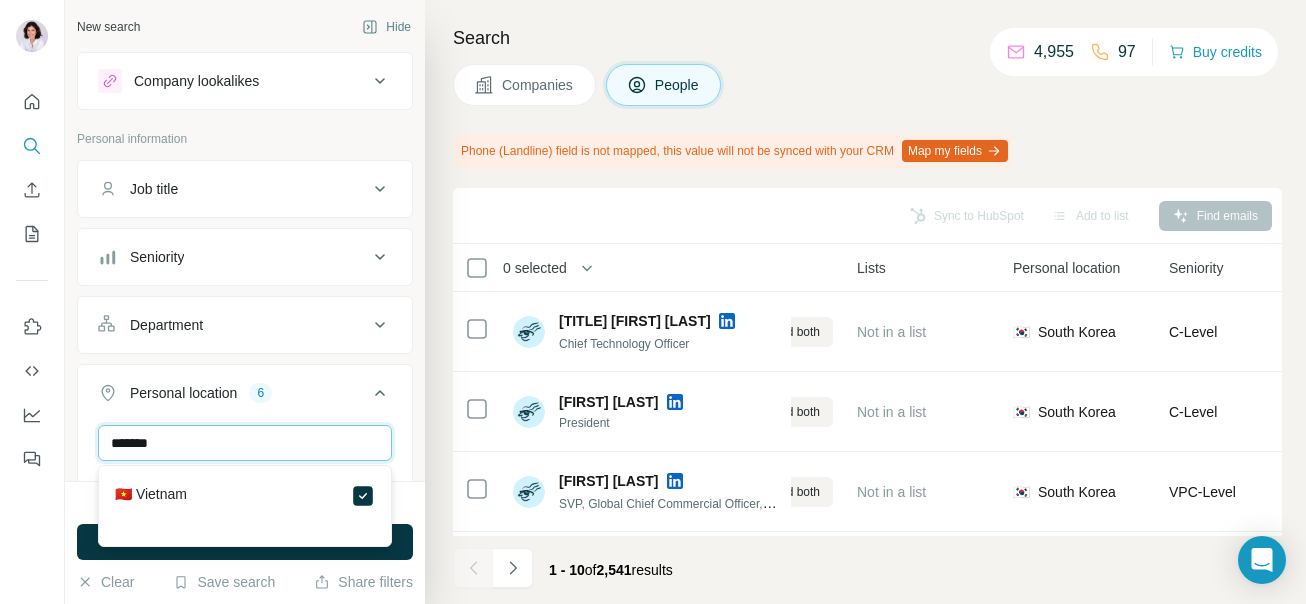 click on "*******" at bounding box center (245, 443) 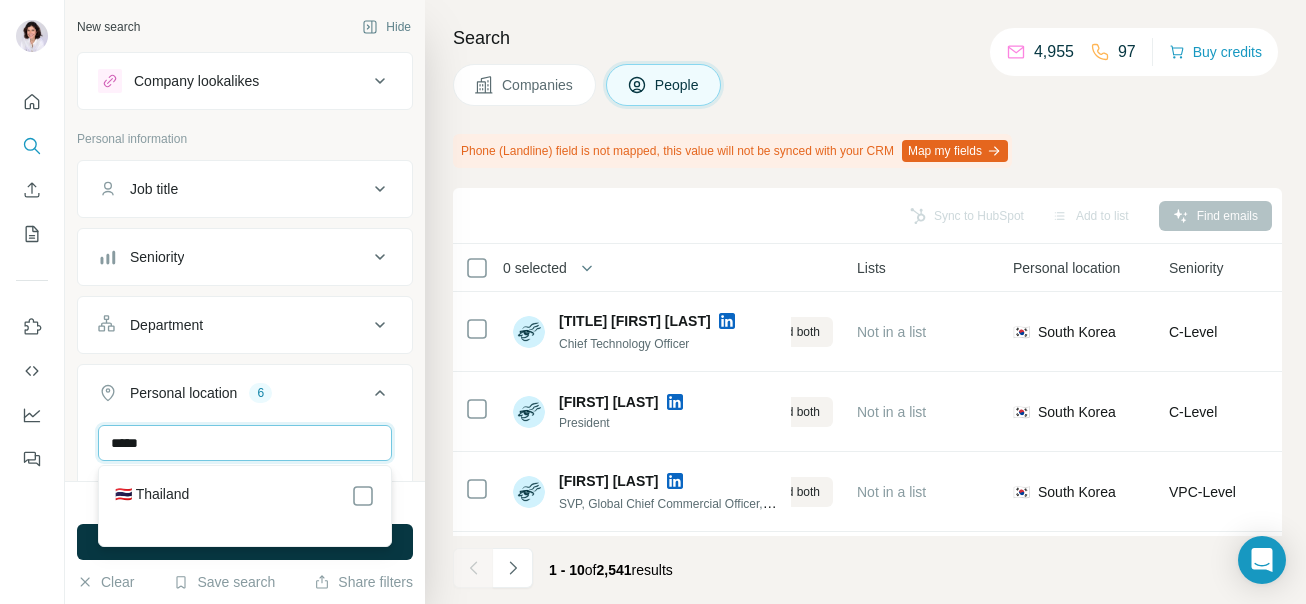 type on "*****" 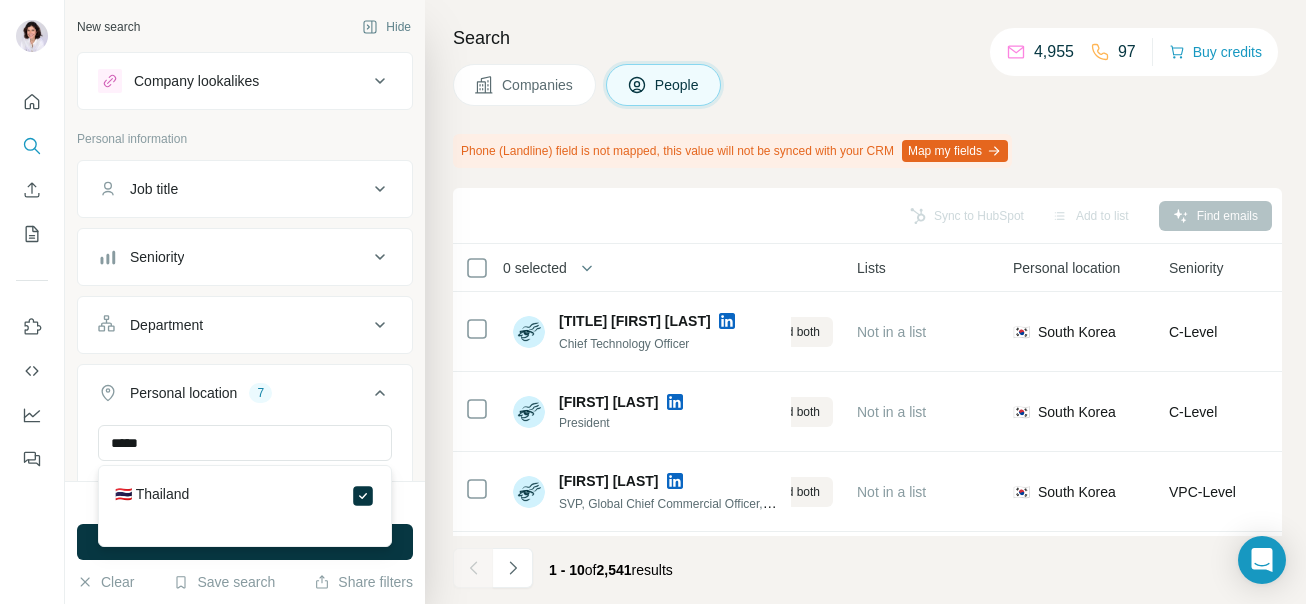 click on "***** Singapore   Malaysia   France   Philippines   Indonesia   Vietnam   Thailand   Clear all" at bounding box center (245, 521) 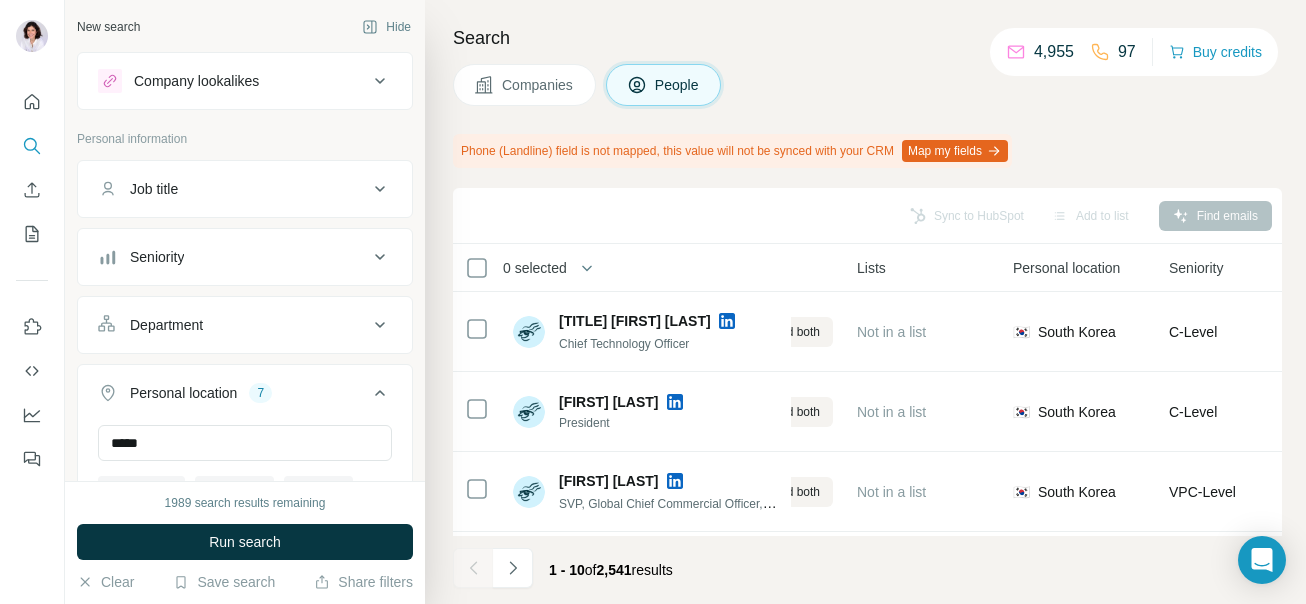 type 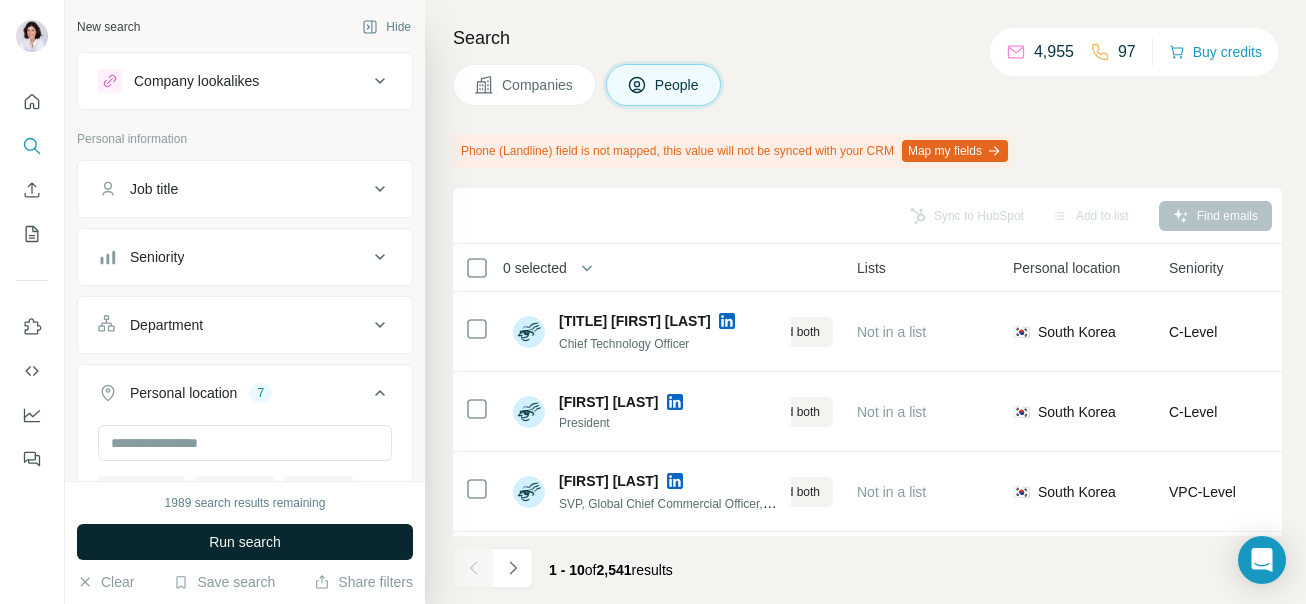 click on "Run search" at bounding box center [245, 542] 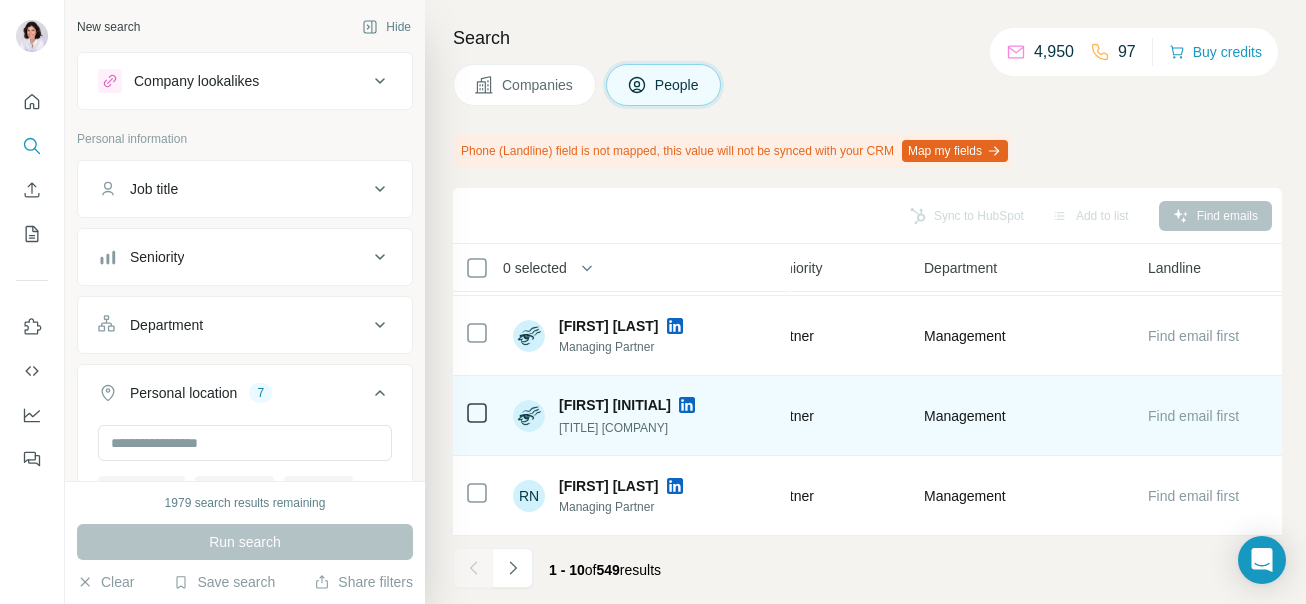 scroll, scrollTop: 556, scrollLeft: 891, axis: both 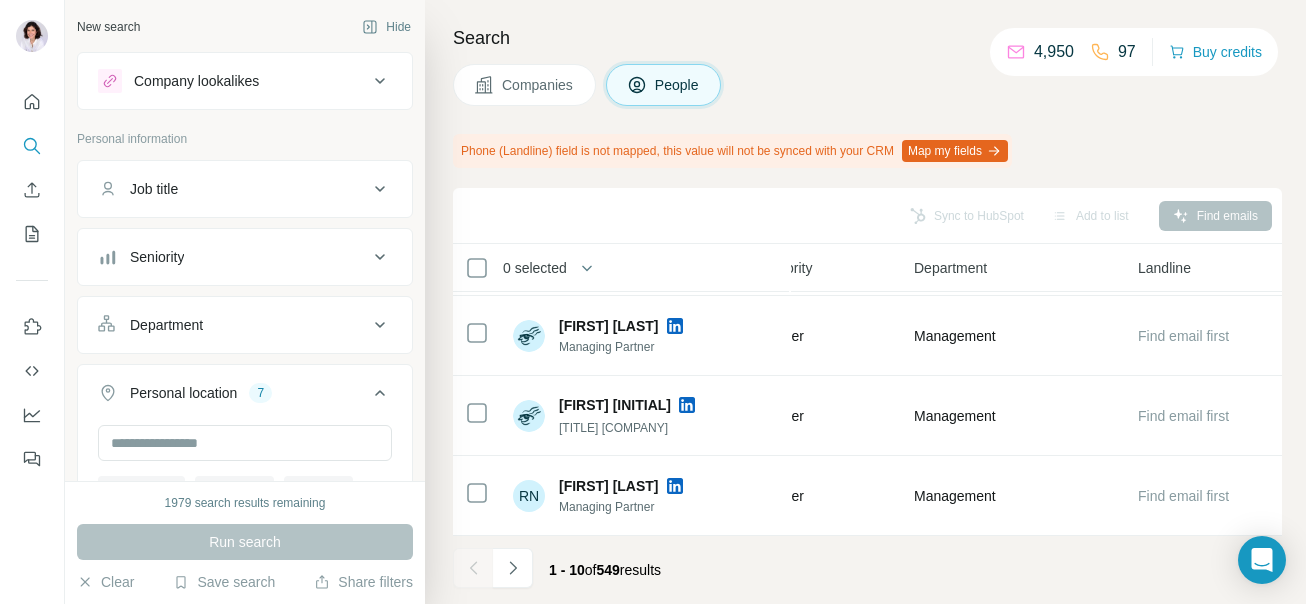 click 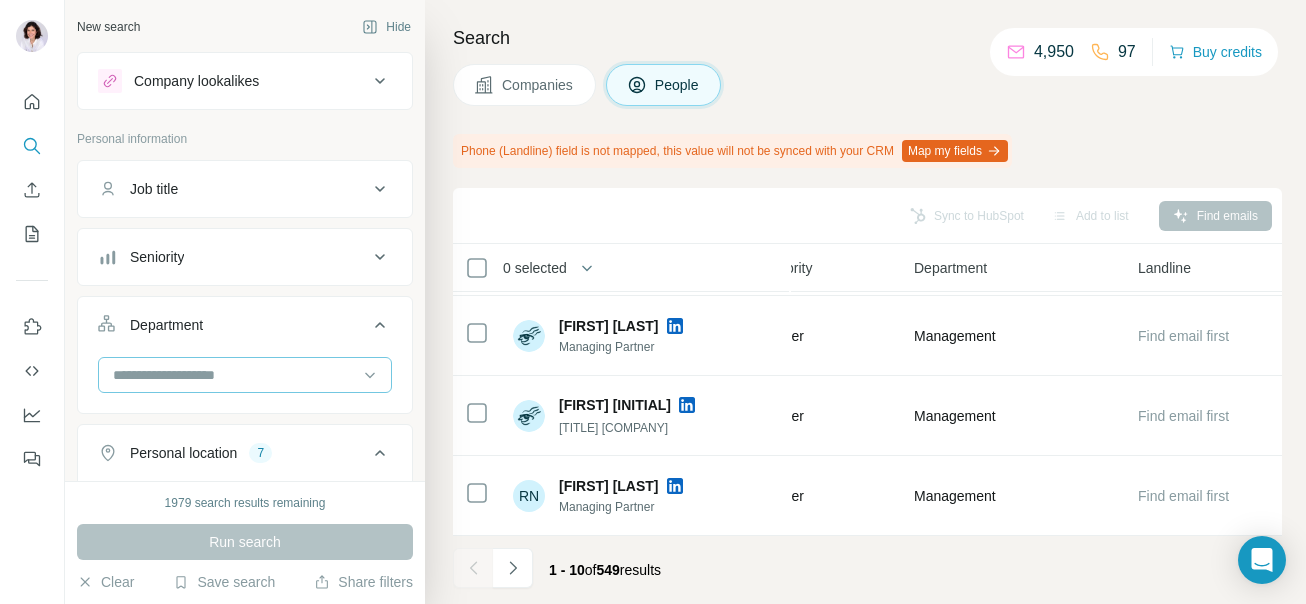 click at bounding box center (234, 375) 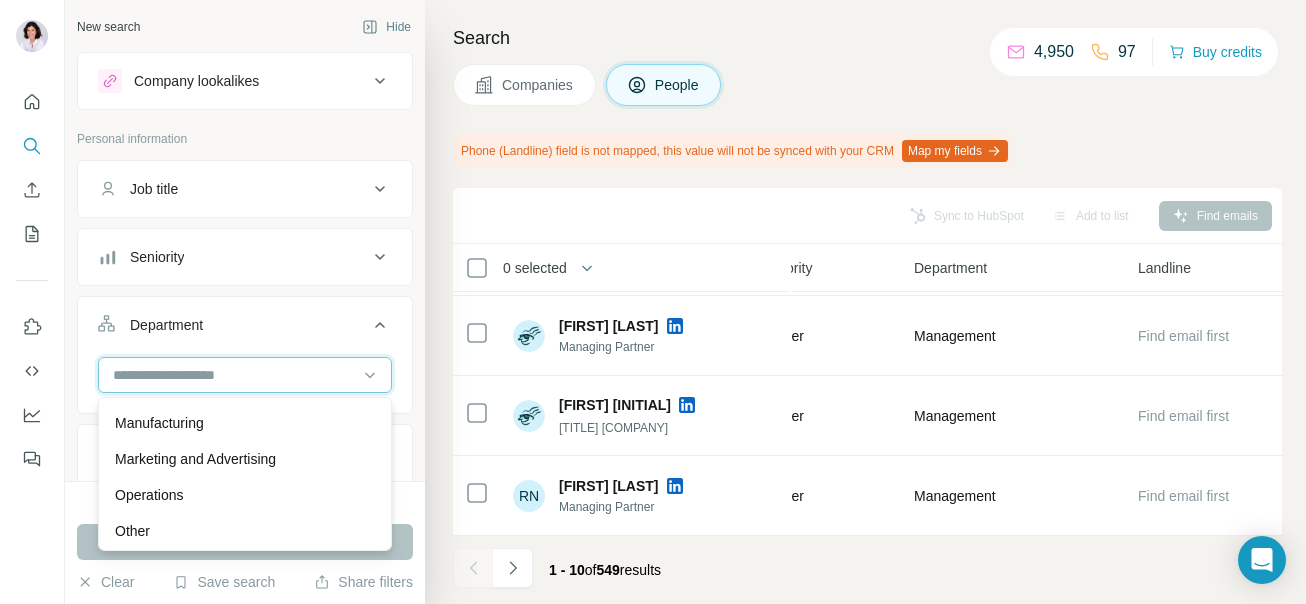 scroll, scrollTop: 442, scrollLeft: 0, axis: vertical 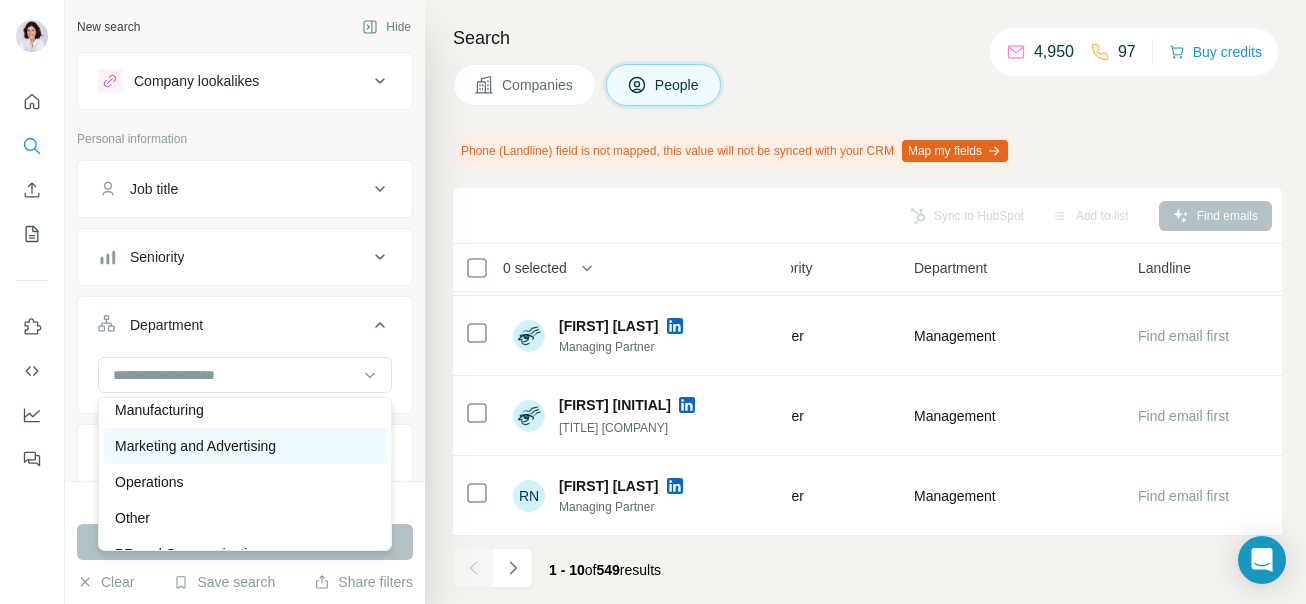 click on "Marketing and Advertising" at bounding box center [245, 446] 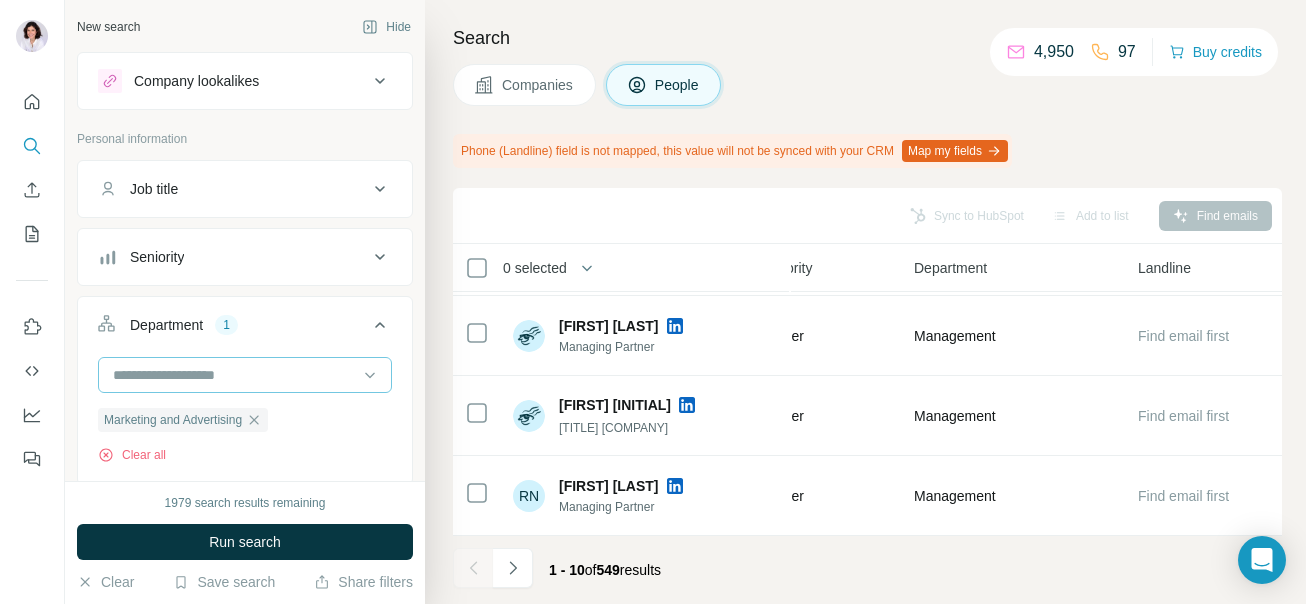 click at bounding box center [234, 375] 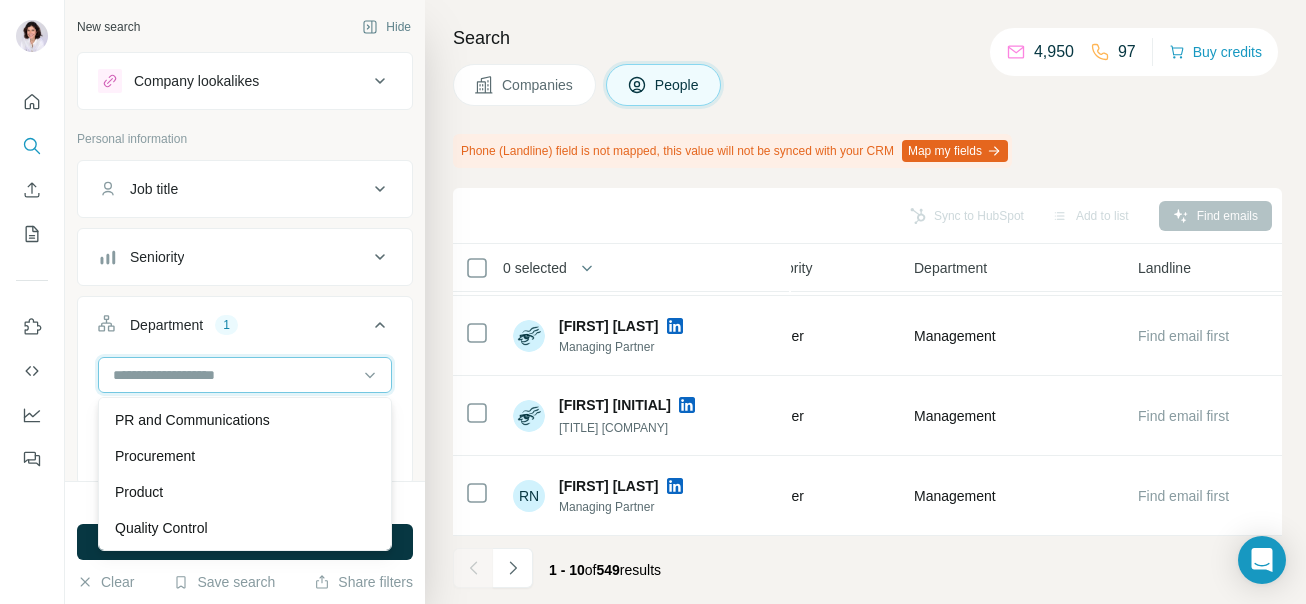 scroll, scrollTop: 574, scrollLeft: 0, axis: vertical 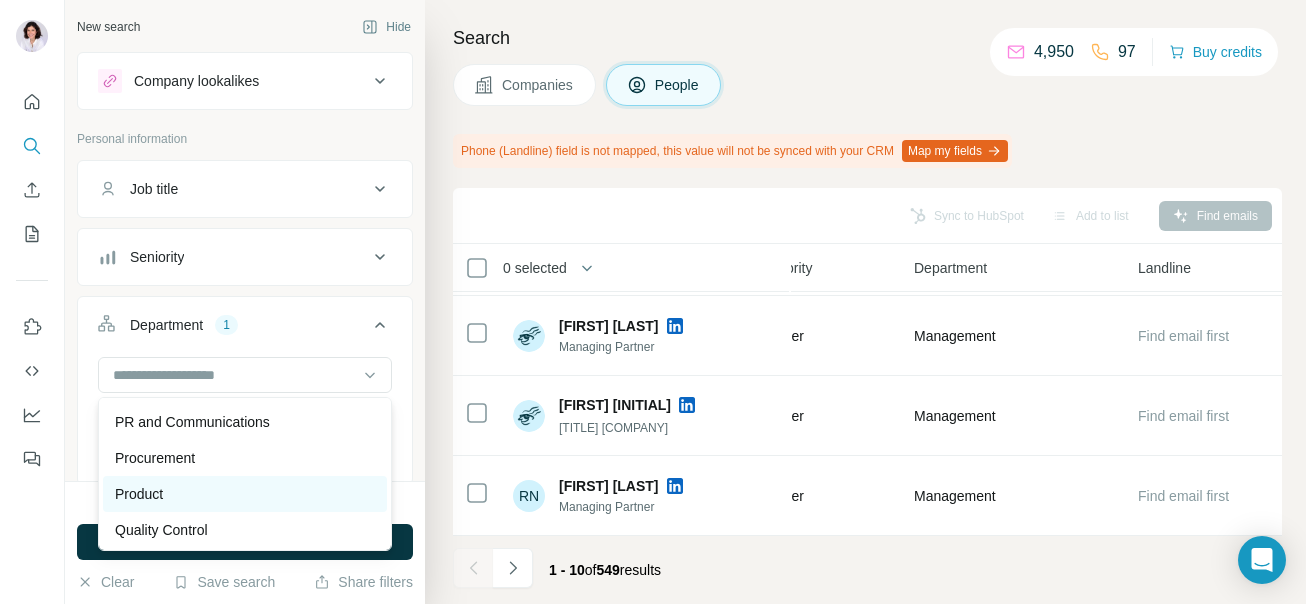 click on "Product" at bounding box center [245, 494] 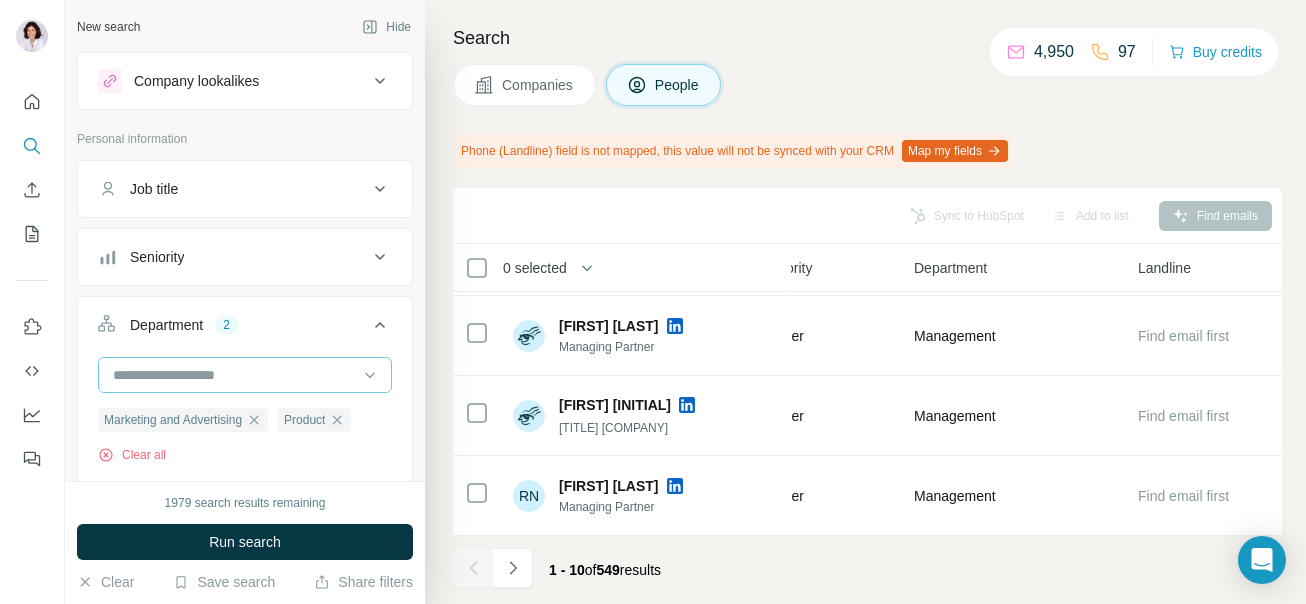 click at bounding box center [234, 375] 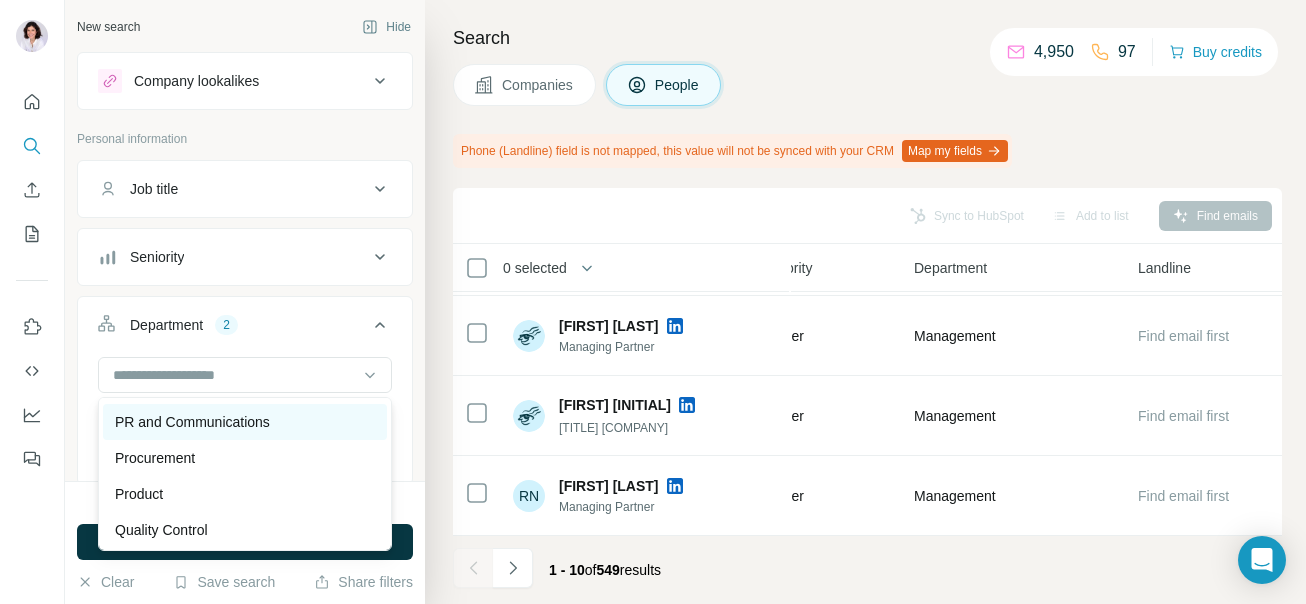 click on "PR and Communications" at bounding box center (245, 422) 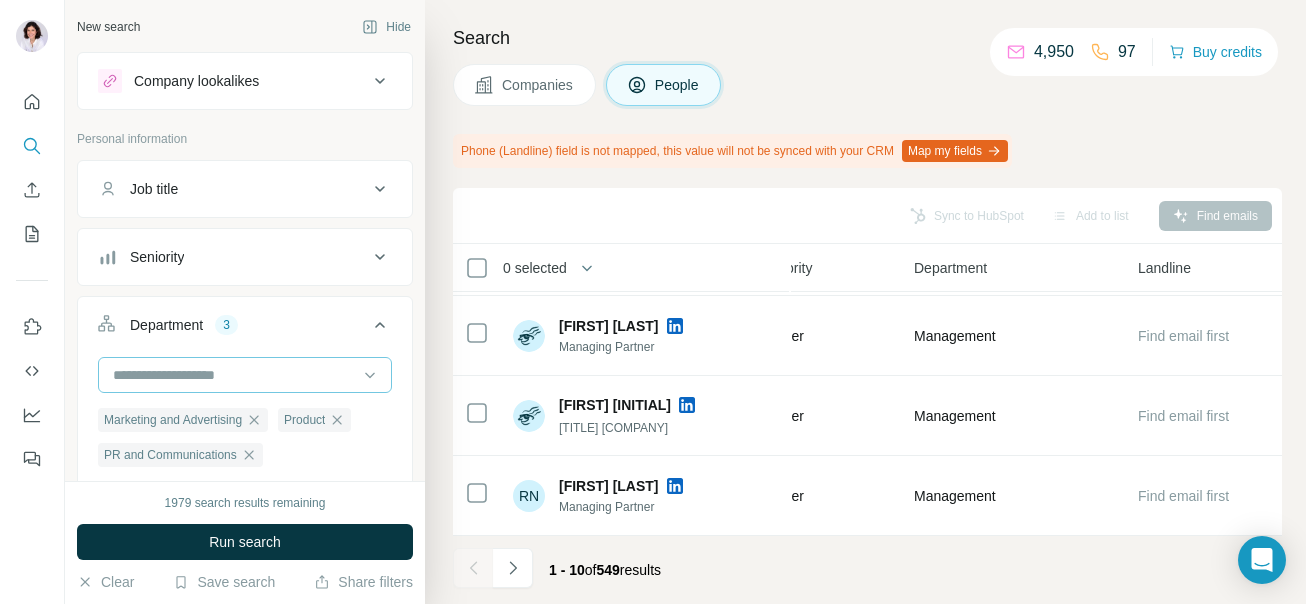 click at bounding box center [234, 375] 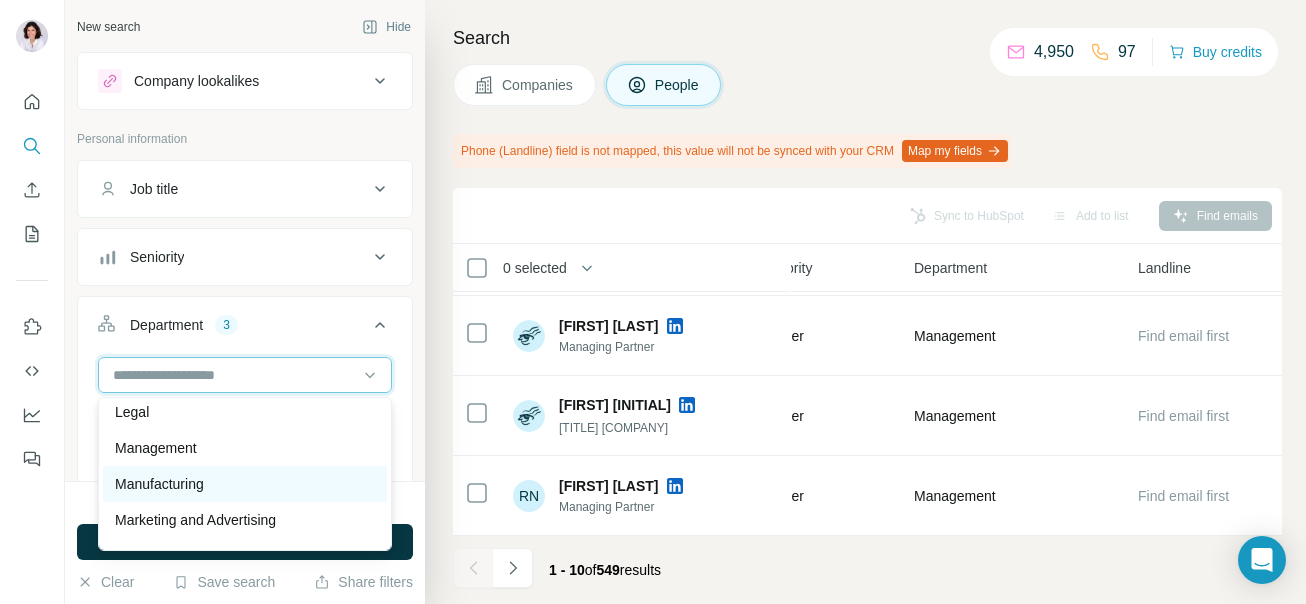scroll, scrollTop: 367, scrollLeft: 0, axis: vertical 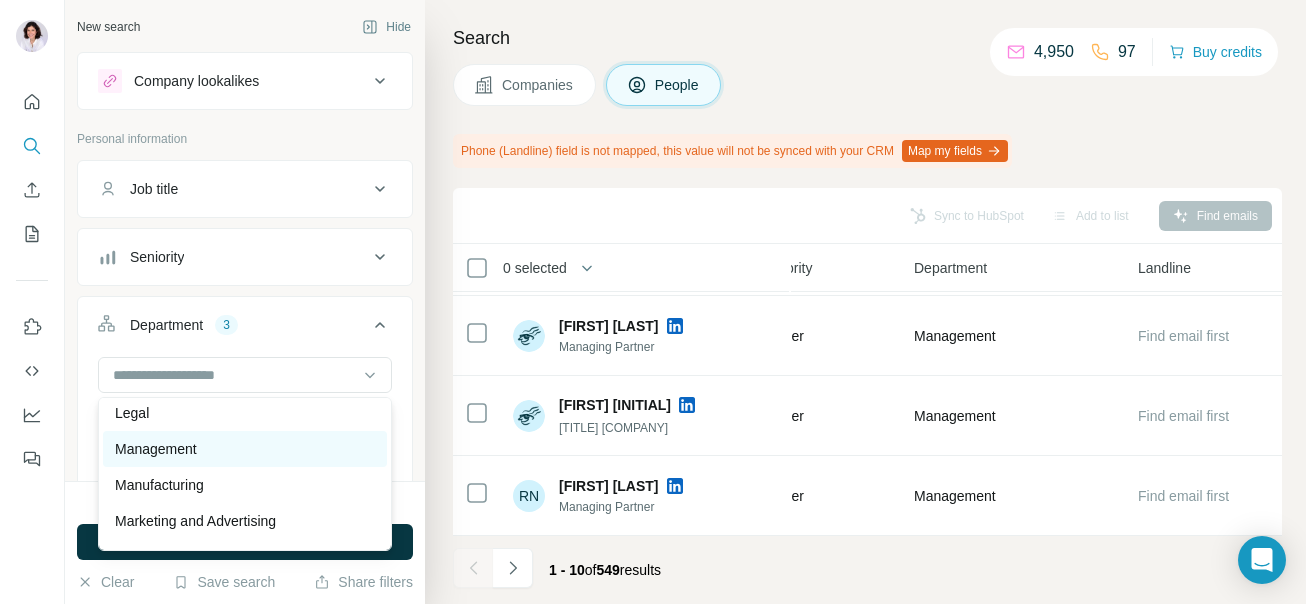 click on "Management" at bounding box center [245, 449] 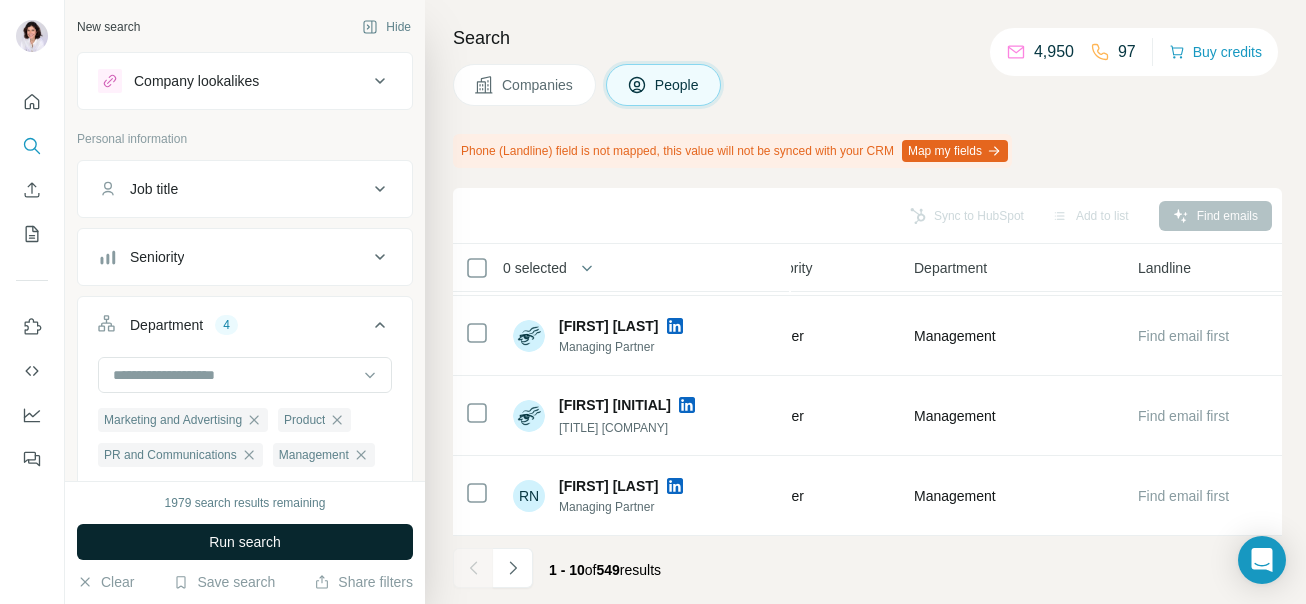 click on "Run search" at bounding box center [245, 542] 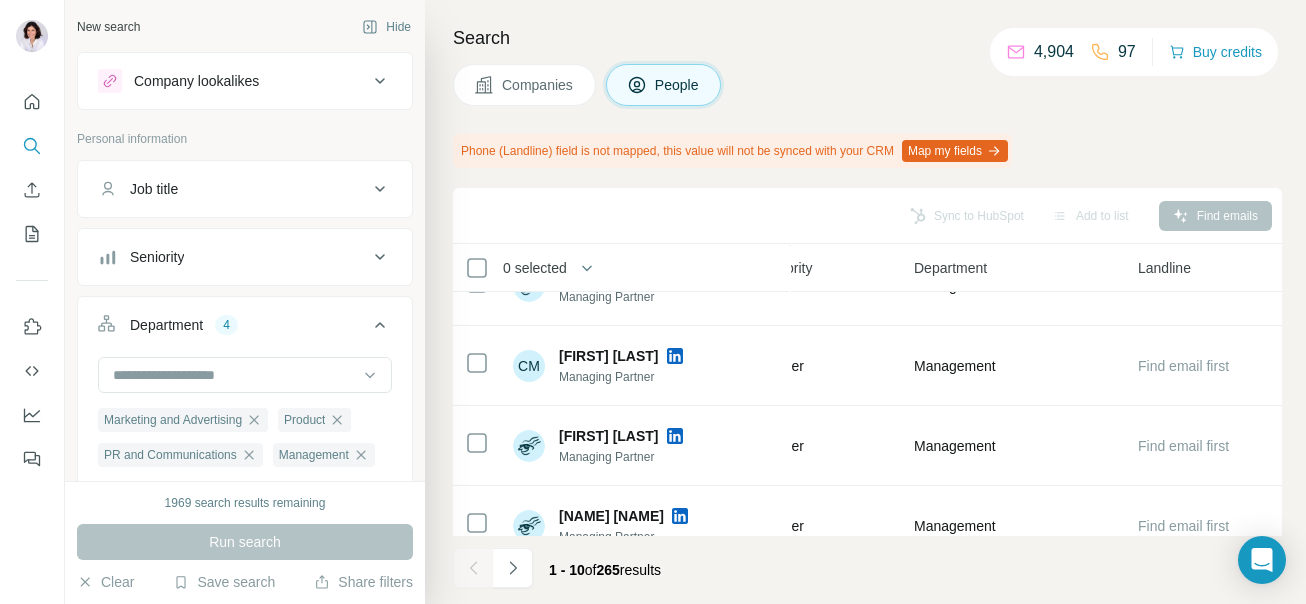 scroll, scrollTop: 129, scrollLeft: 891, axis: both 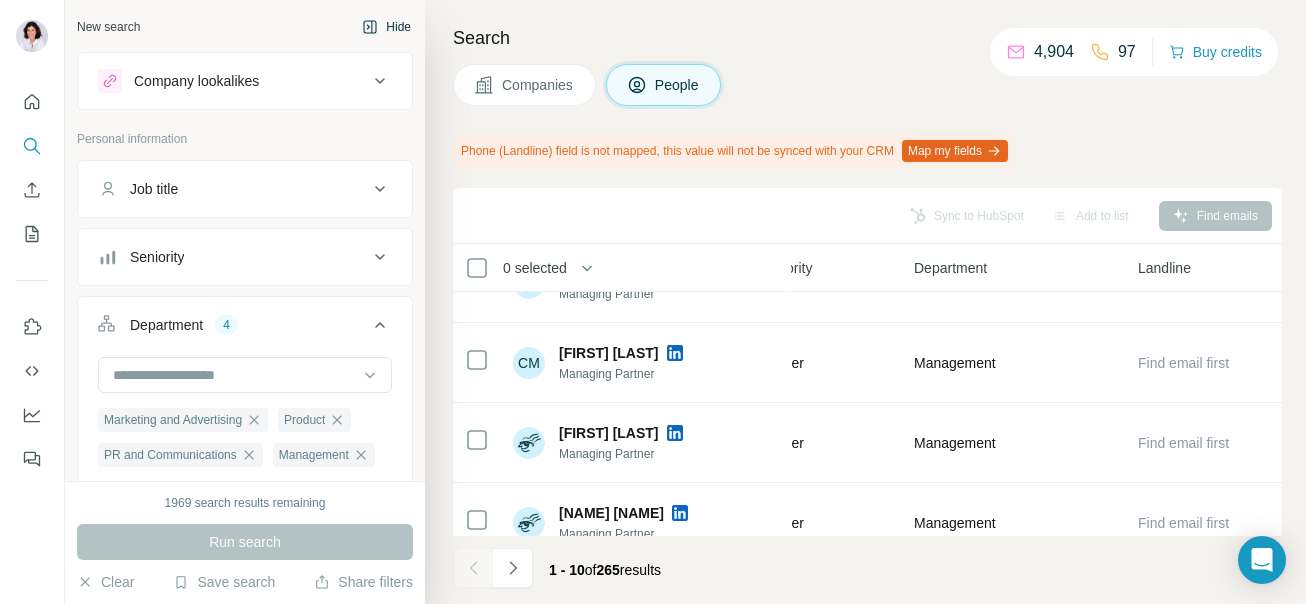 click on "Hide" at bounding box center [386, 27] 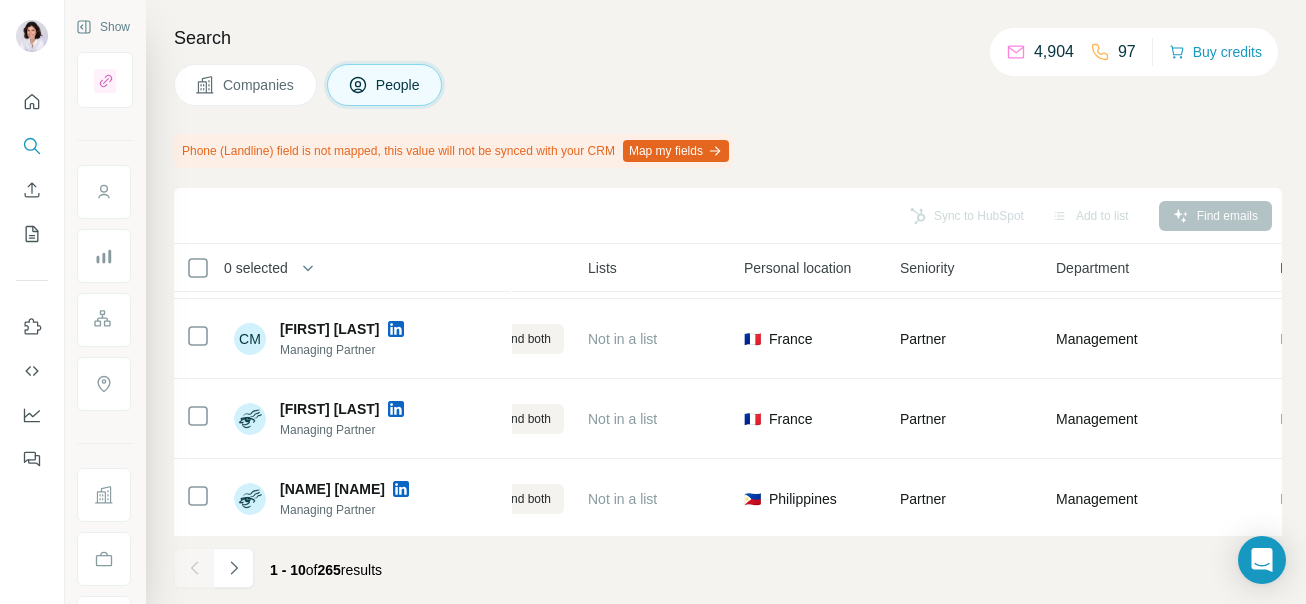 scroll, scrollTop: 0, scrollLeft: 470, axis: horizontal 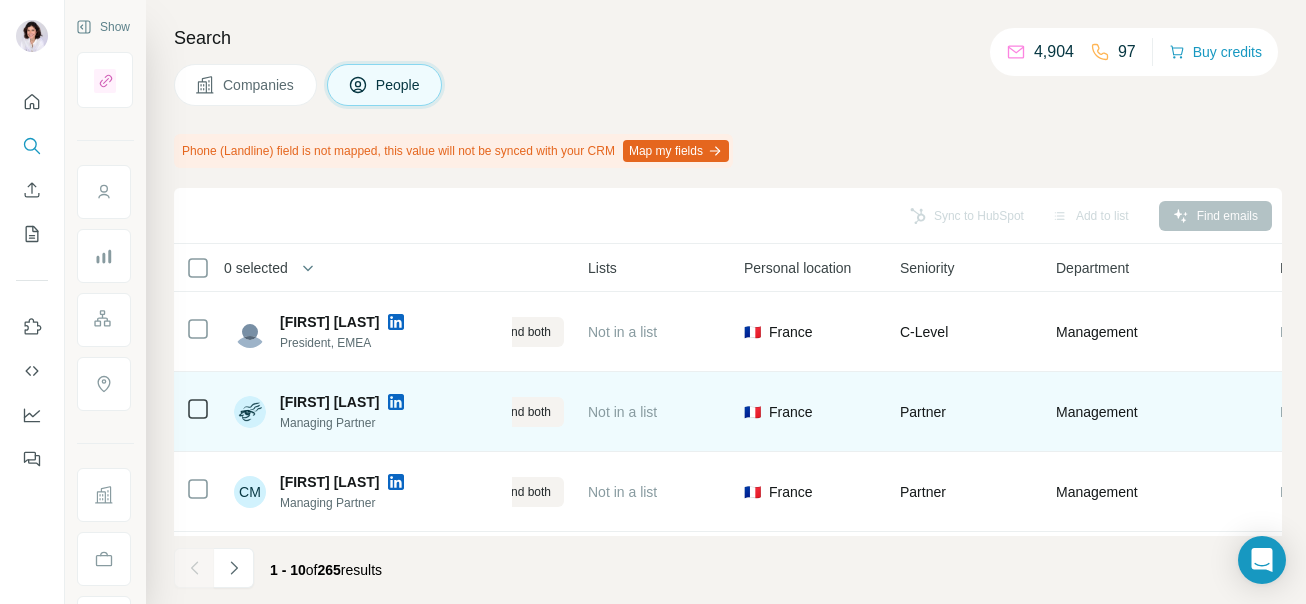 click at bounding box center (396, 402) 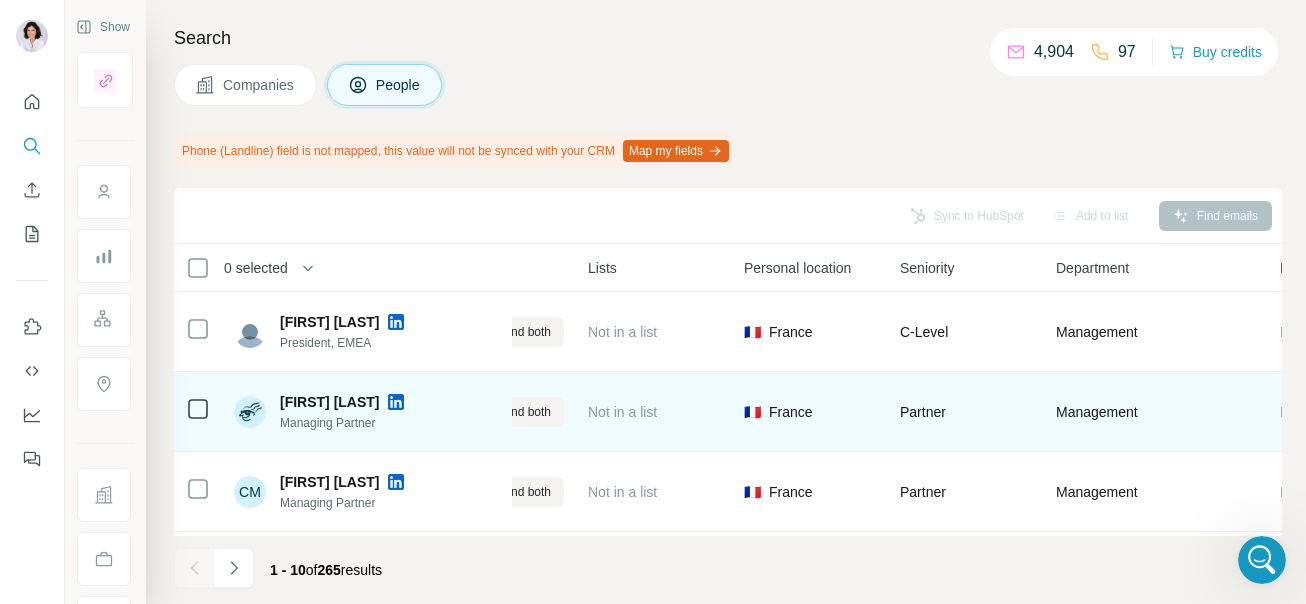 scroll, scrollTop: 0, scrollLeft: 0, axis: both 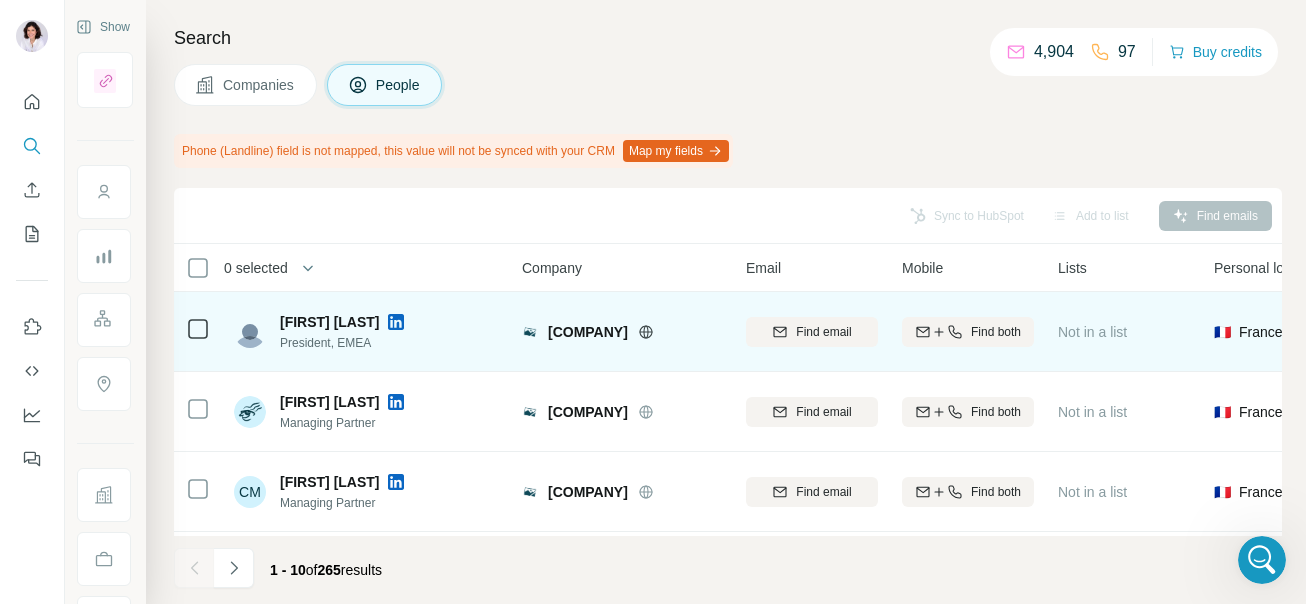 click at bounding box center [396, 322] 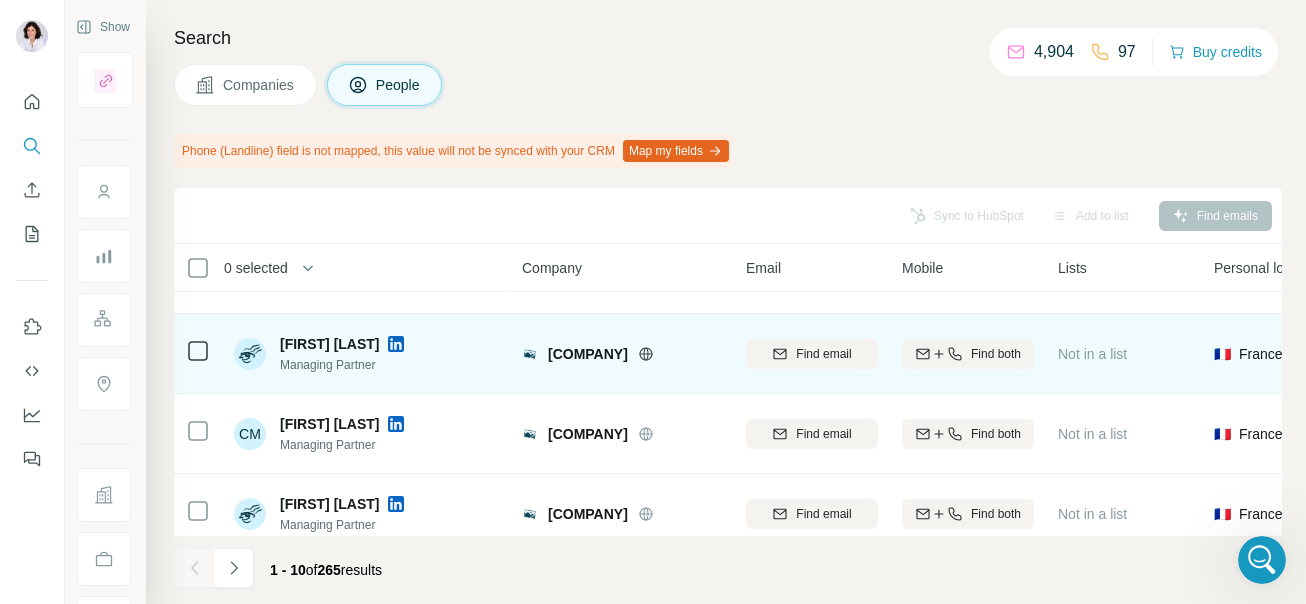scroll, scrollTop: 65, scrollLeft: 0, axis: vertical 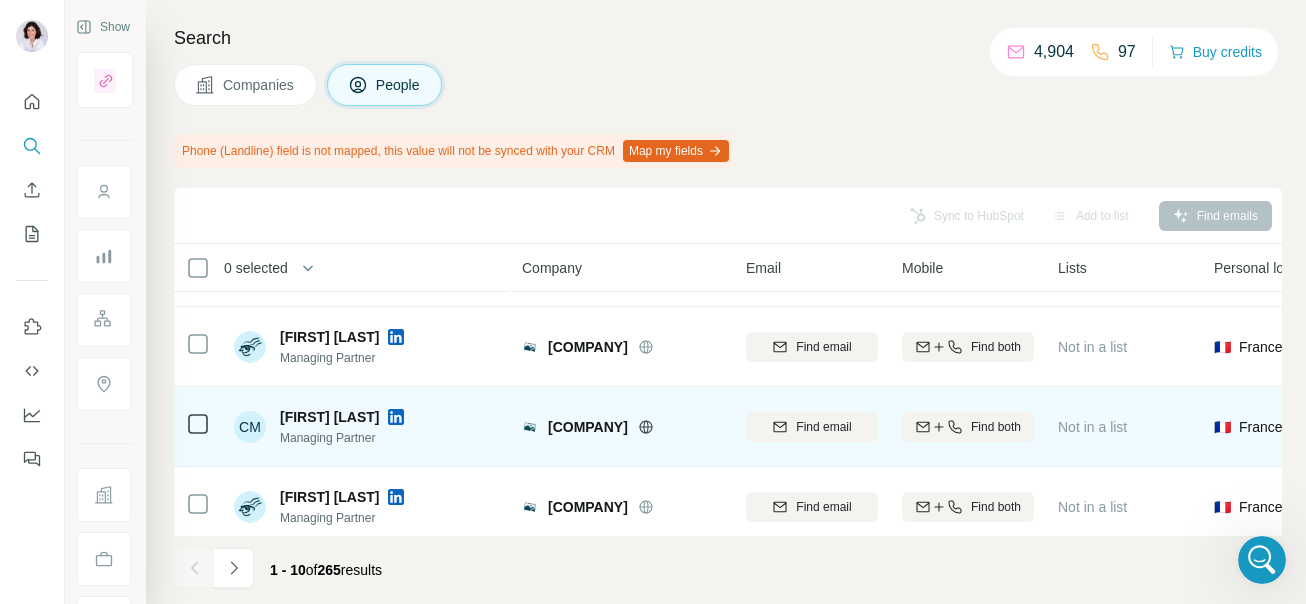 click at bounding box center [396, 417] 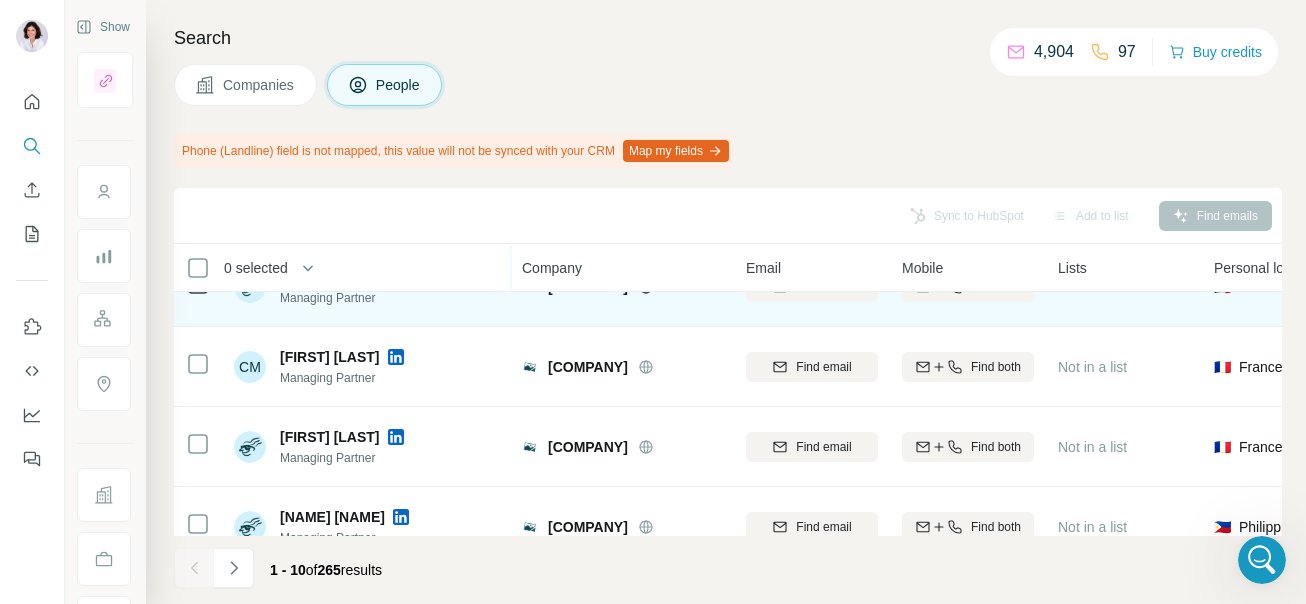 scroll, scrollTop: 126, scrollLeft: 0, axis: vertical 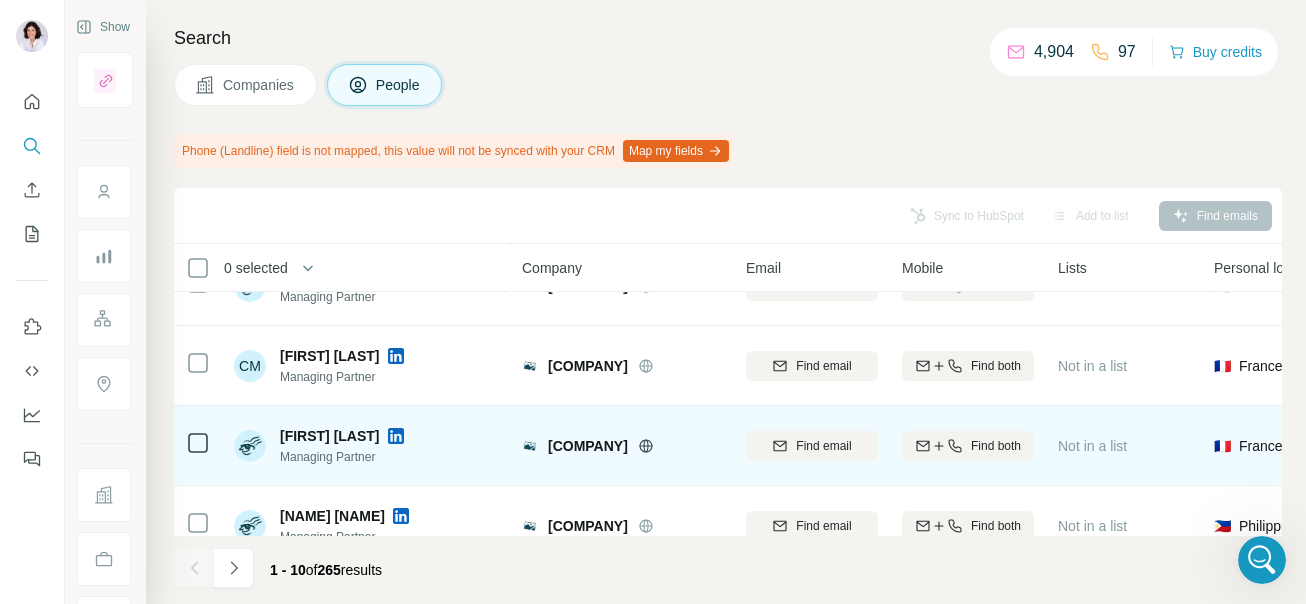click at bounding box center (396, 436) 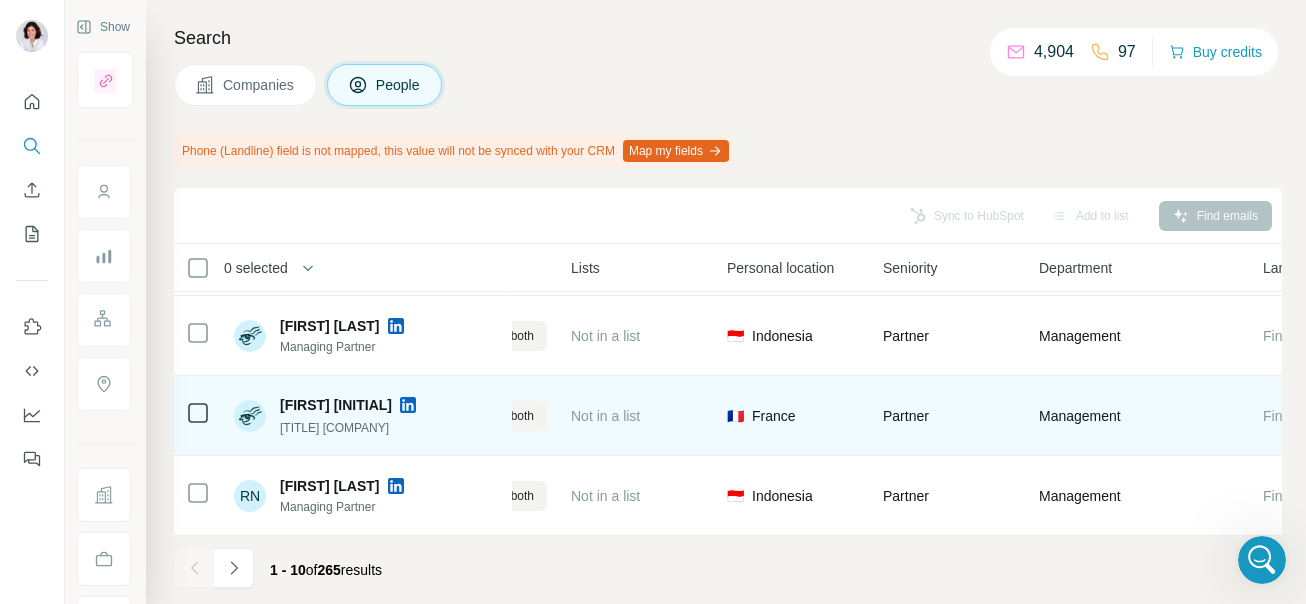scroll, scrollTop: 556, scrollLeft: 612, axis: both 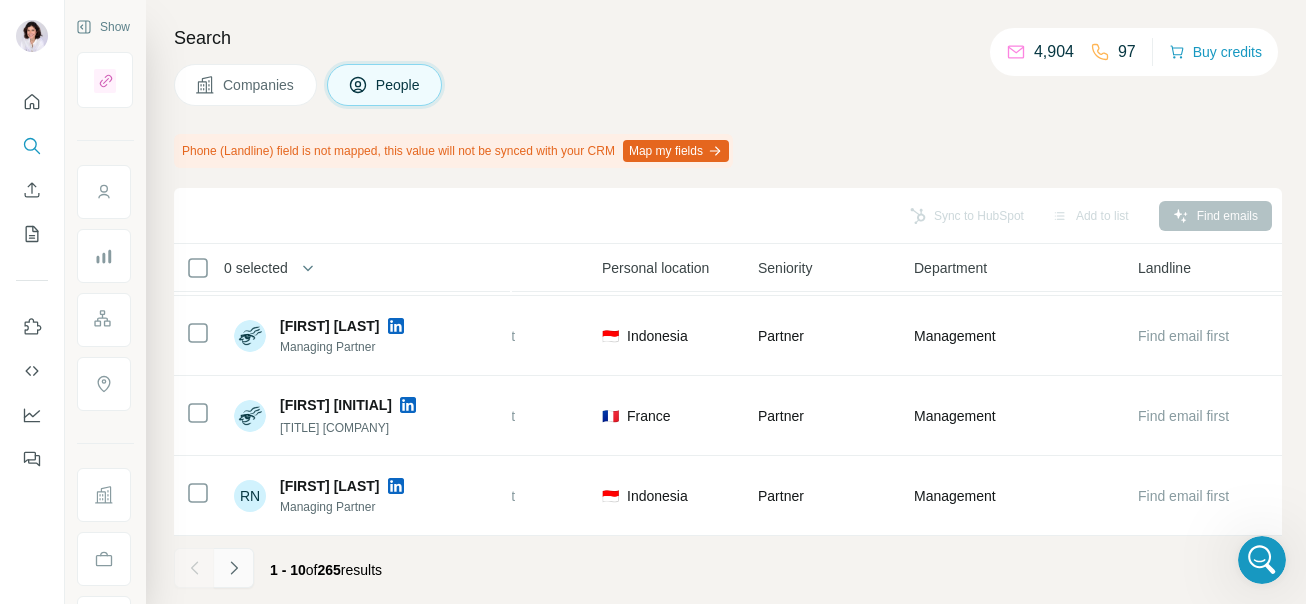 click 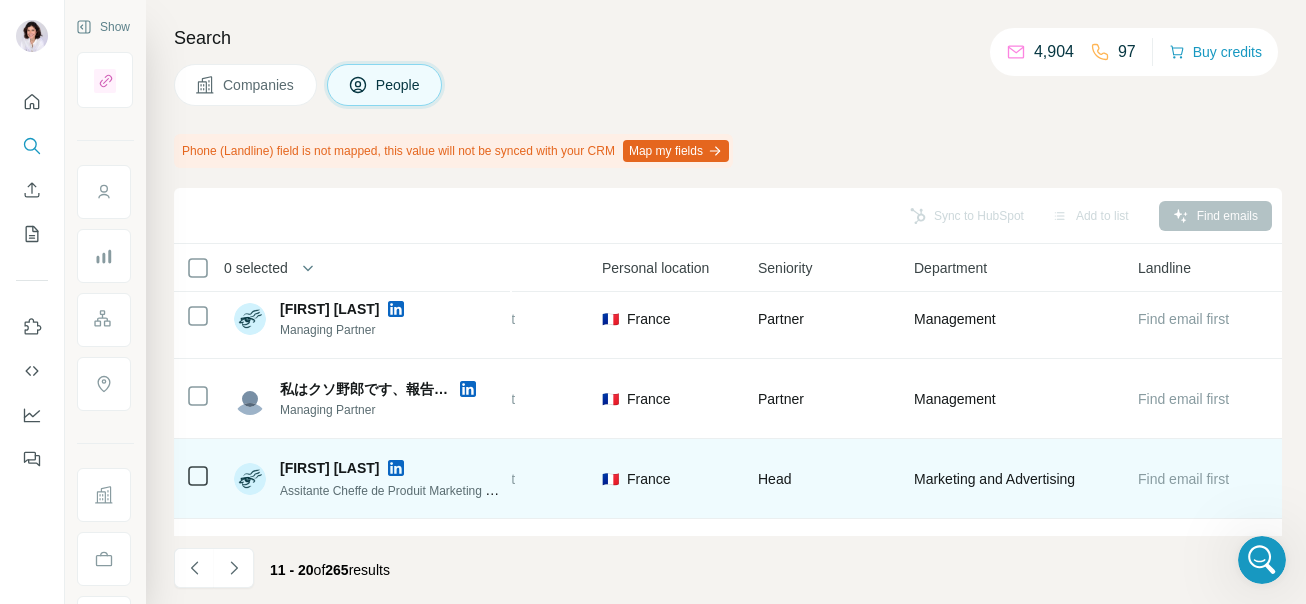 scroll, scrollTop: 34, scrollLeft: 612, axis: both 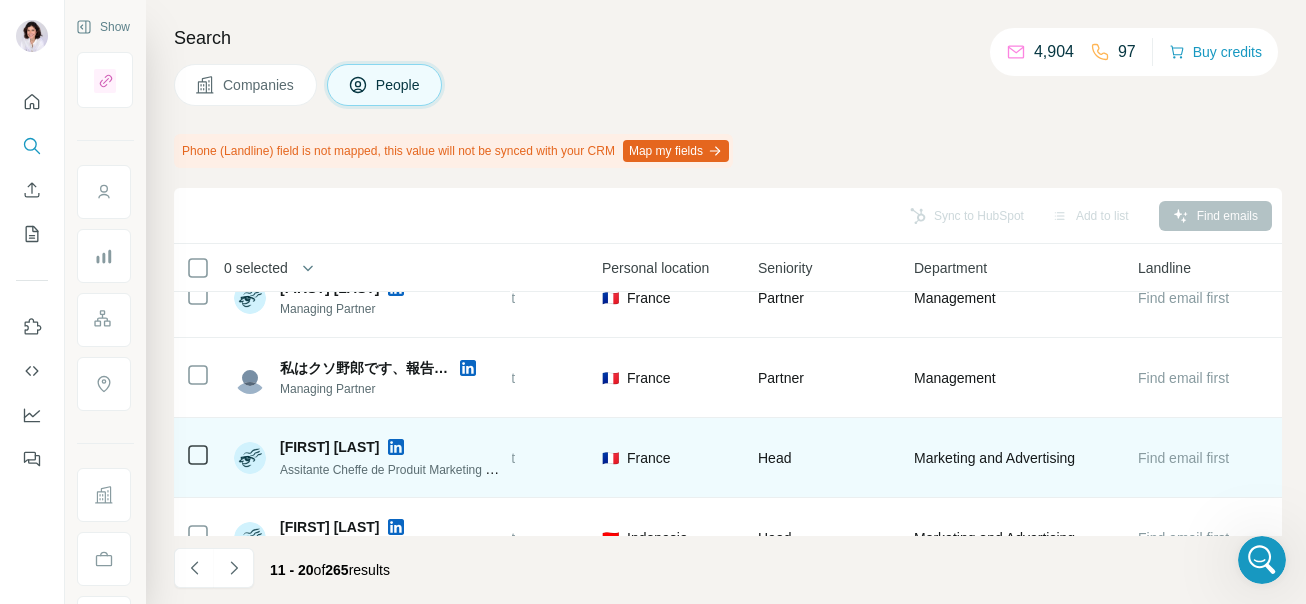 click at bounding box center (396, 447) 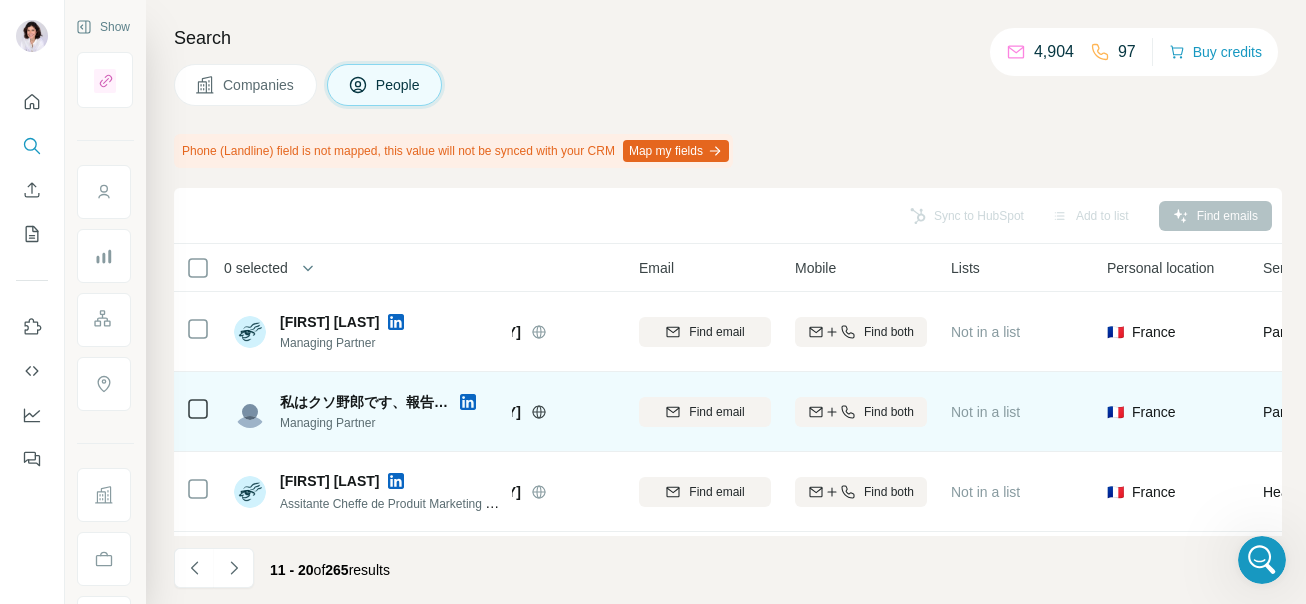 scroll, scrollTop: 0, scrollLeft: 0, axis: both 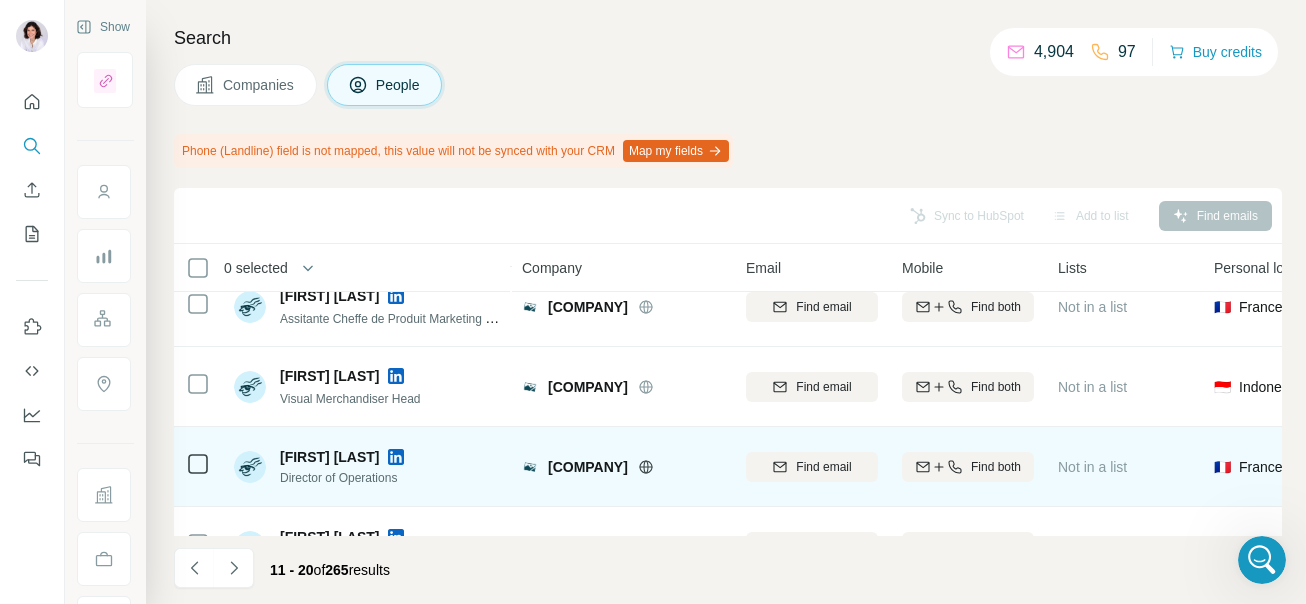 click at bounding box center (396, 457) 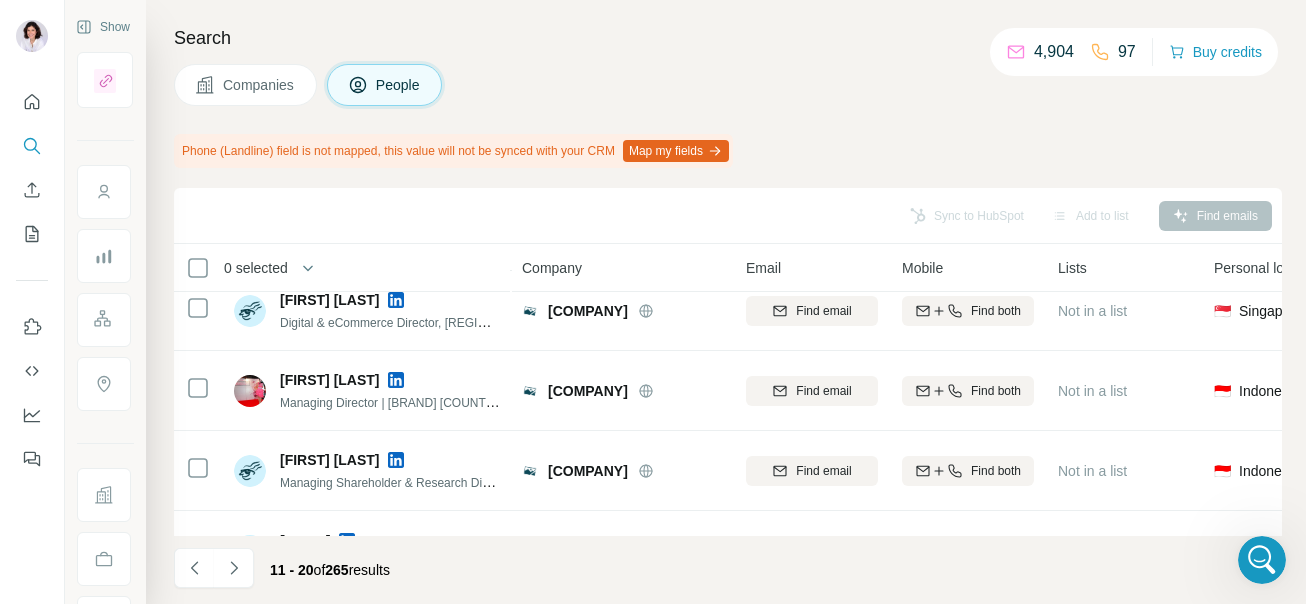 scroll, scrollTop: 556, scrollLeft: 0, axis: vertical 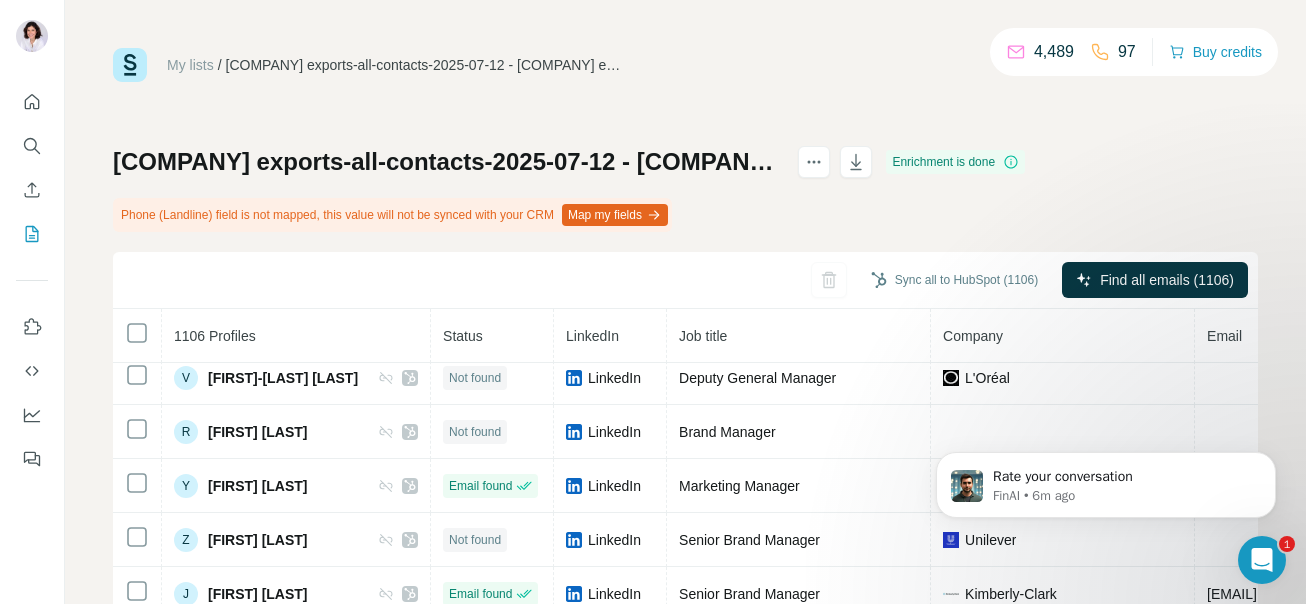 click 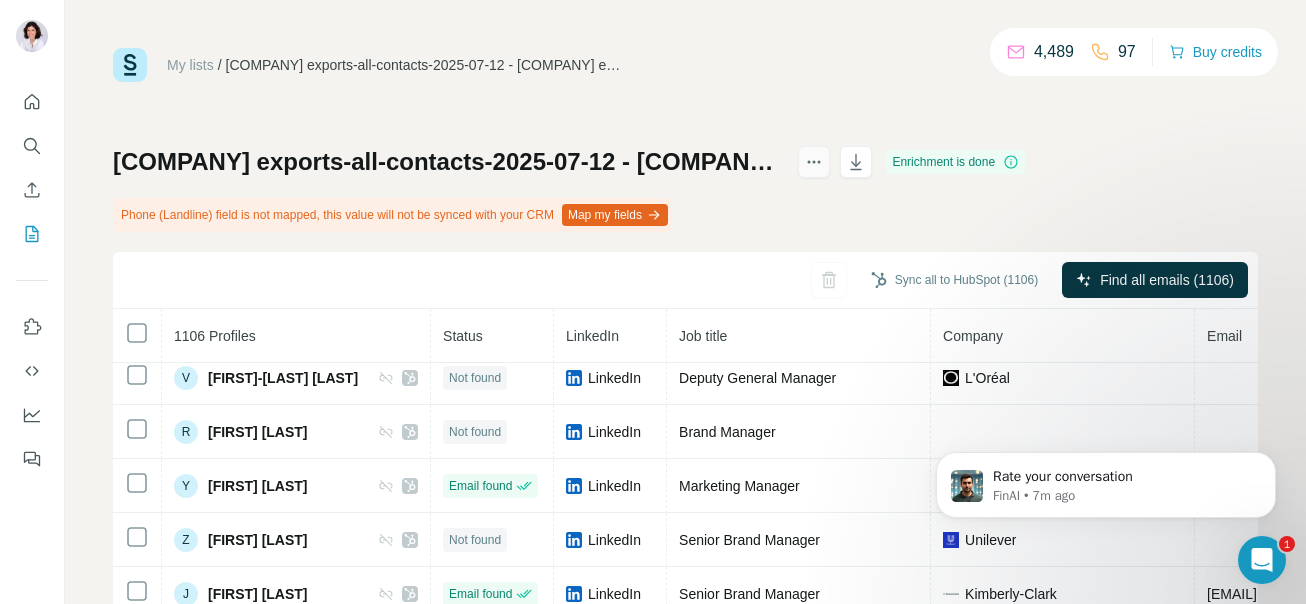 click 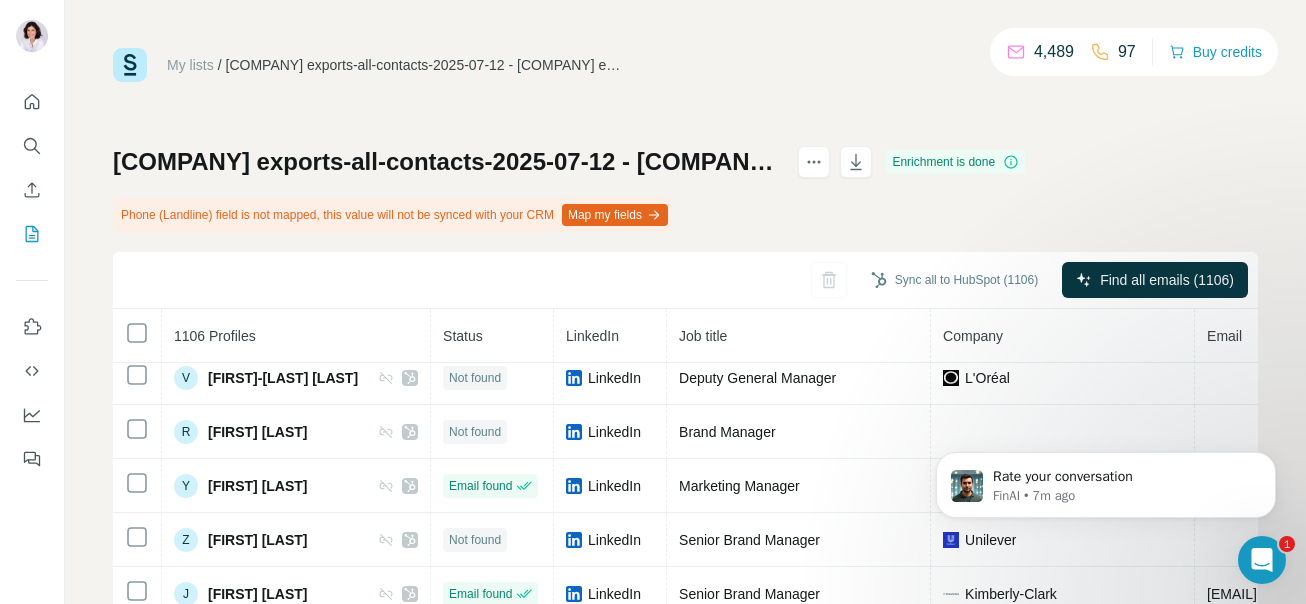 click on "My lists / hubspot-crm-exports-all-contacts-2025-07-12 - hubspot-crm-exports-all-contacts-2025-07-12.csv (1) 4,489 97 Buy credits hubspot-crm-exports-all-contacts-2025-07-12 - hubspot-crm-exports-all-contacts-2025-07-12.csv (1) Enrichment is done Phone (Landline) field is not mapped, this value will not be synced with your CRM Map my fields Sync all to HubSpot (1106) Find all emails (1106) 1106 Profiles Status LinkedIn Job title Company Email Mobile Company website Landline Country Y Yvonne Teh Email found LinkedIn business development manager Dermalogica yvonne.chang@dermalogica.com Not requested dermalogica.com S Siew Tan Email found LinkedIn Asia Sales Director Reynolds Consumer Products eunice.tan@reynoldsbrands.com Not requested reynoldsconsumerproducts.com Malaysia J Janis Ho Not found LinkedIn Marketing Manager DigiHub Not requested digitalankitadas.online Singapore T Trini Tan Not found LinkedIn Brand Manager F&N Foods Not requested fraserandneave.com Singapore L Listya Primayanti Email found LinkedIn" at bounding box center [685, 442] 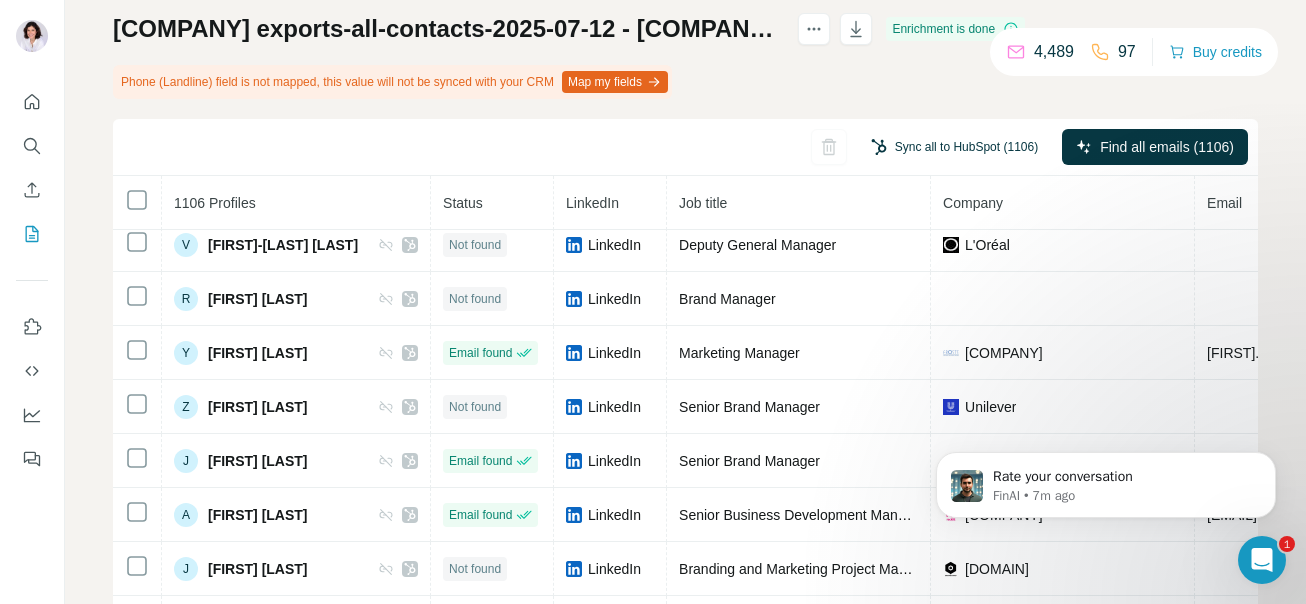 scroll, scrollTop: 156, scrollLeft: 0, axis: vertical 